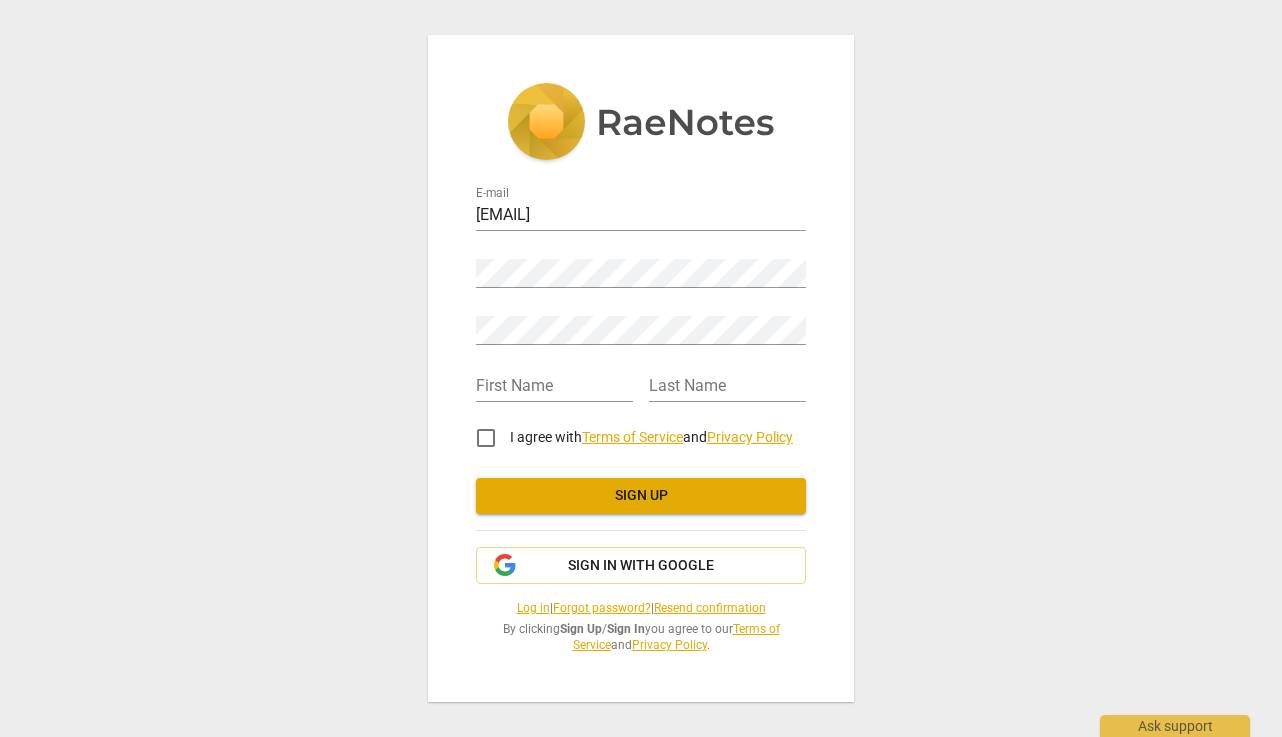 scroll, scrollTop: 0, scrollLeft: 0, axis: both 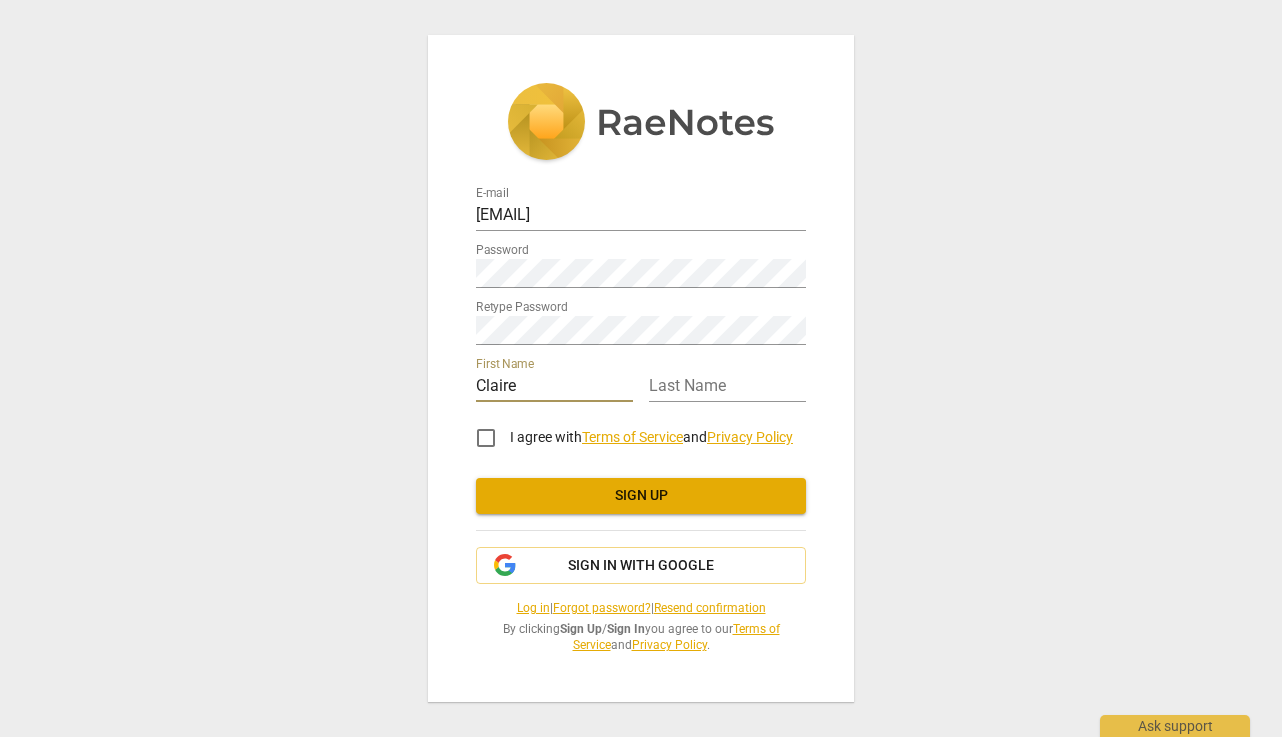 type on "Claire" 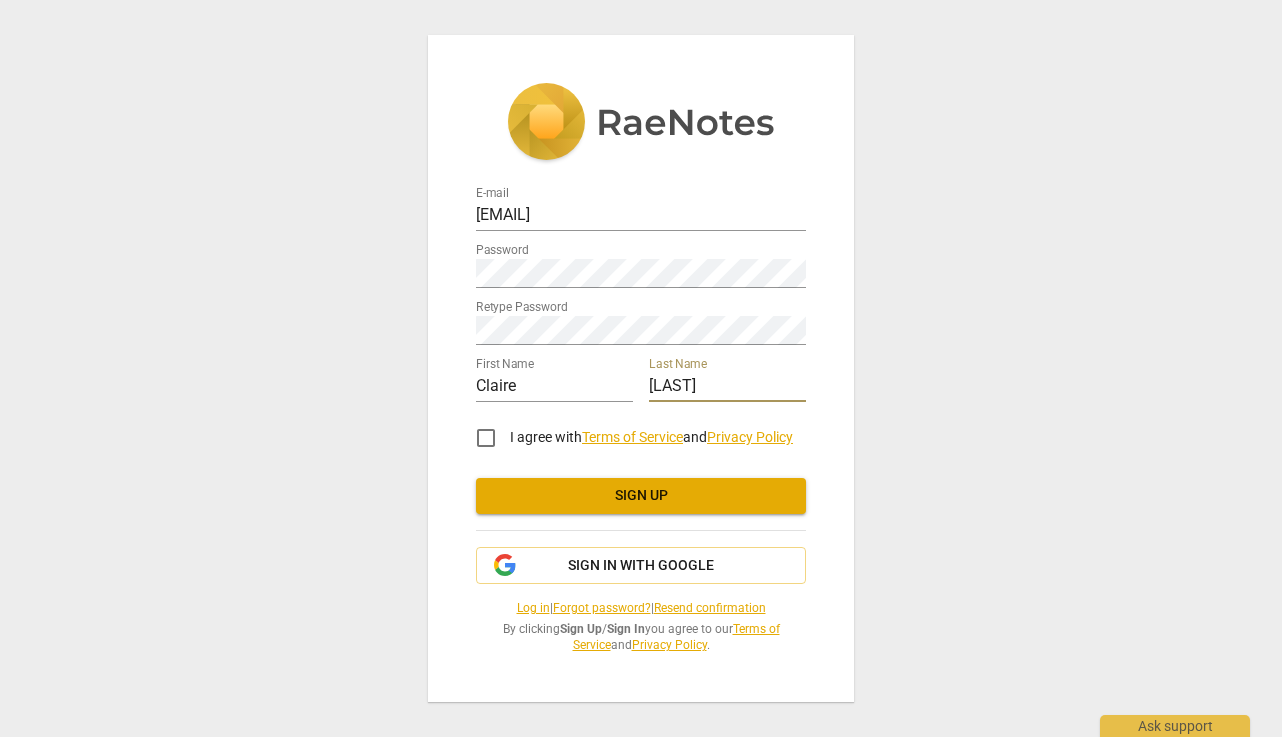 type on "[LAST]" 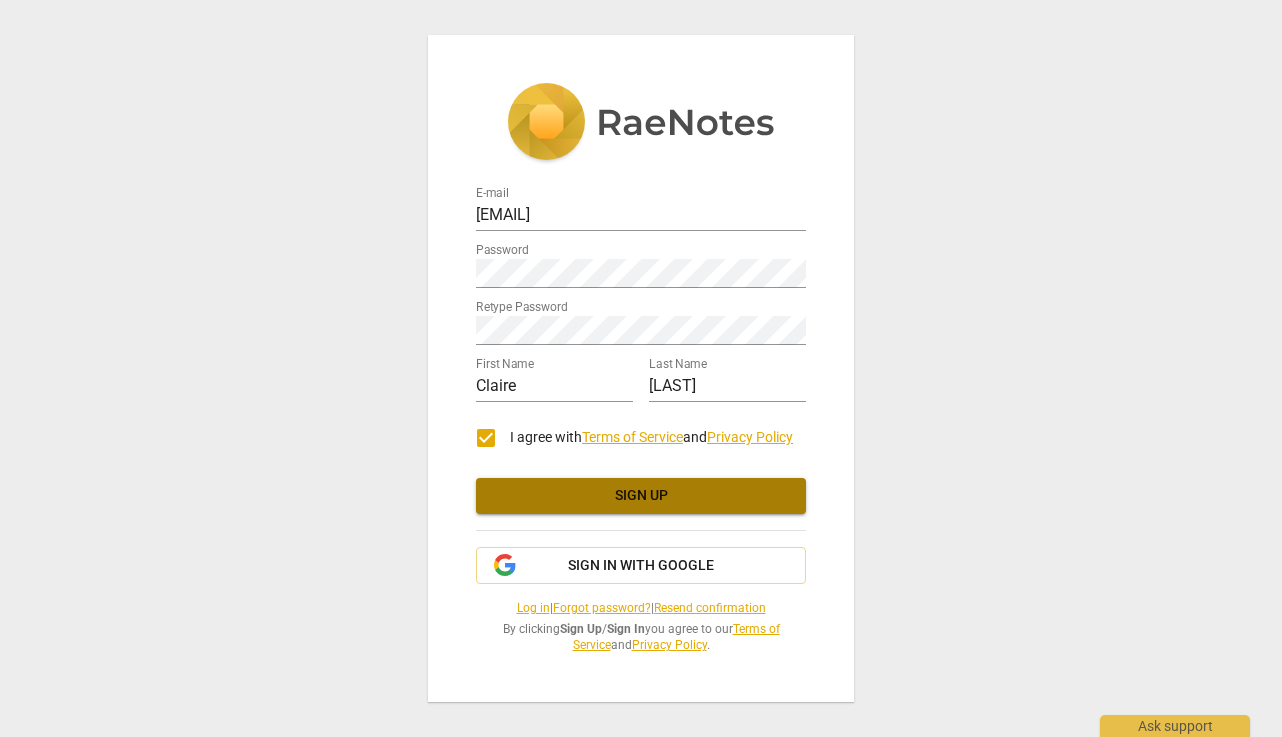 click on "Sign up" at bounding box center [641, 496] 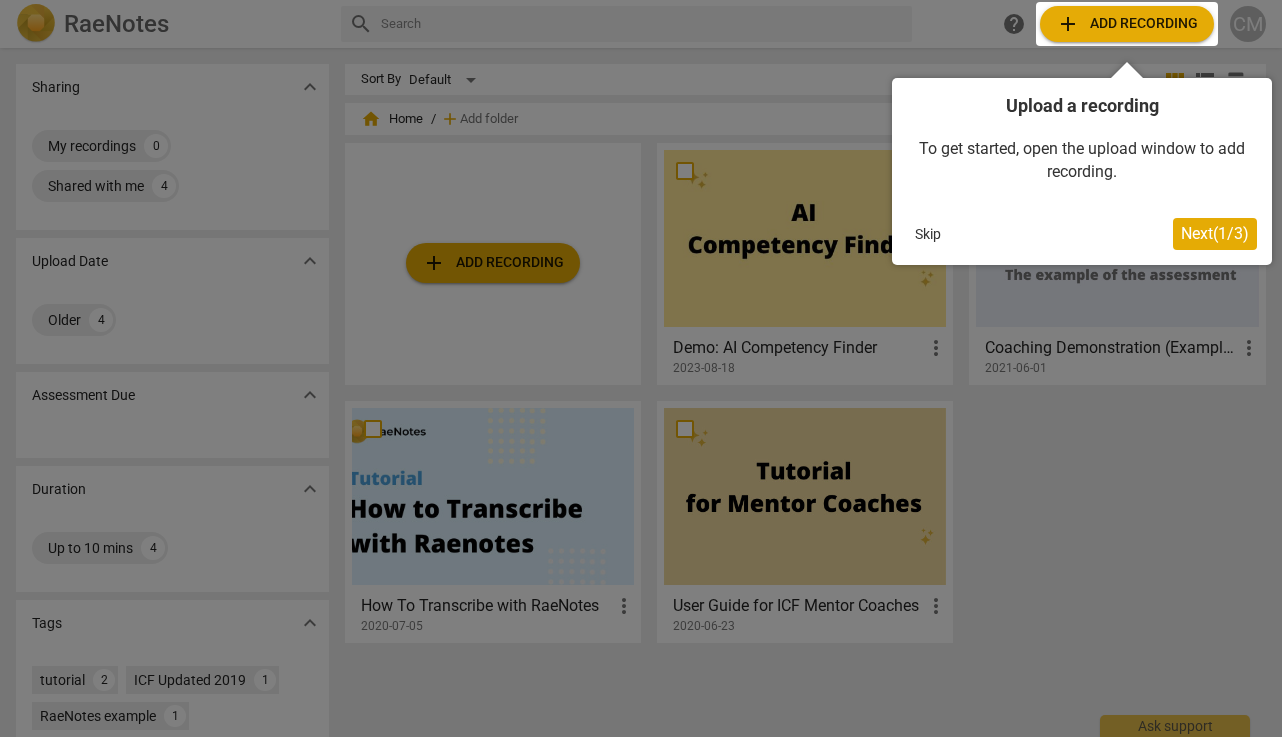 click at bounding box center (1127, 24) 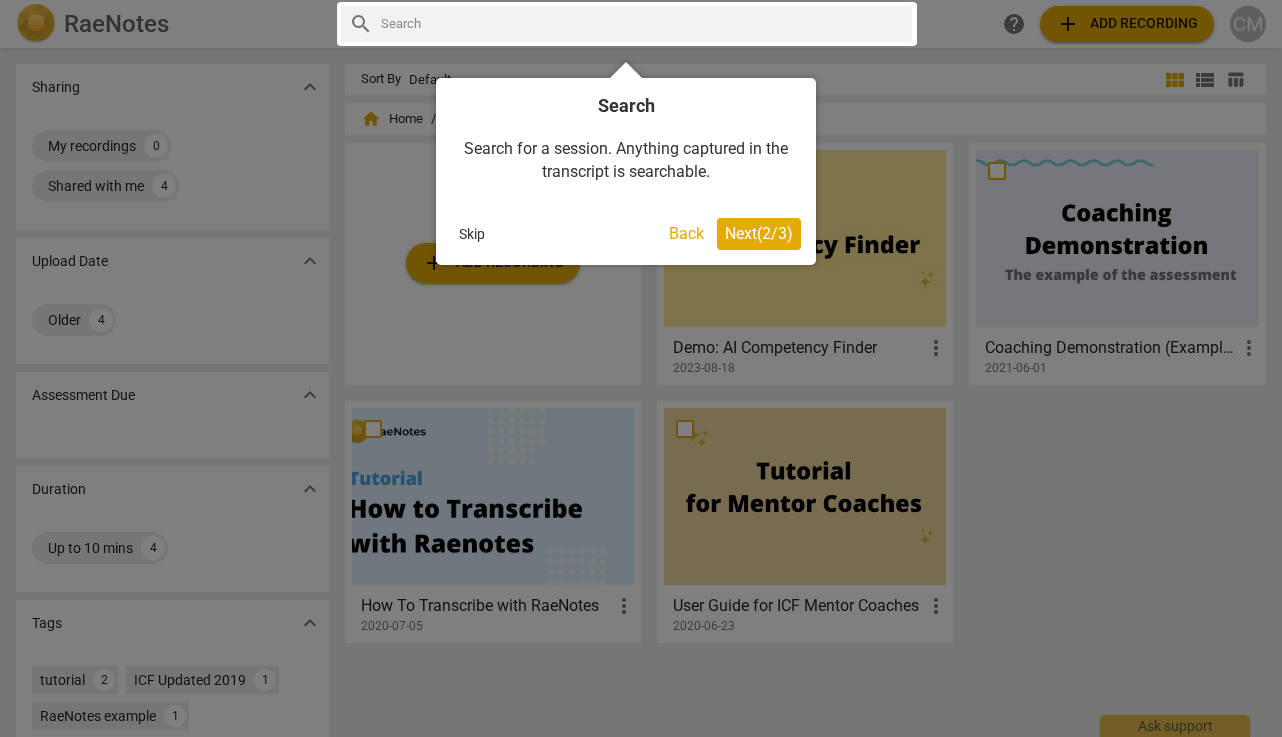 click on "Back" at bounding box center (686, 234) 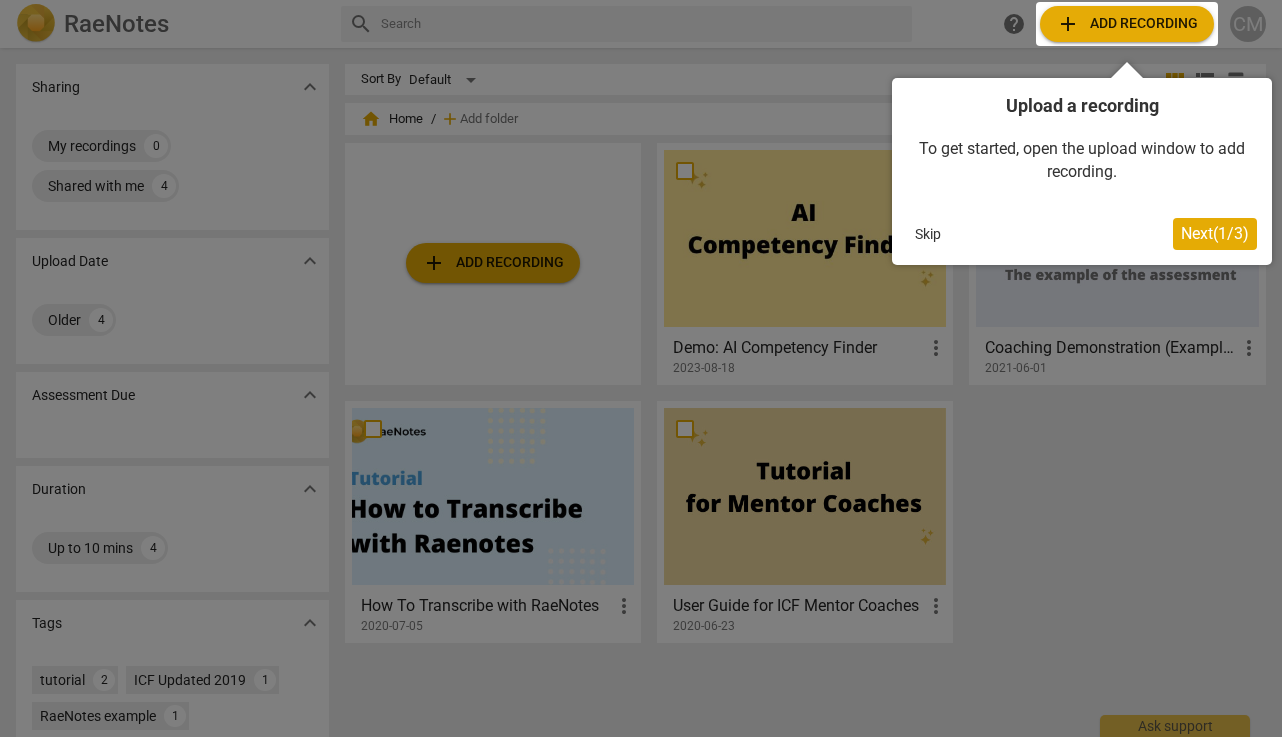 click at bounding box center [1127, 24] 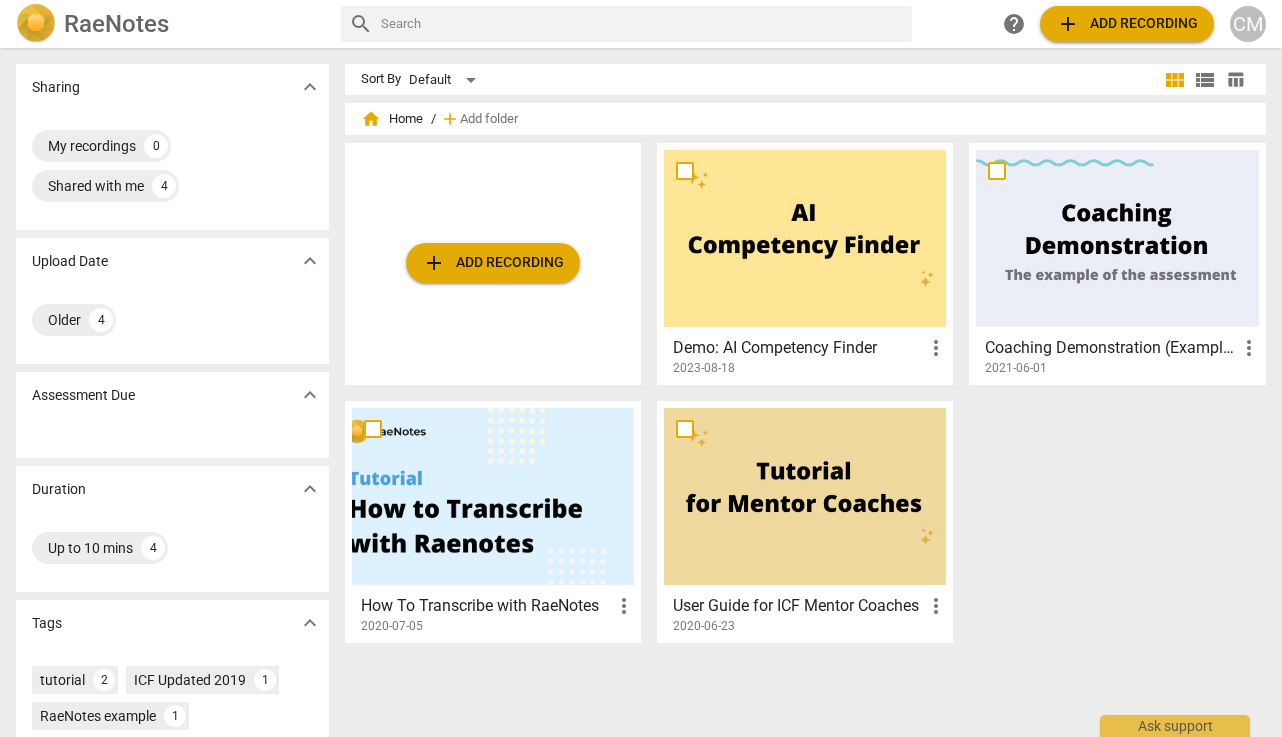 click on "add   Add recording" at bounding box center [1127, 24] 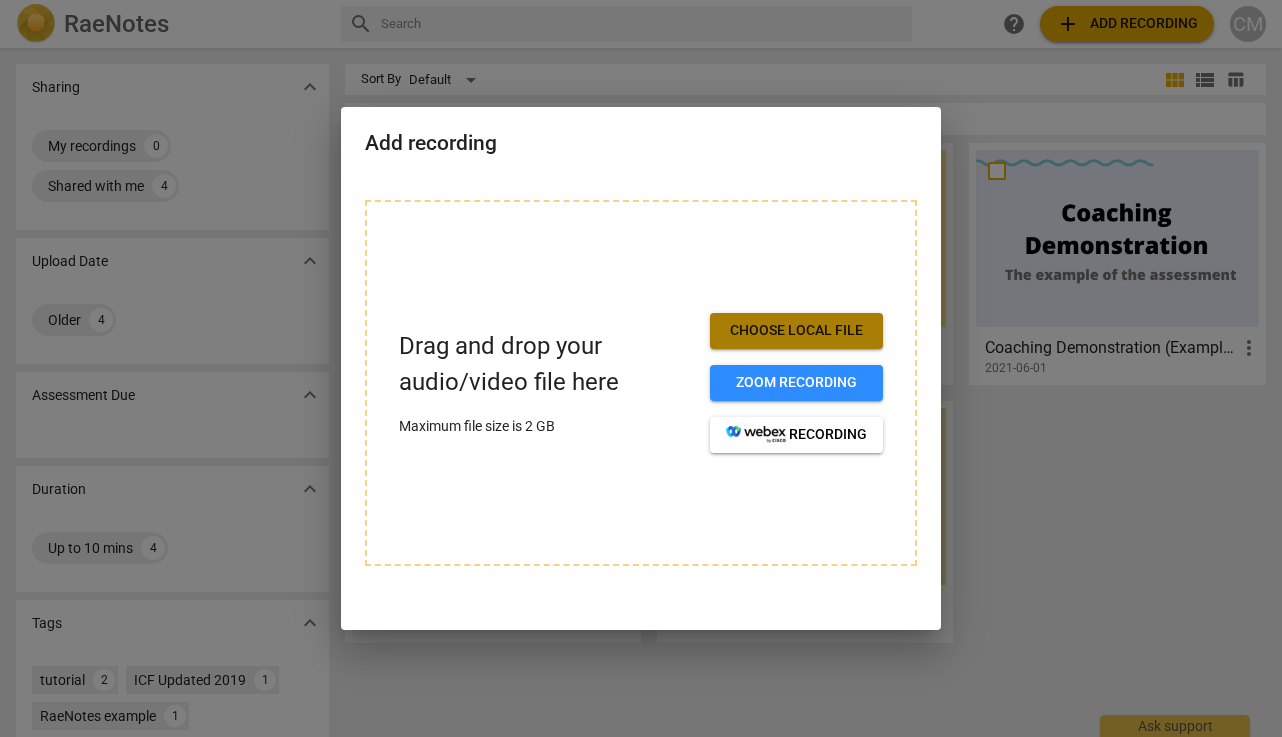 click on "Choose local file" at bounding box center [796, 331] 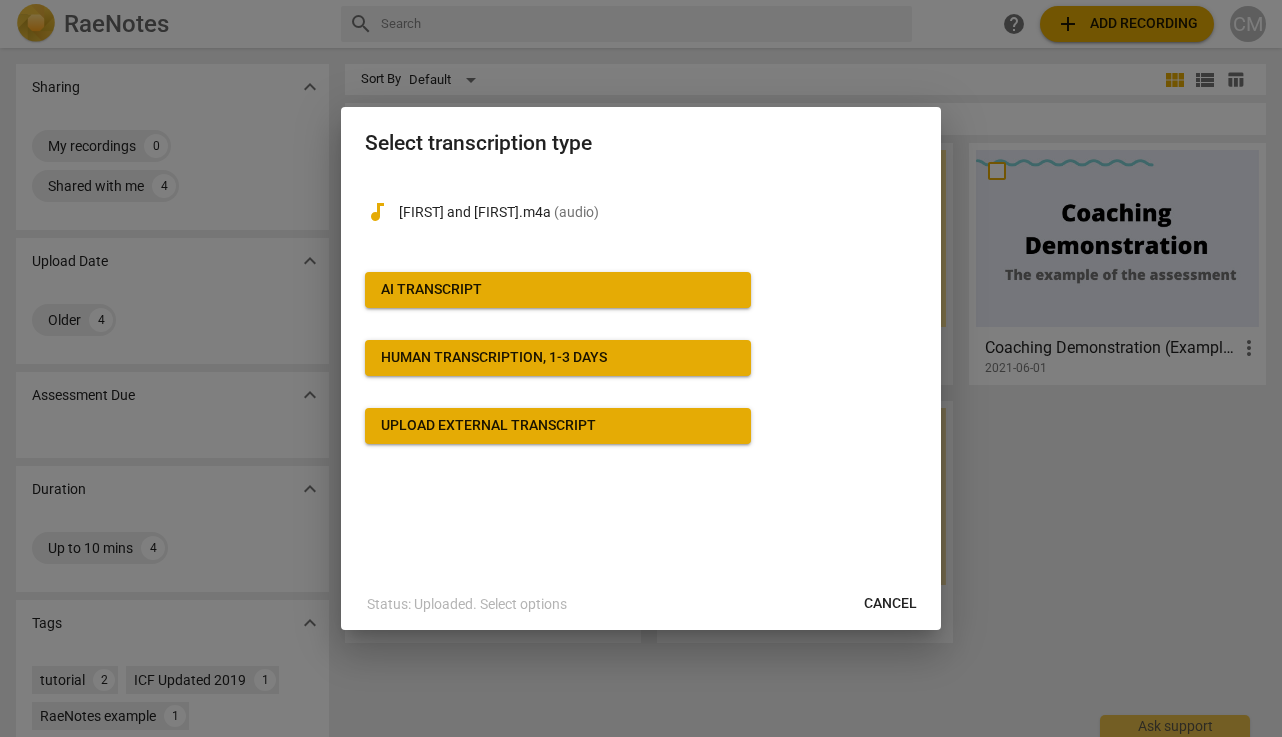 click on "AI Transcript" at bounding box center [558, 290] 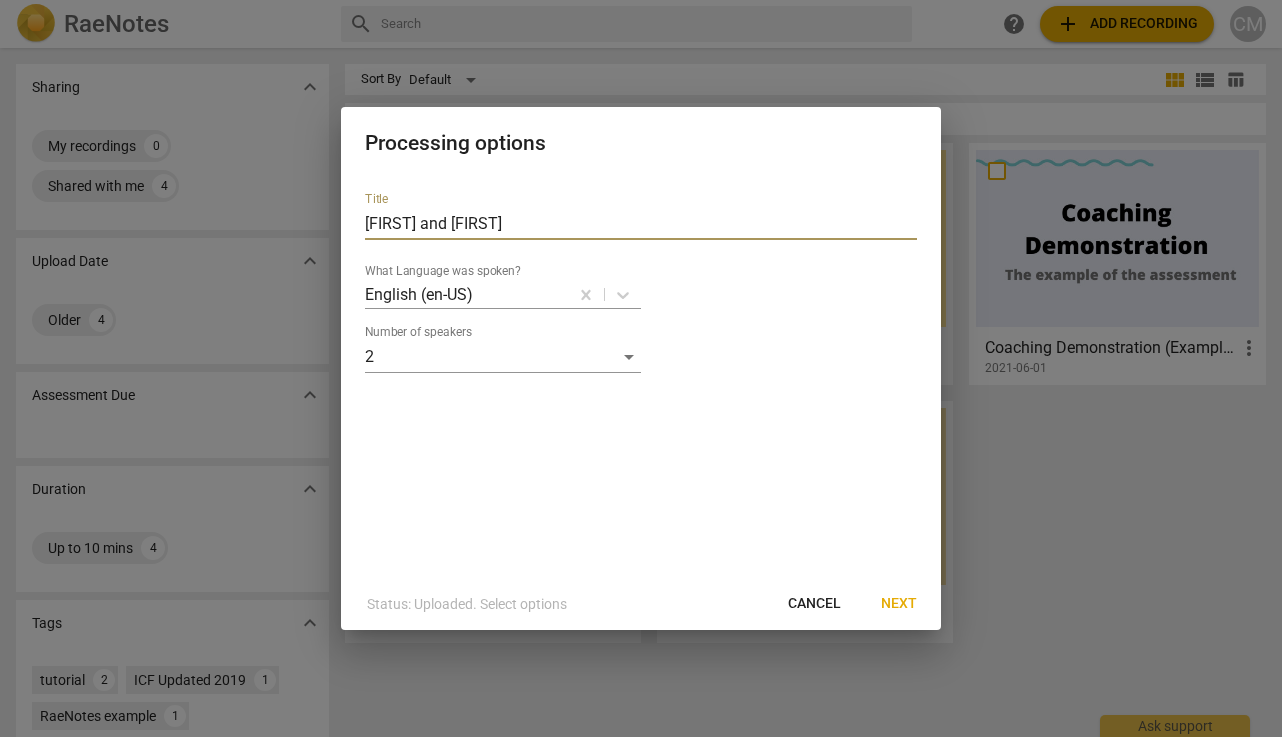 drag, startPoint x: 487, startPoint y: 215, endPoint x: 322, endPoint y: 224, distance: 165.24527 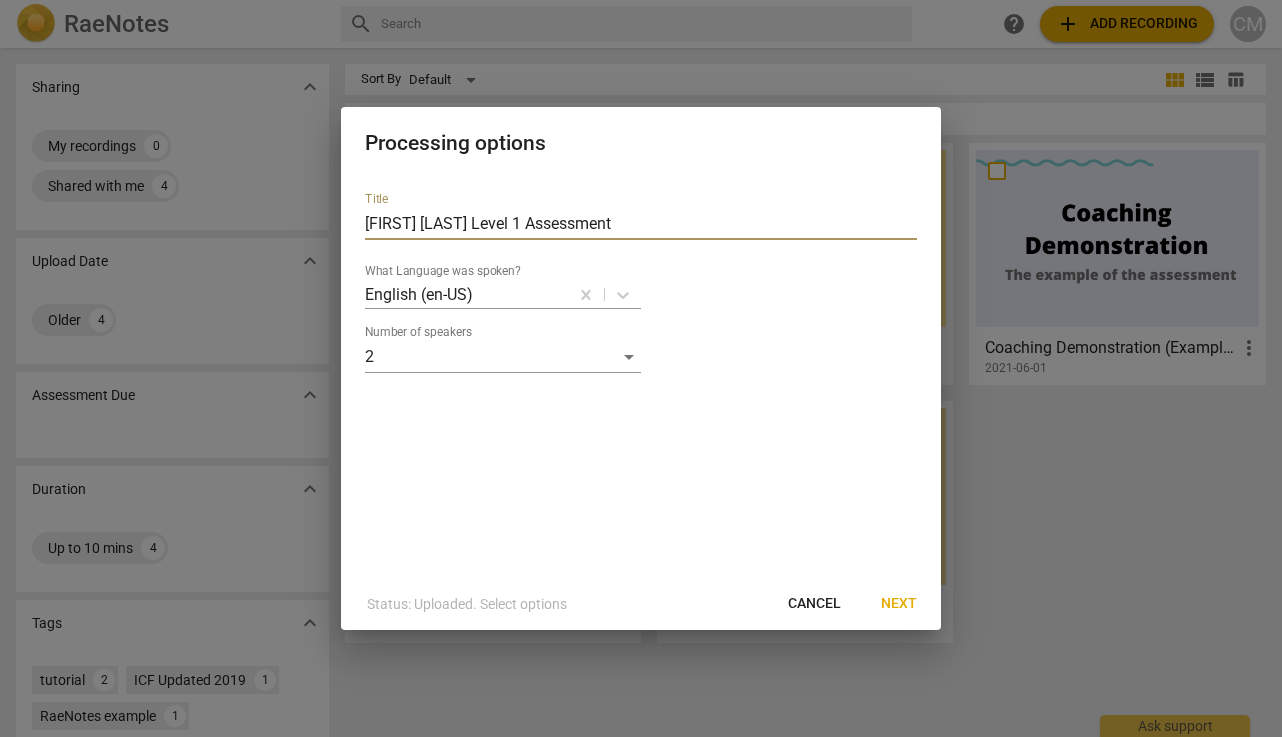 type on "[FIRST] [LAST] Level 1 Assessment" 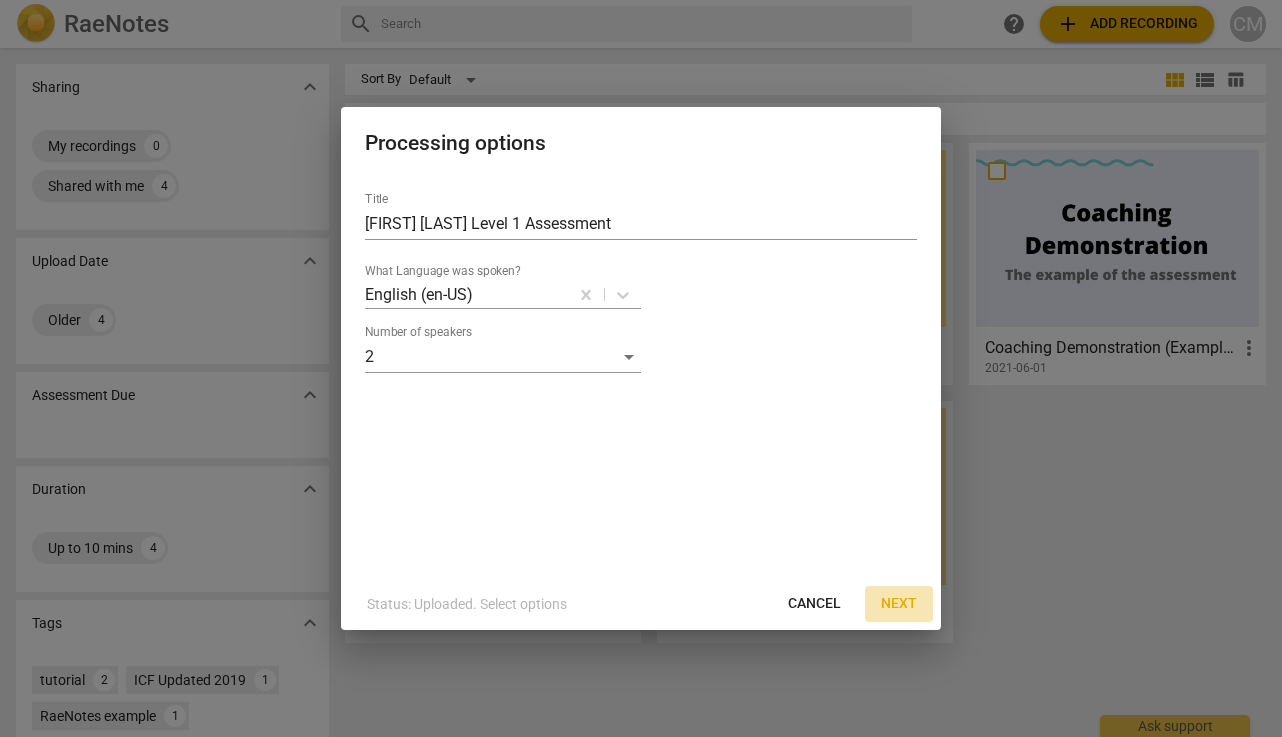 click on "Next" at bounding box center (899, 604) 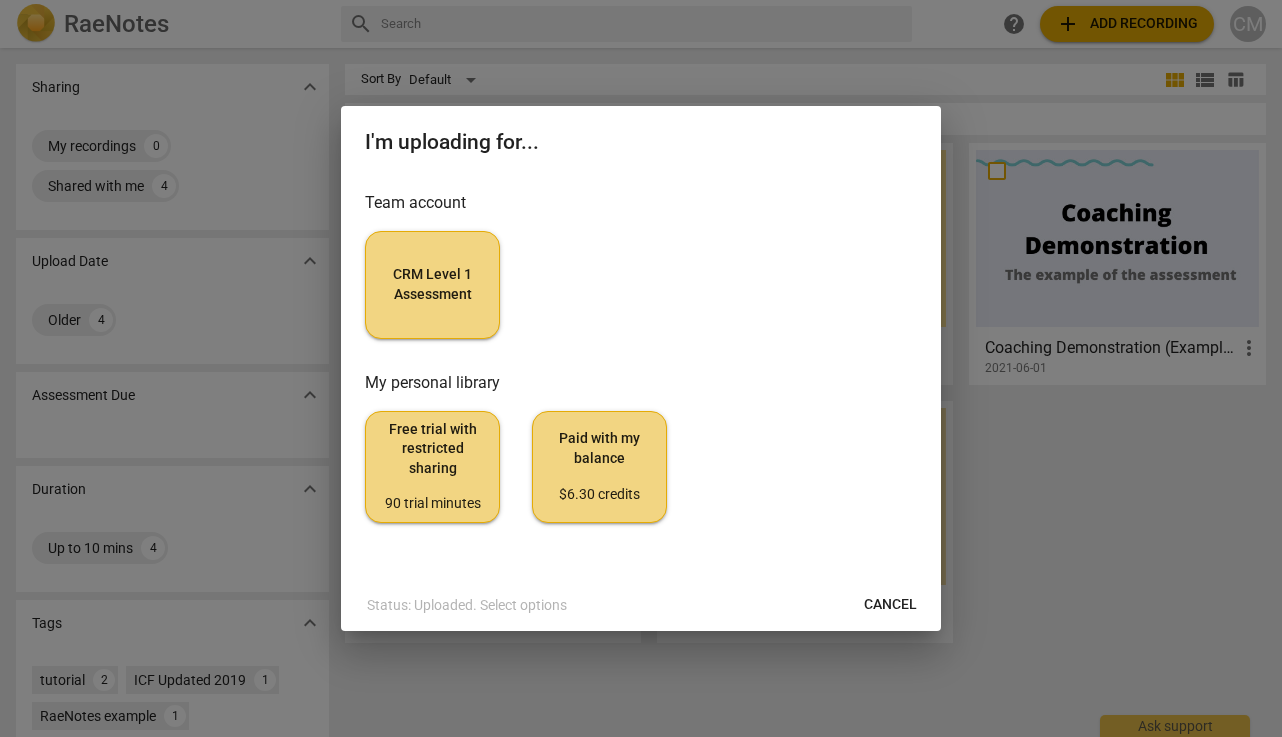 click on "CRM Level 1 Assessment" at bounding box center (432, 284) 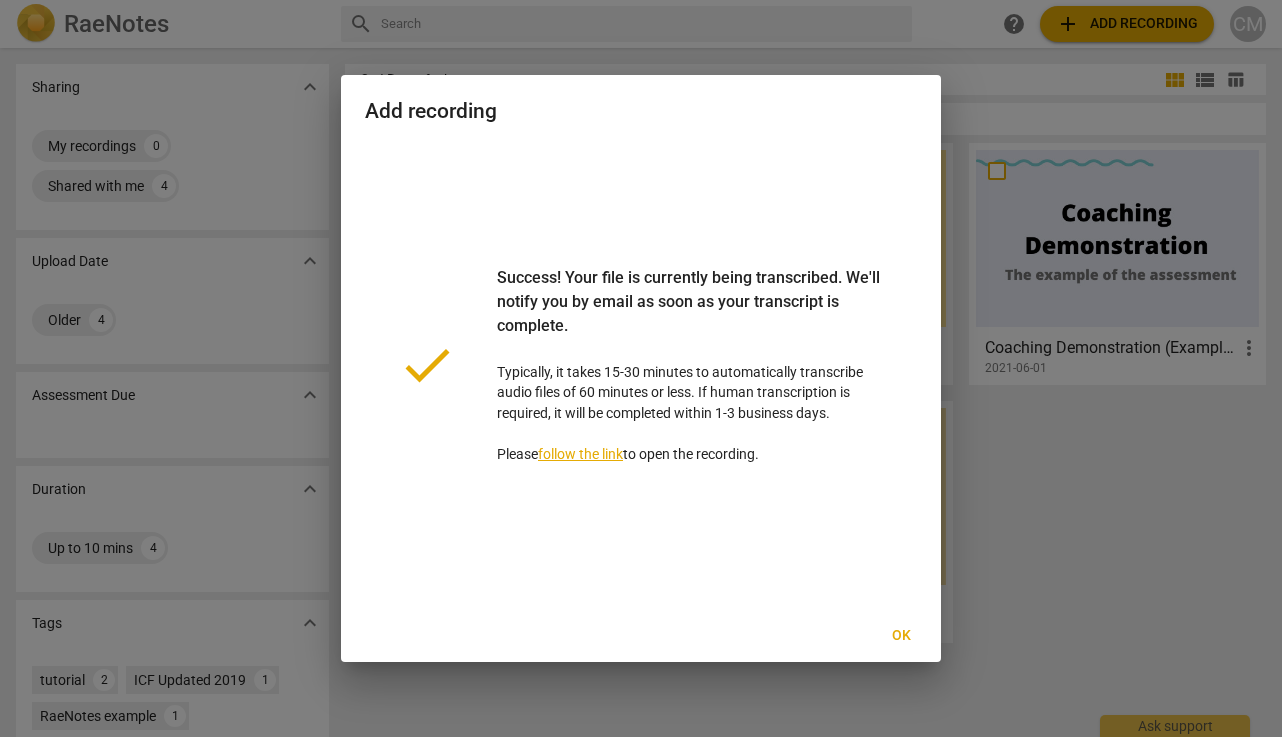 click on "Ok" at bounding box center [901, 636] 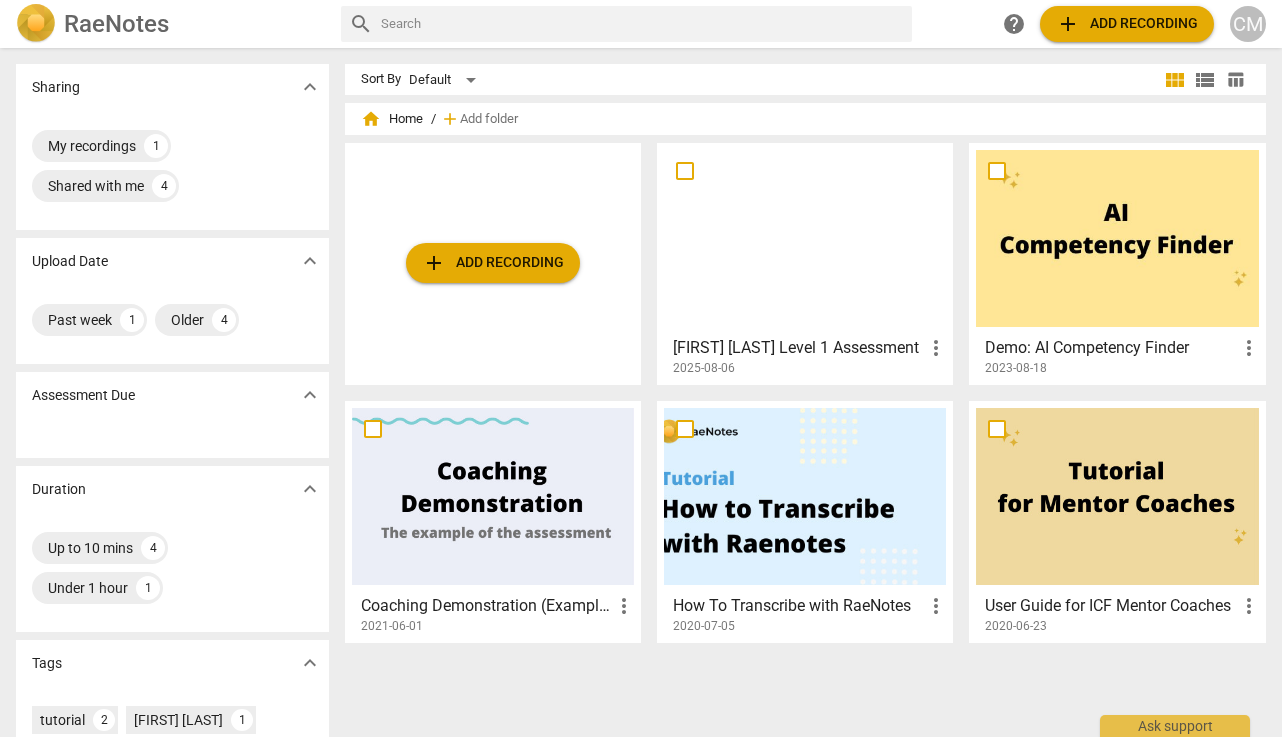 type 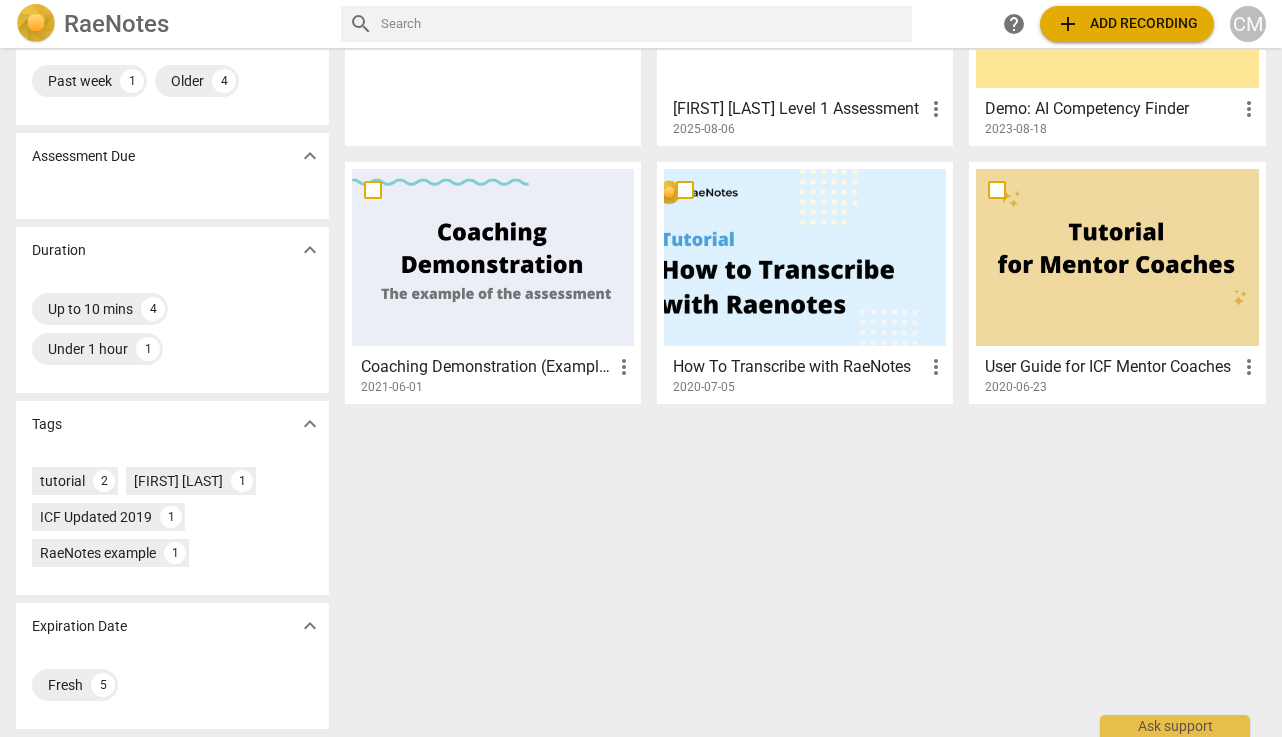 click on "Sharing expand_more My recordings 1 Shared with me 4 Upload Date expand_more Past week 1 Older 4 Assessment Due expand_more Duration expand_more Up to 10 mins 4 Under 1 hour 1 Tags expand_more tutorial 2 [FIRST] [LAST] 1 ICF Updated 2019 1 RaeNotes example 1 Expiration Date expand_more Fresh 5 Sort By Default view_module view_list table_chart home Home / add Add folder add Add recording [FIRST] [LAST] Level 1 Assessment more_vert 2025-08-06 Demo: AI Competency Finder more_vert 2023-08-18 Coaching Demonstration (Example) more_vert 2021-06-01 How To Transcribe with RaeNotes more_vert 2020-07-05 User Guide for ICF Mentor Coaches more_vert 2020-06-23" at bounding box center (641, 393) 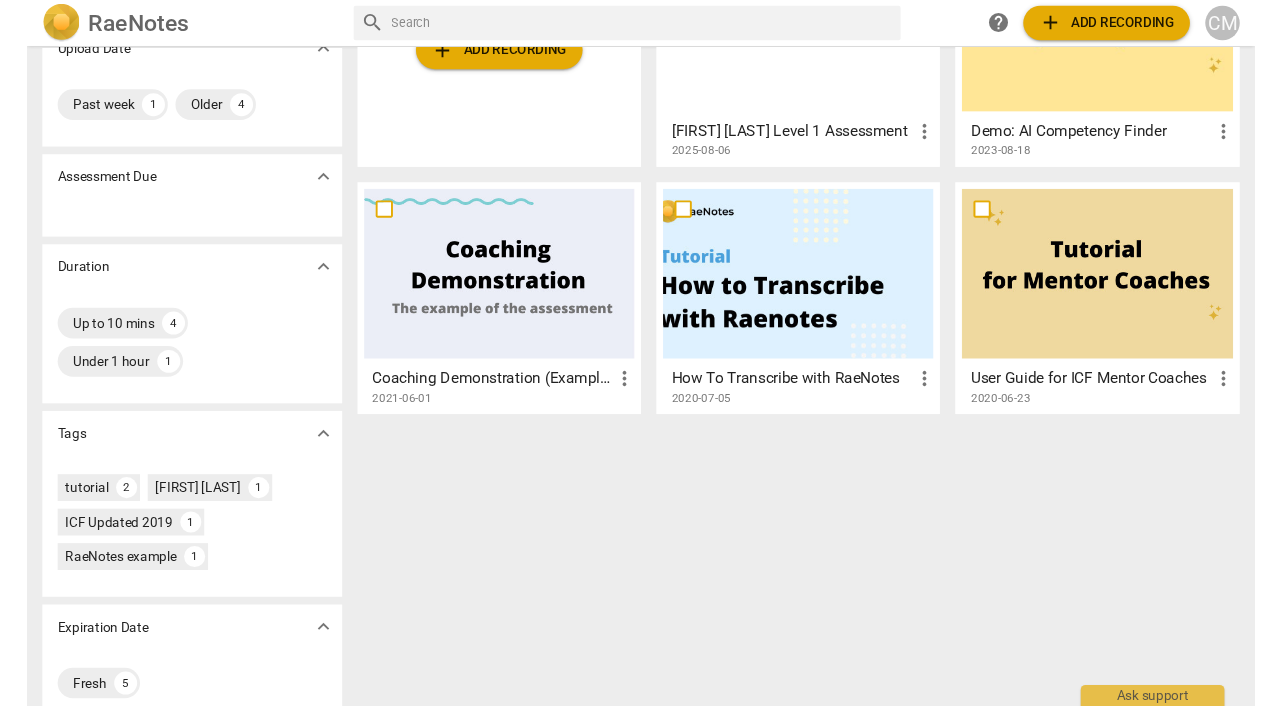 scroll, scrollTop: 210, scrollLeft: 0, axis: vertical 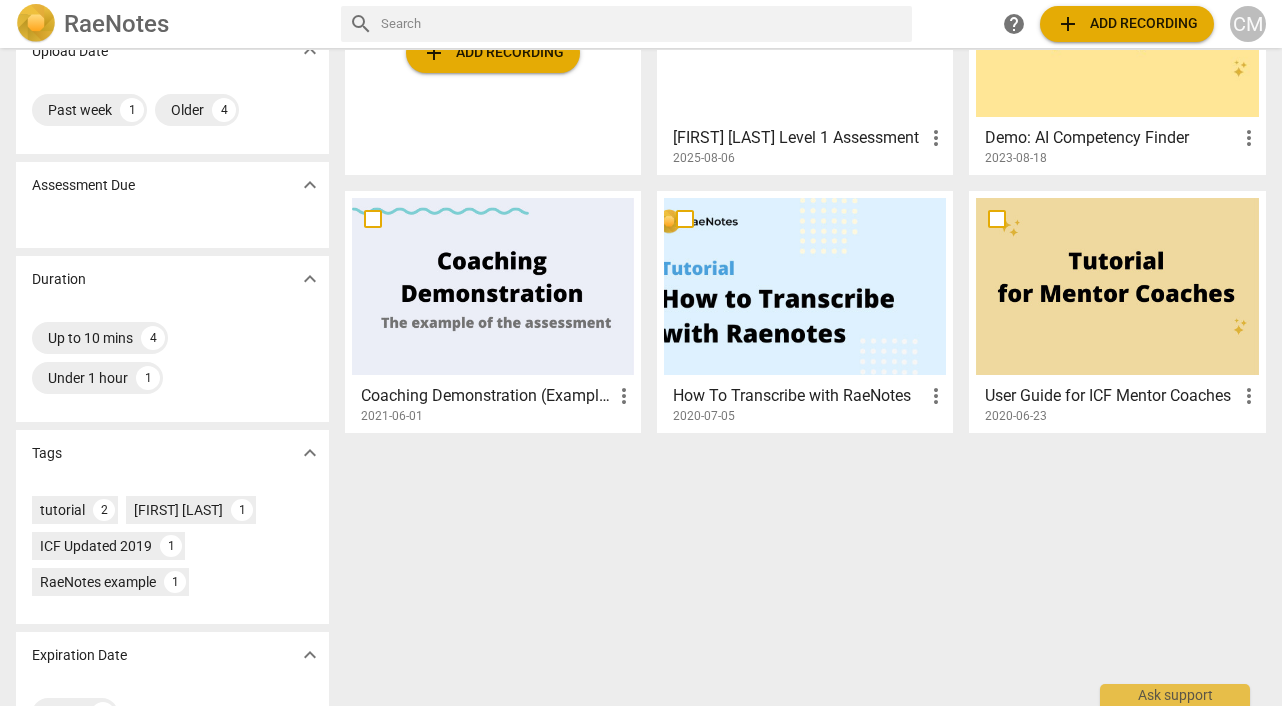 drag, startPoint x: 923, startPoint y: 616, endPoint x: 923, endPoint y: 598, distance: 18 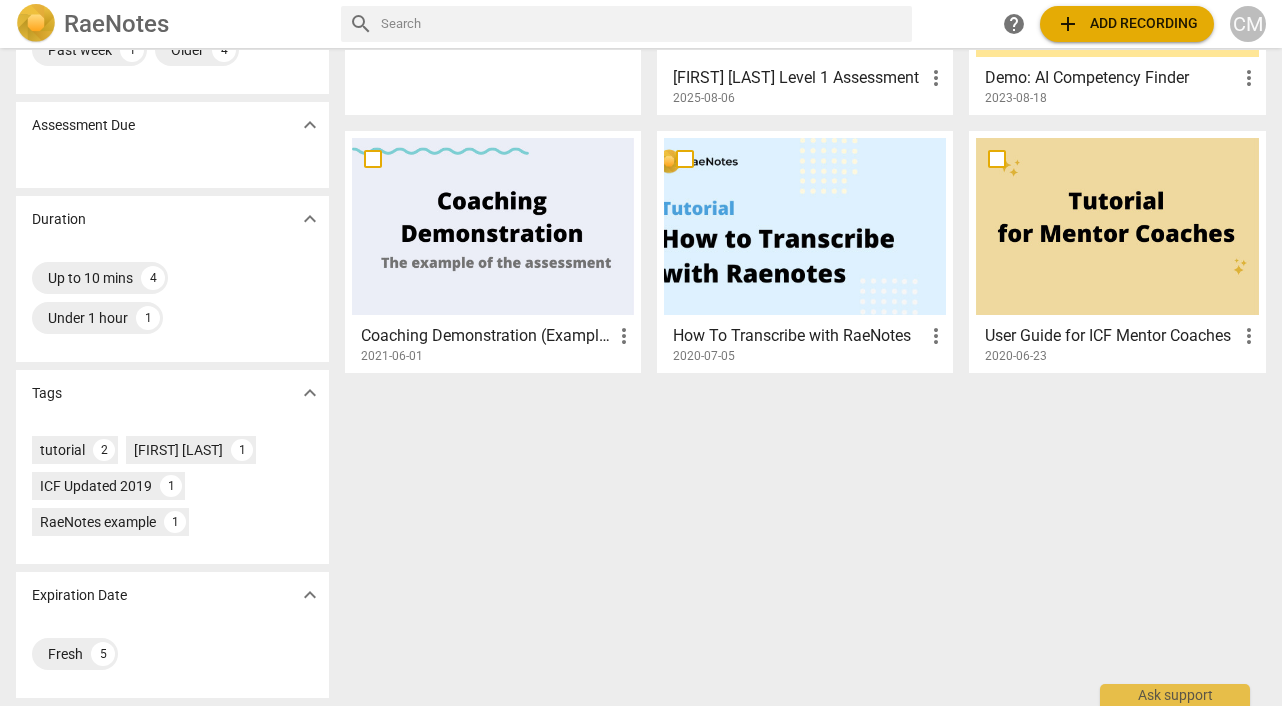 scroll, scrollTop: 270, scrollLeft: 0, axis: vertical 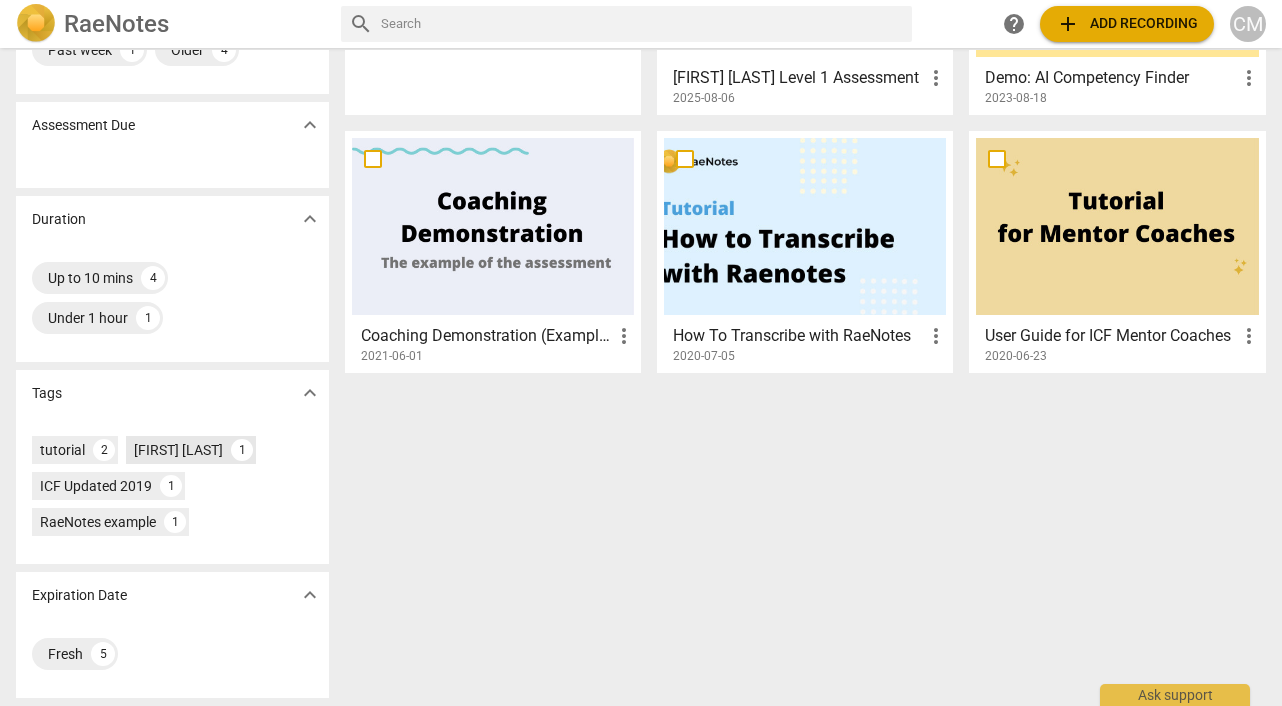 click on "[FIRST] [LAST]" at bounding box center (178, 450) 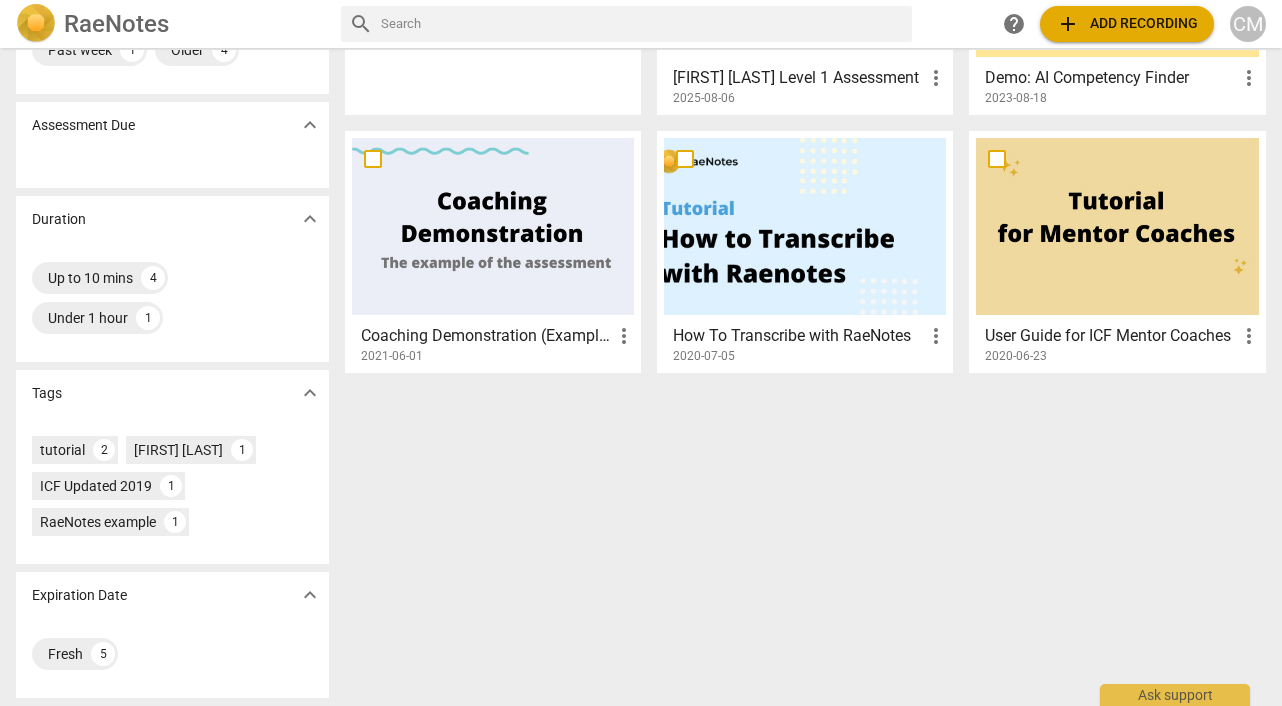 scroll, scrollTop: 0, scrollLeft: 0, axis: both 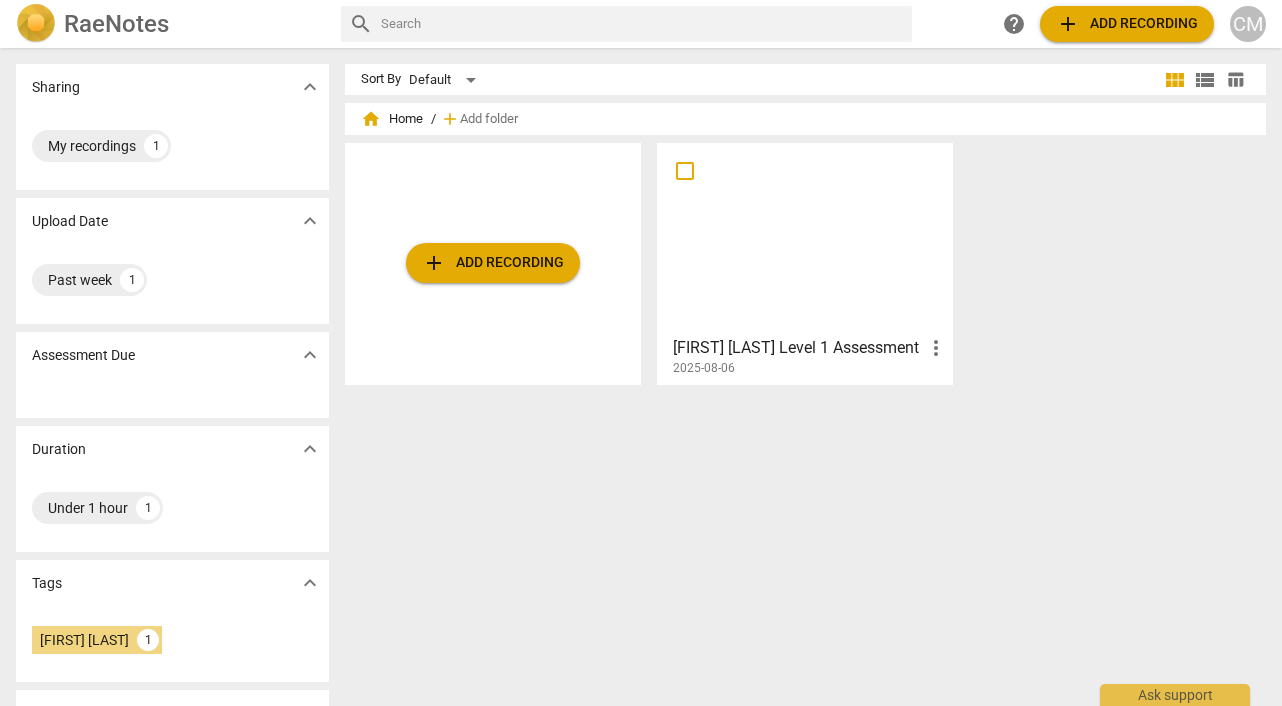 click at bounding box center [805, 238] 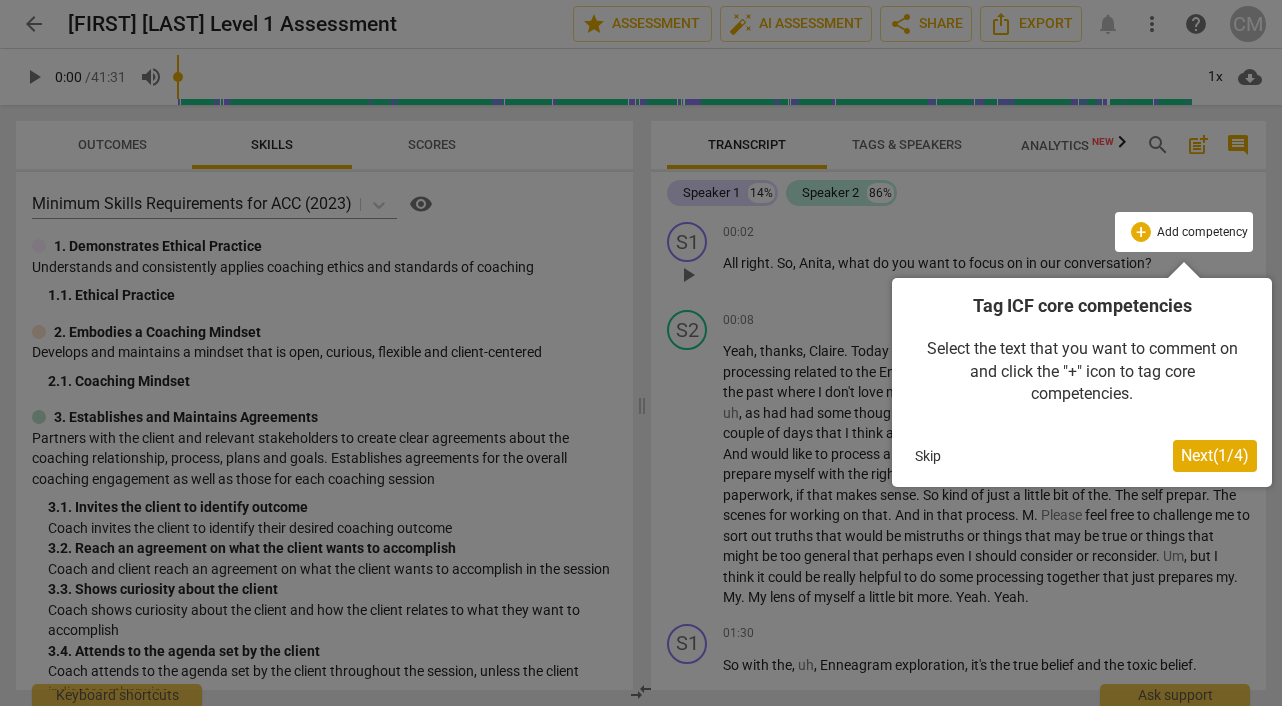 scroll, scrollTop: 0, scrollLeft: 0, axis: both 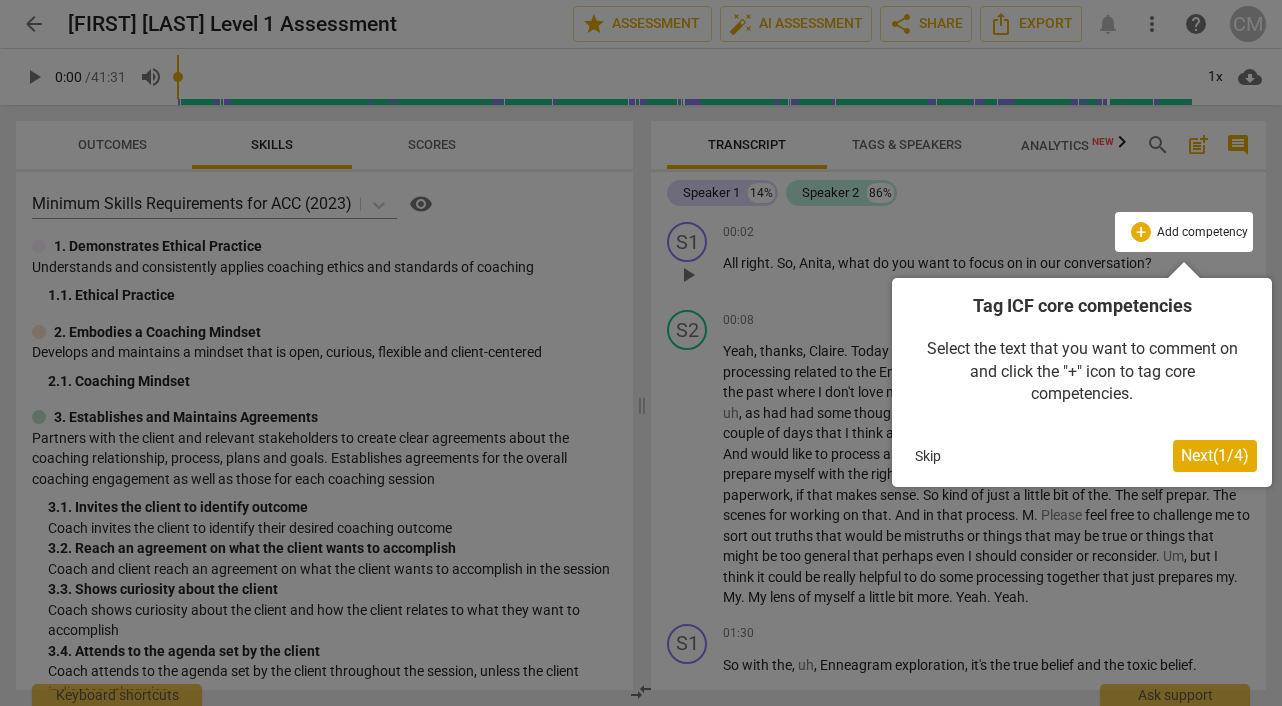 click at bounding box center (641, 353) 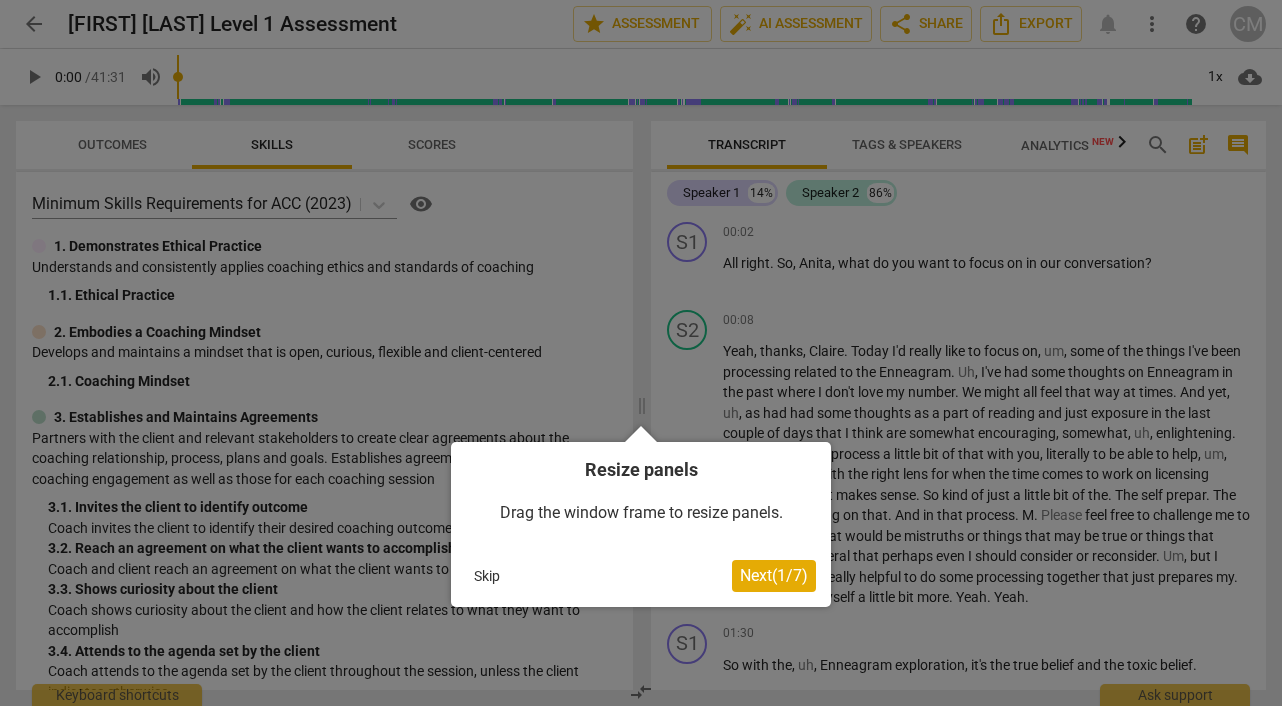 click on "Skip" at bounding box center [487, 576] 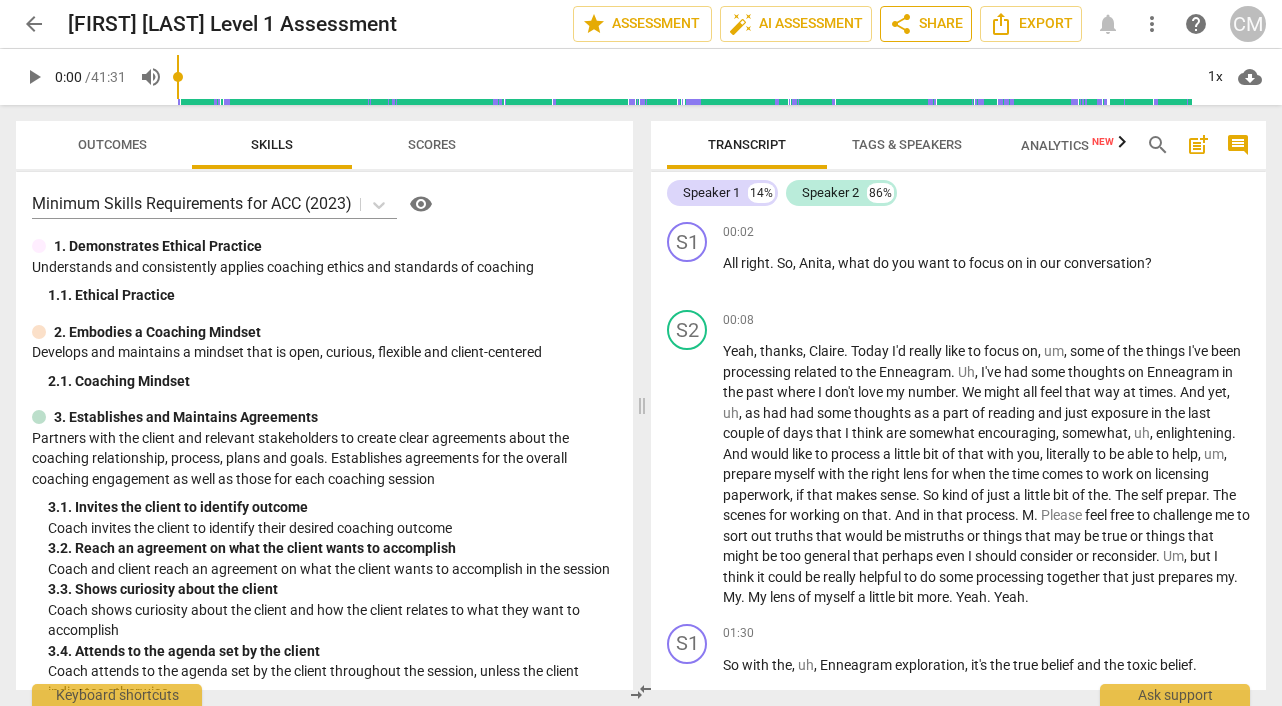 click on "share    Share" at bounding box center [926, 24] 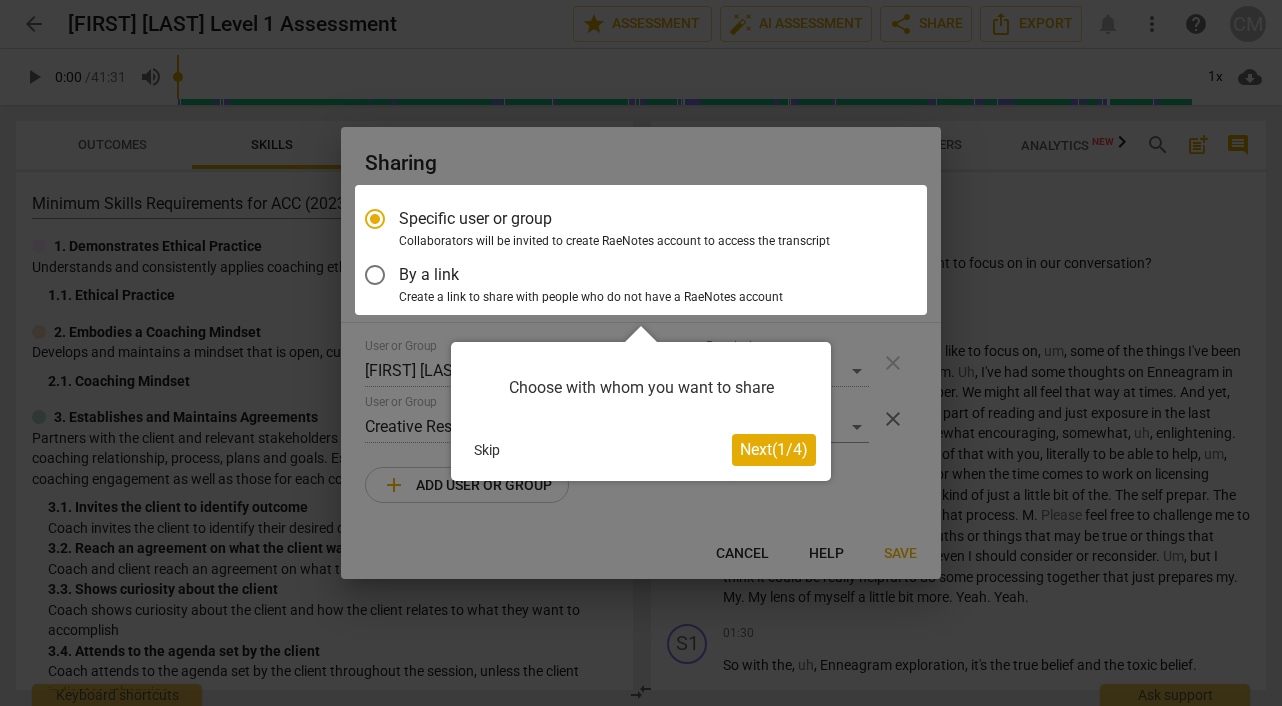 click on "Next  ( 1 / 4 )" at bounding box center (774, 449) 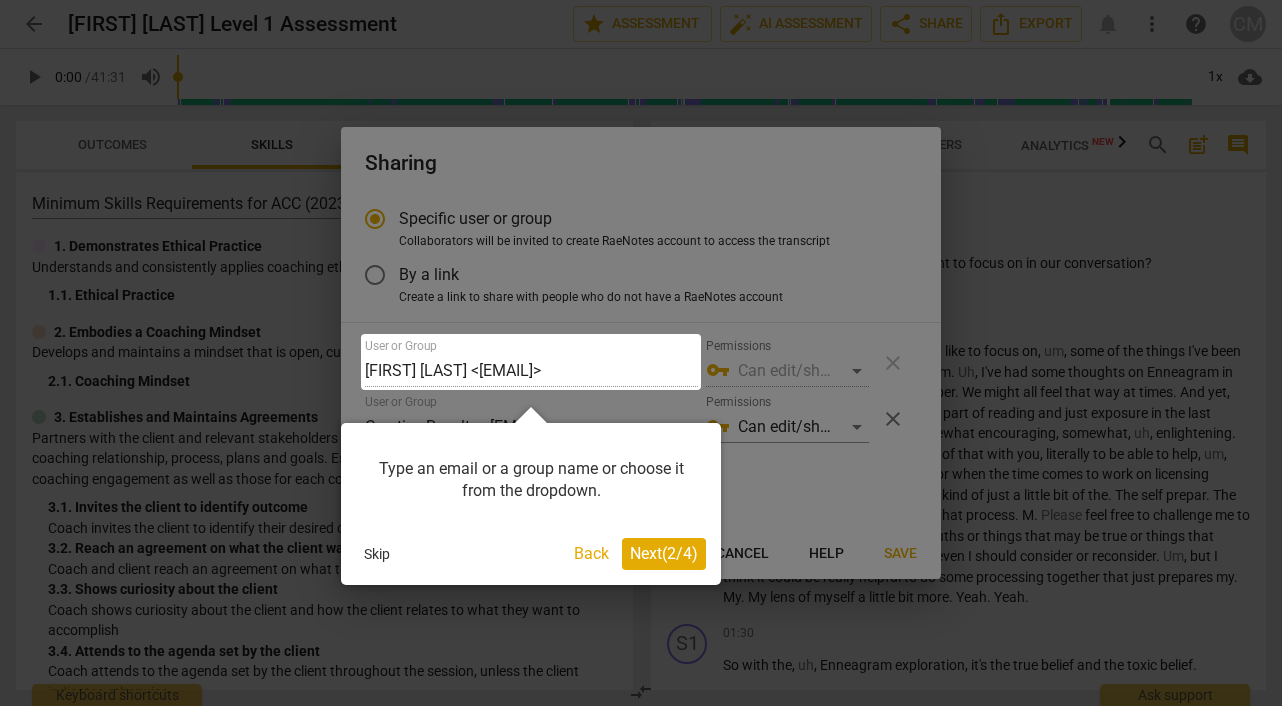 click at bounding box center (531, 362) 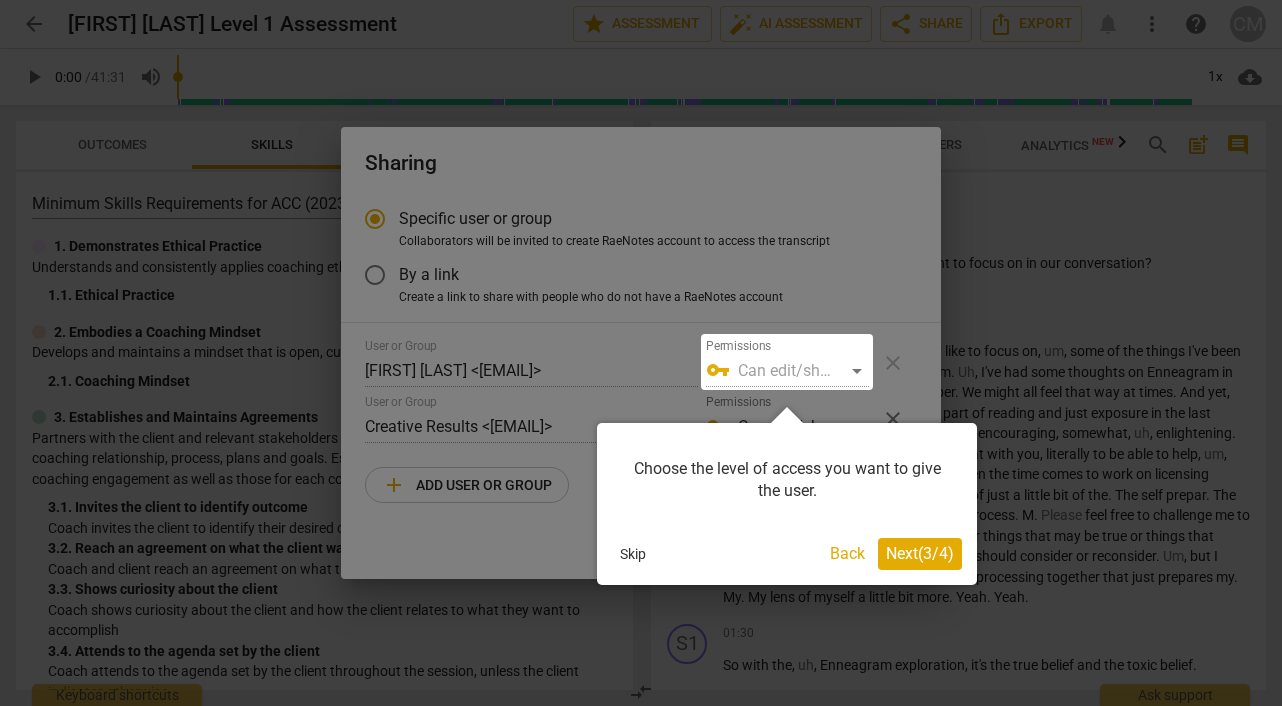 click on "Next  ( 3 / 4 )" at bounding box center (920, 553) 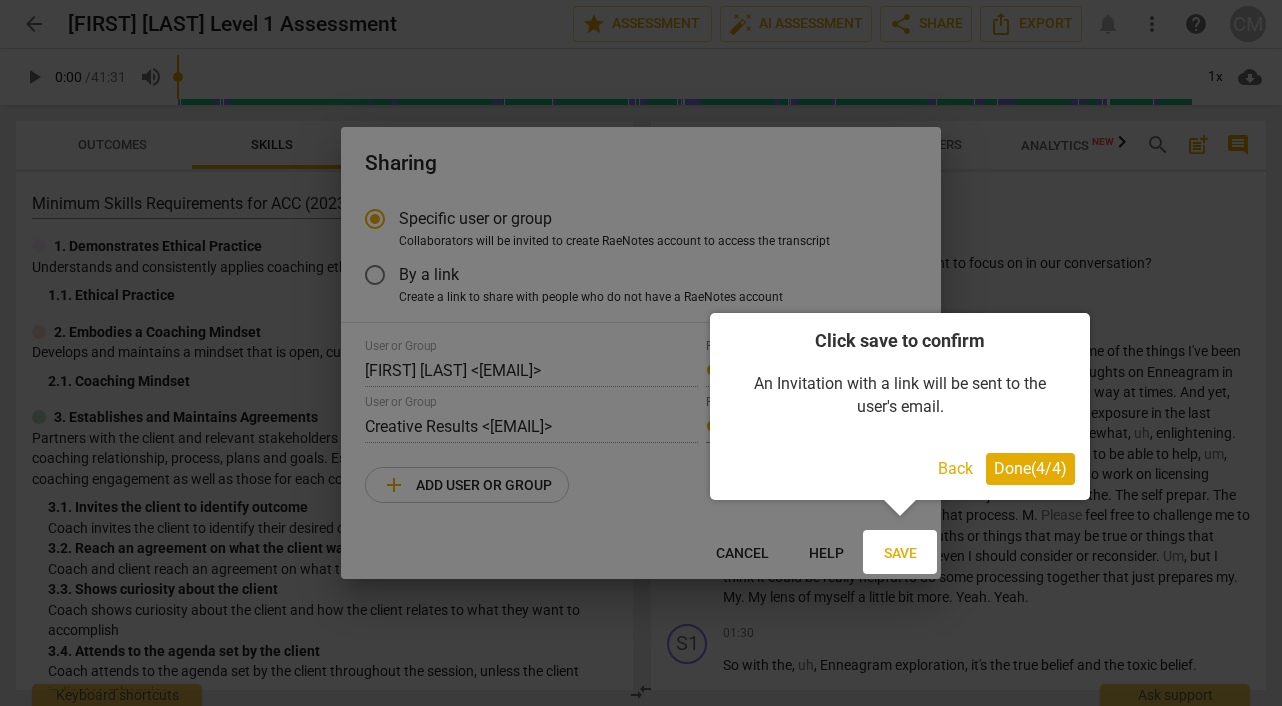 click at bounding box center [900, 552] 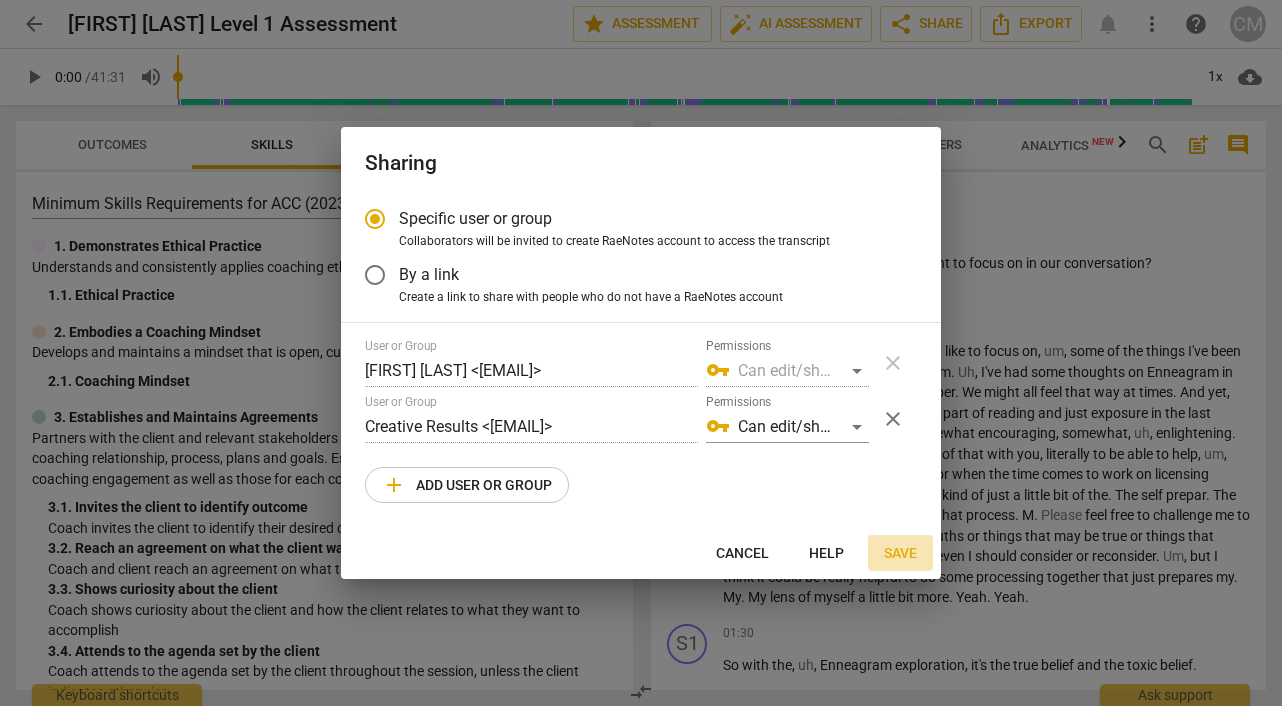 click on "Save" at bounding box center (900, 554) 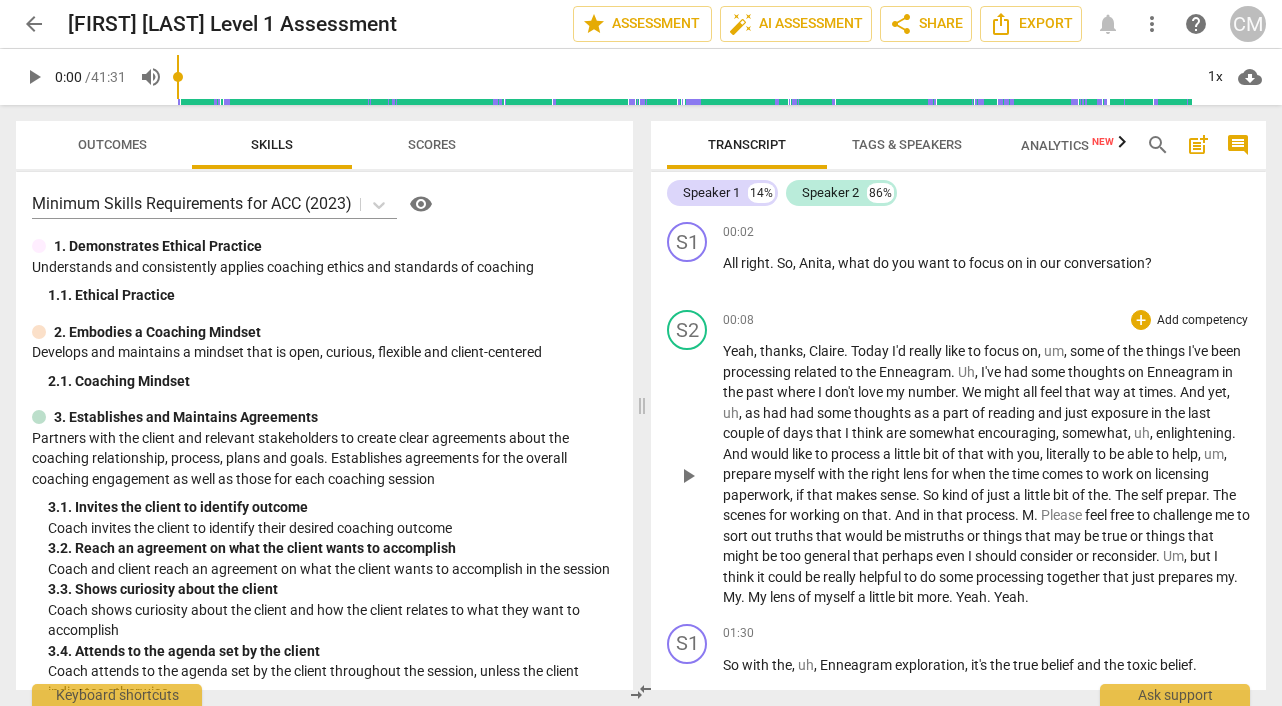 scroll, scrollTop: 0, scrollLeft: 0, axis: both 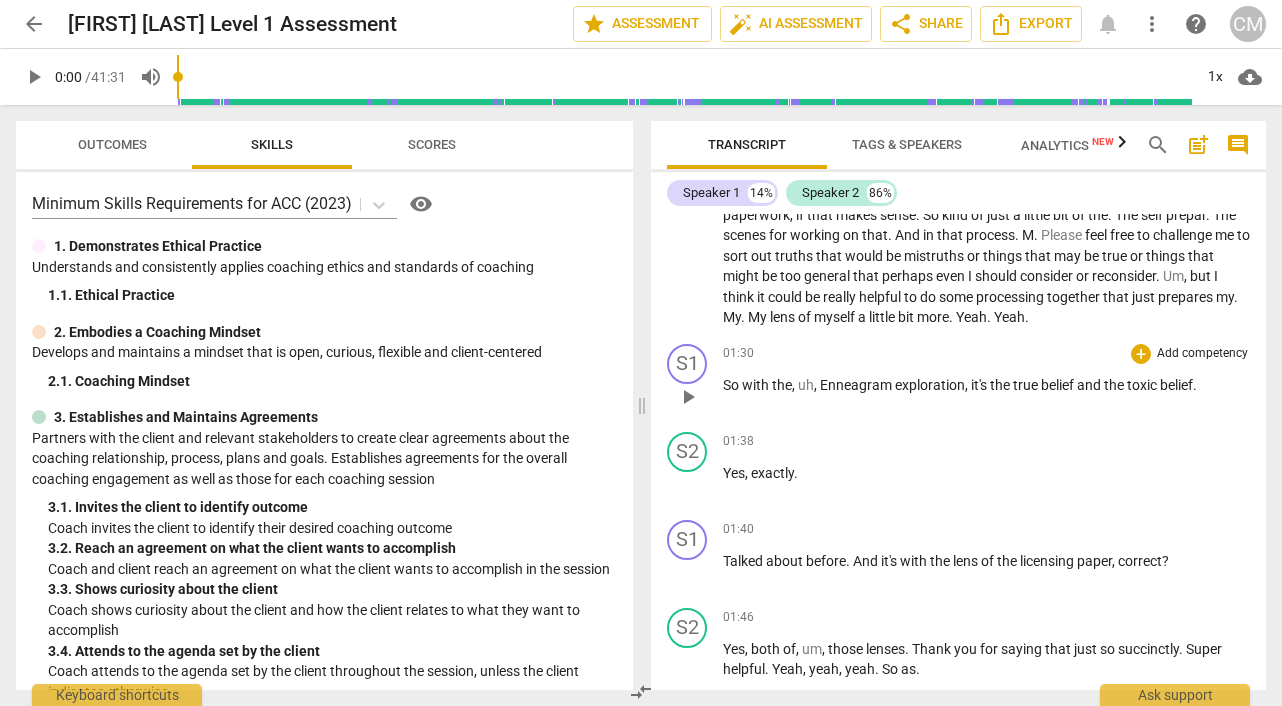 click on "Enneagram" at bounding box center [857, 385] 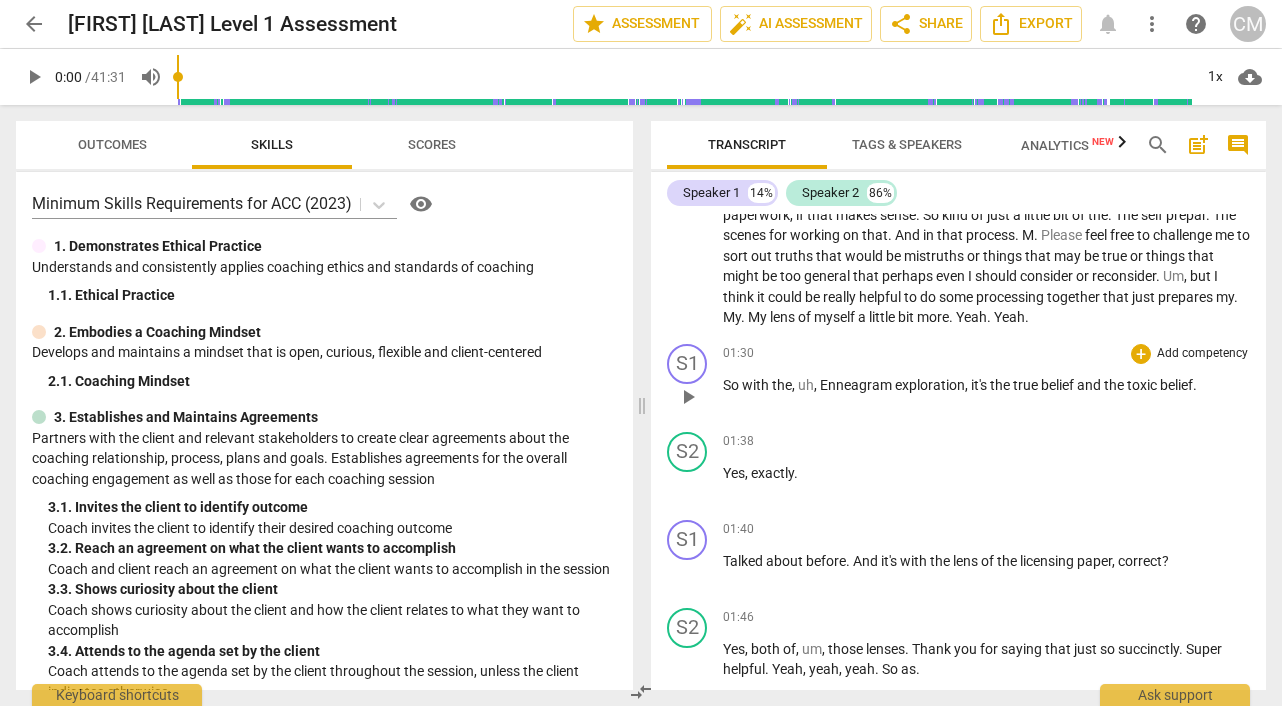type 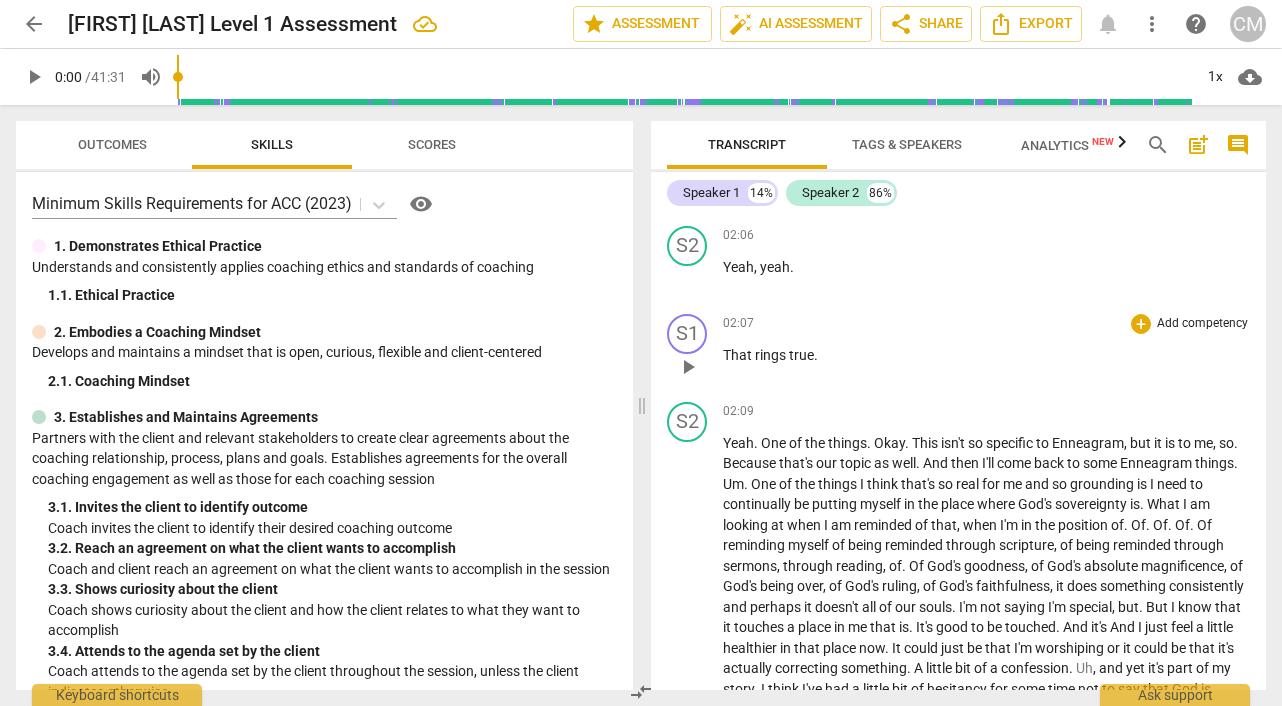 scroll, scrollTop: 849, scrollLeft: 0, axis: vertical 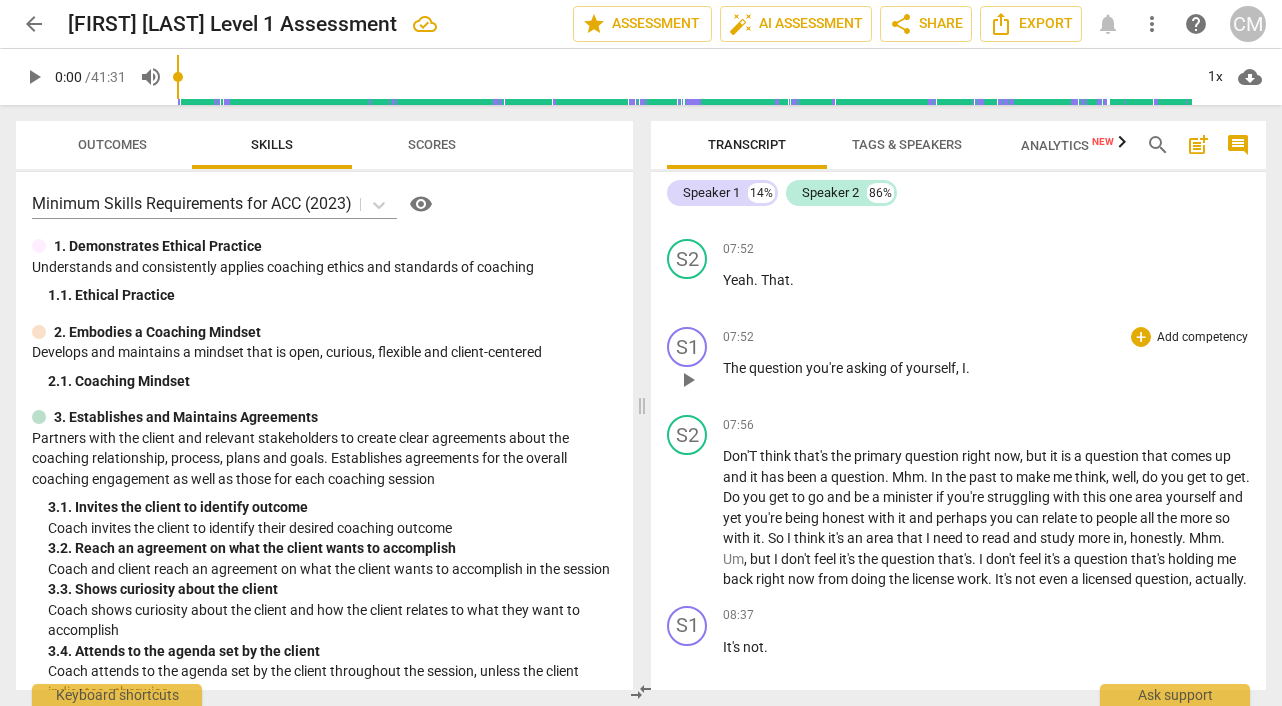 click on "." at bounding box center [968, 368] 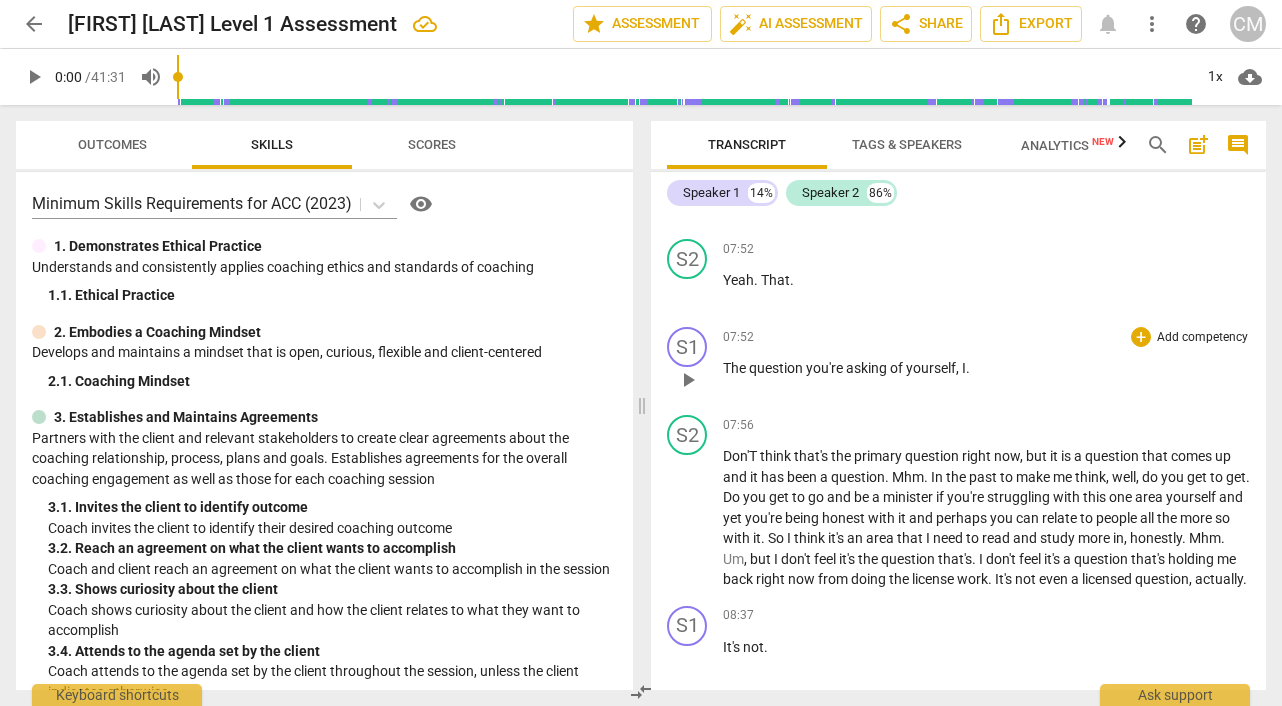 type 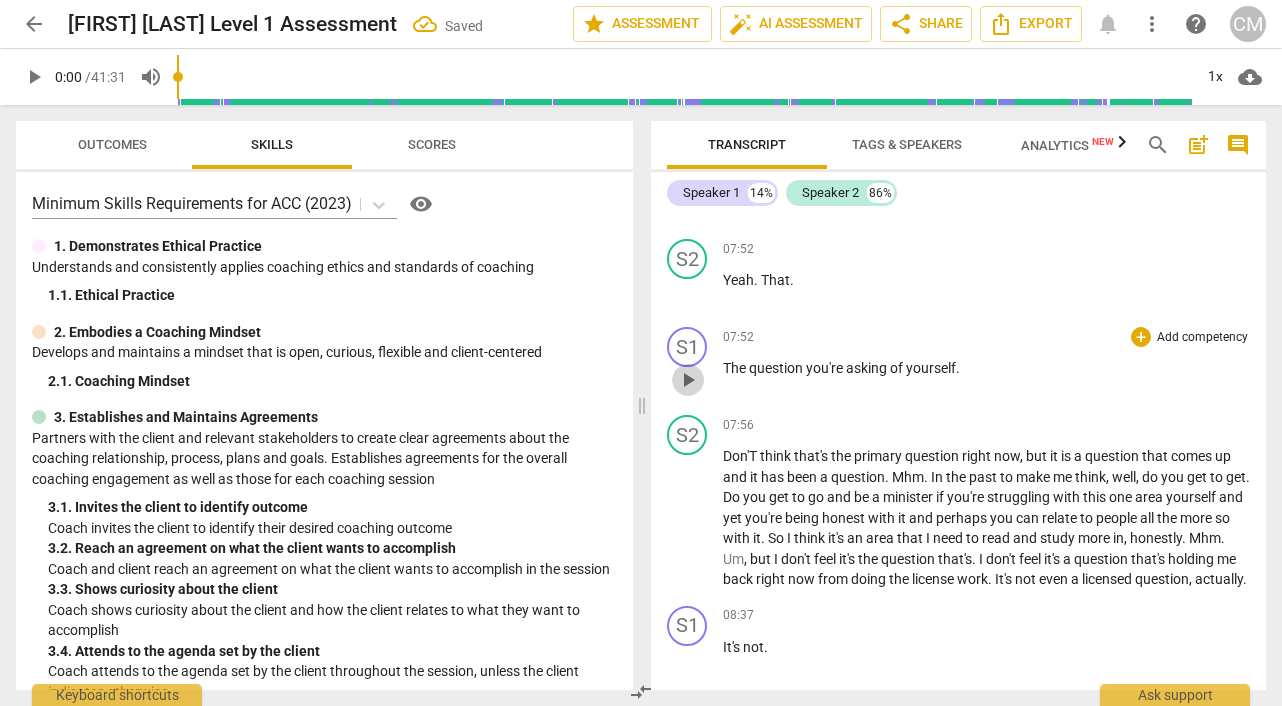 click on "play_arrow" at bounding box center [688, 380] 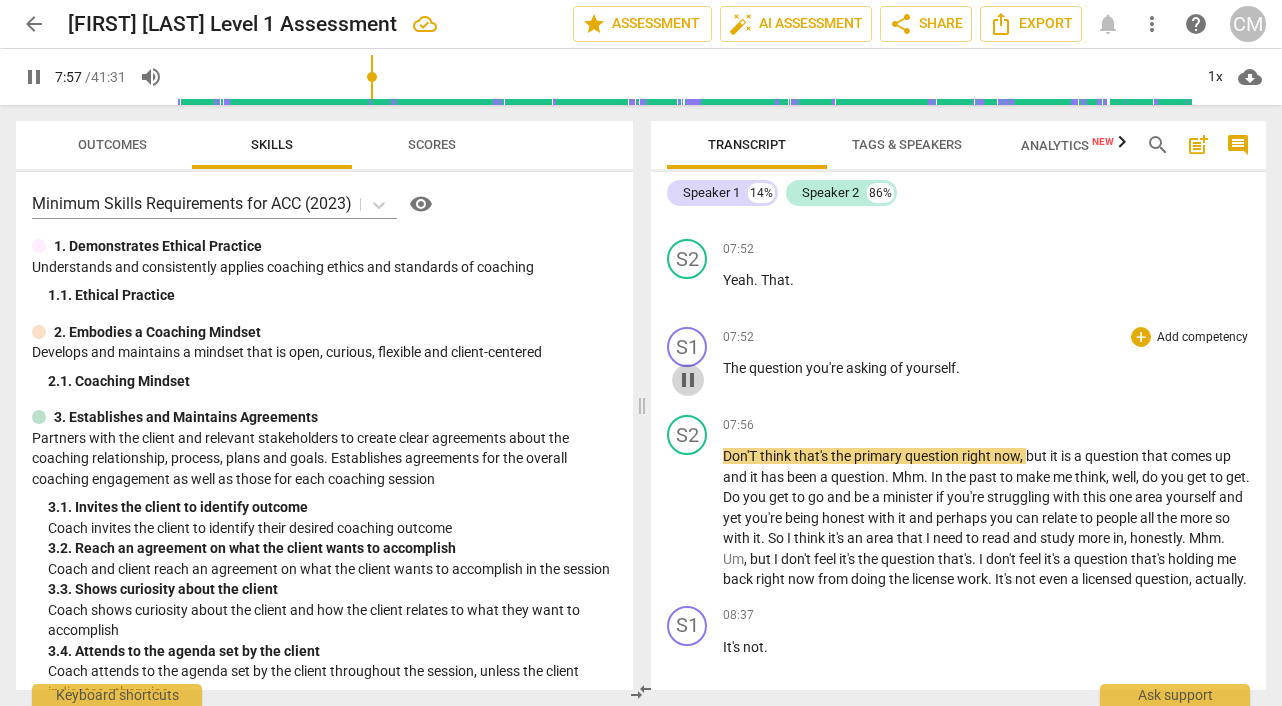 click on "pause" at bounding box center (688, 380) 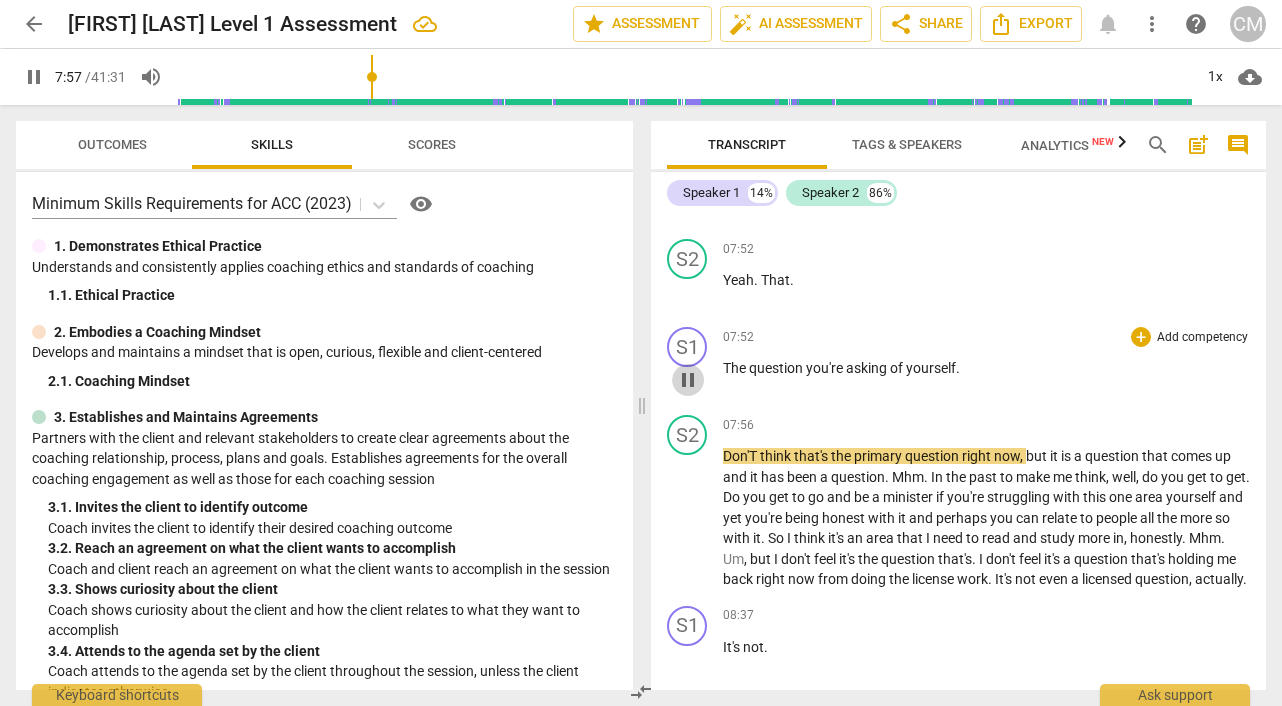 type on "478" 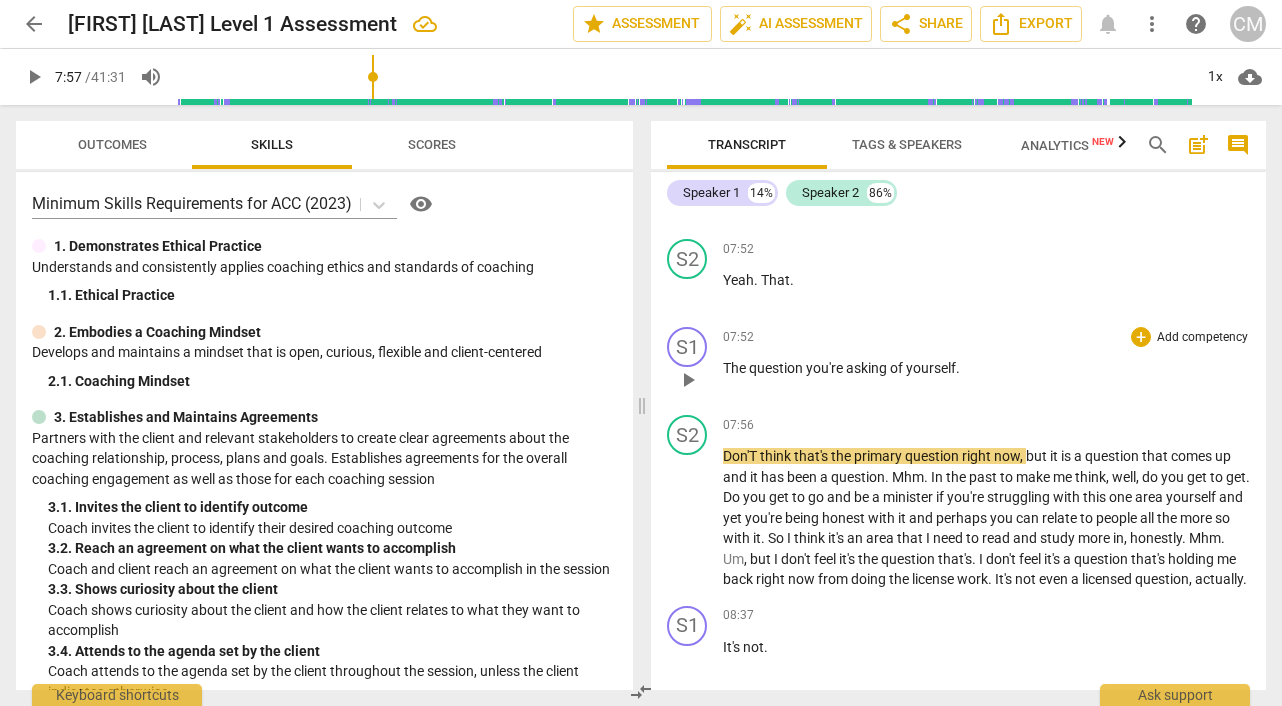 click on "The question you're asking of yourself ." at bounding box center (986, 368) 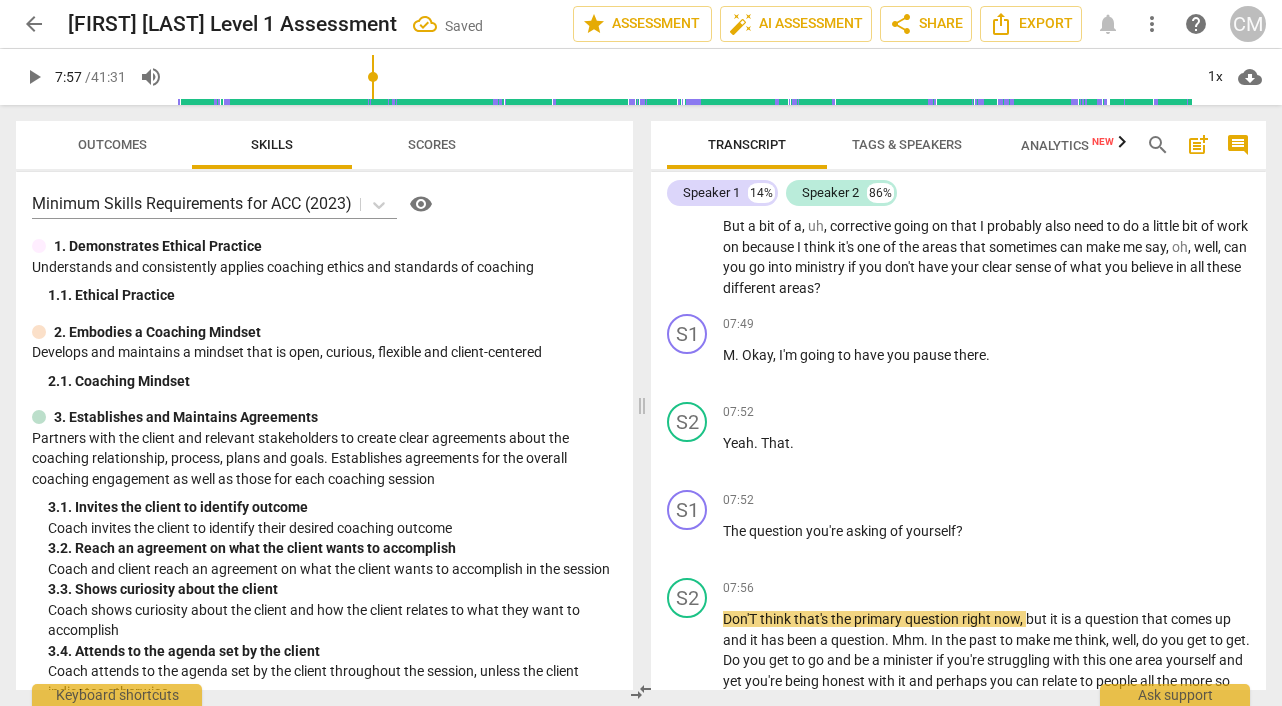 scroll, scrollTop: 2022, scrollLeft: 0, axis: vertical 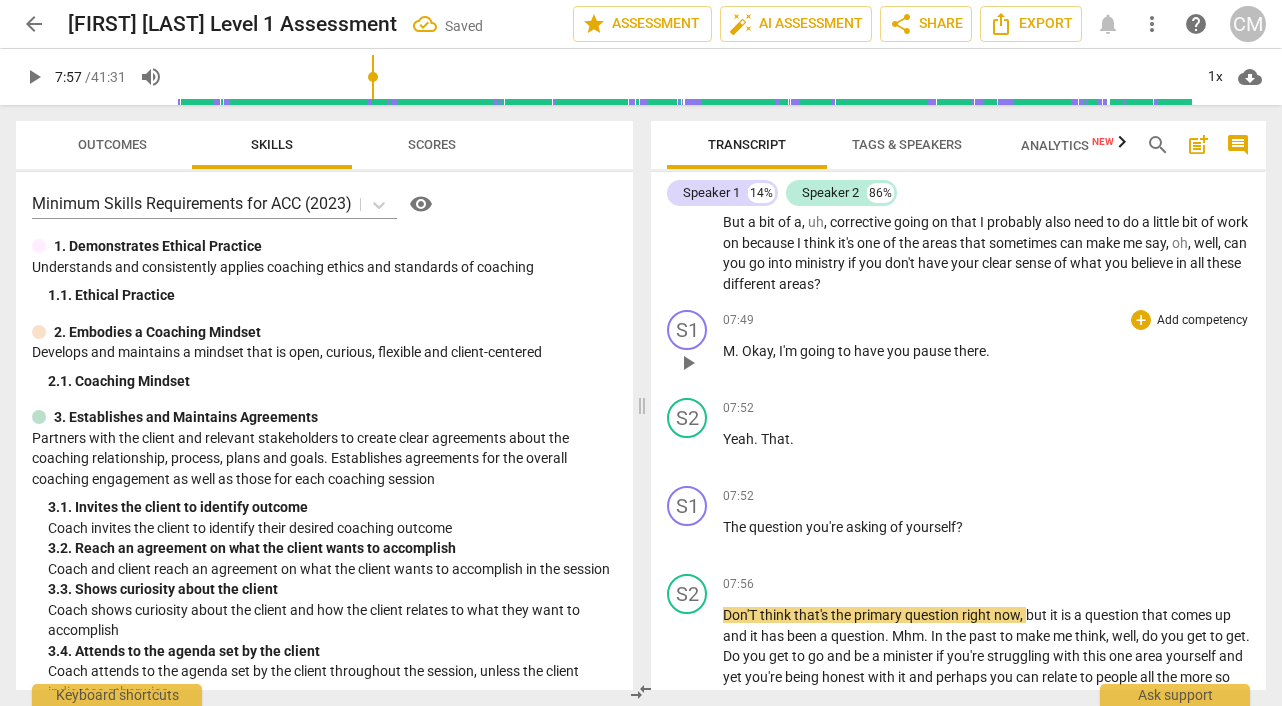 click on "Okay" at bounding box center [757, 351] 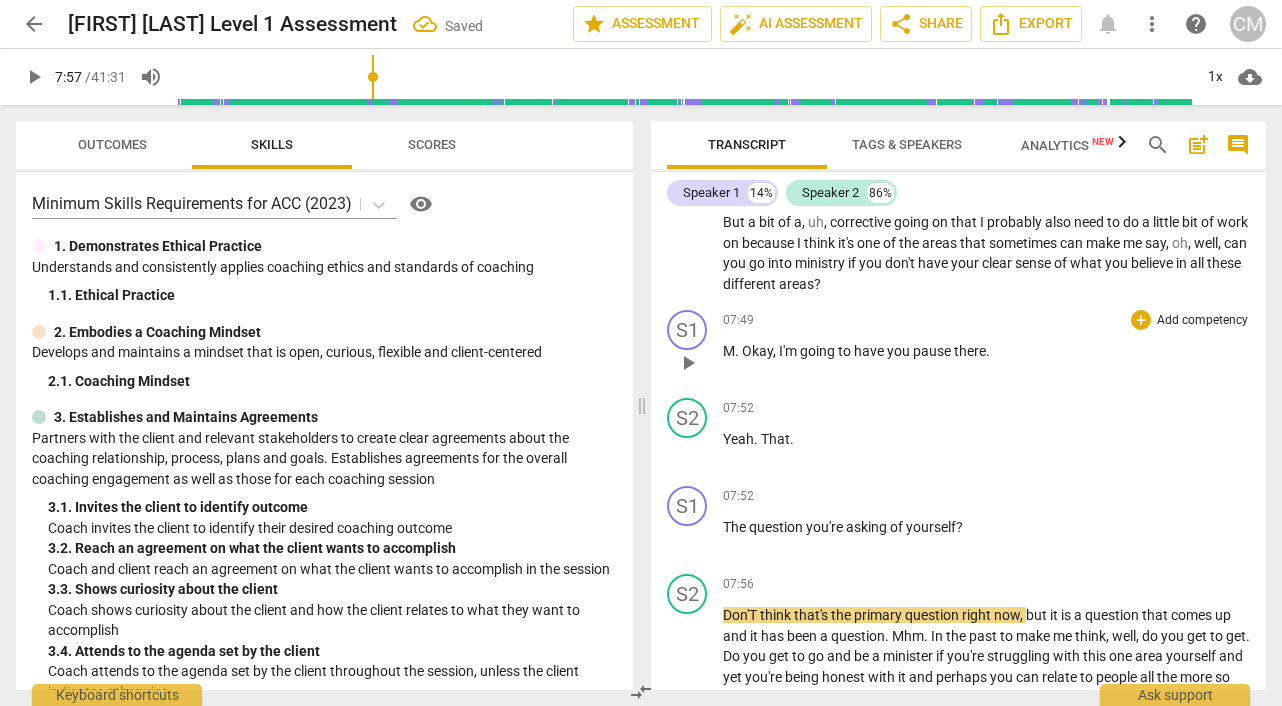 type 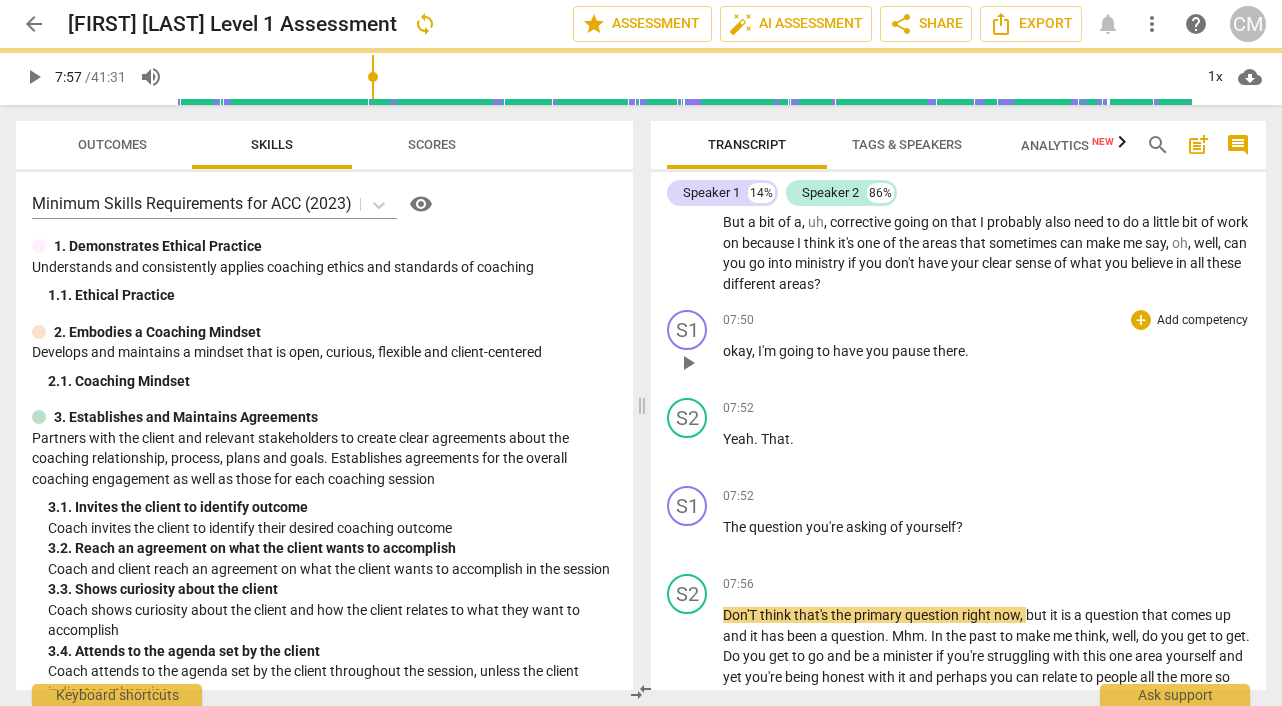 click on "okay" at bounding box center (737, 351) 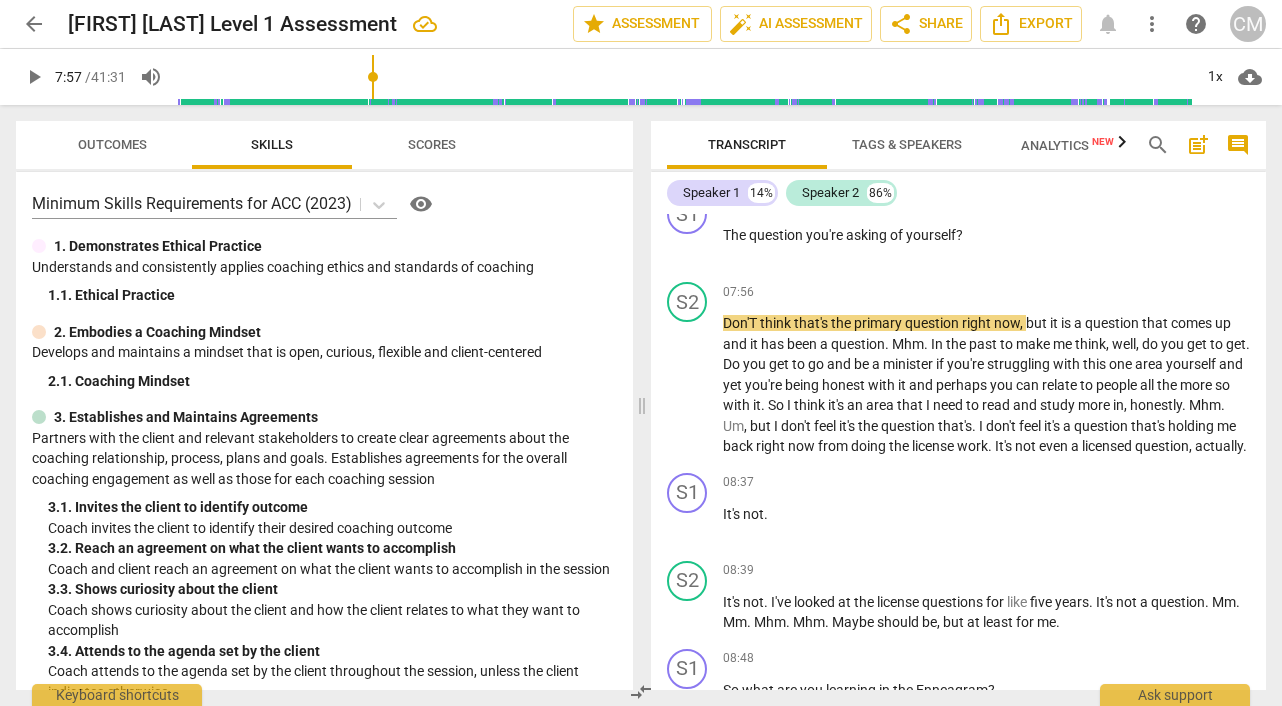 scroll, scrollTop: 2315, scrollLeft: 0, axis: vertical 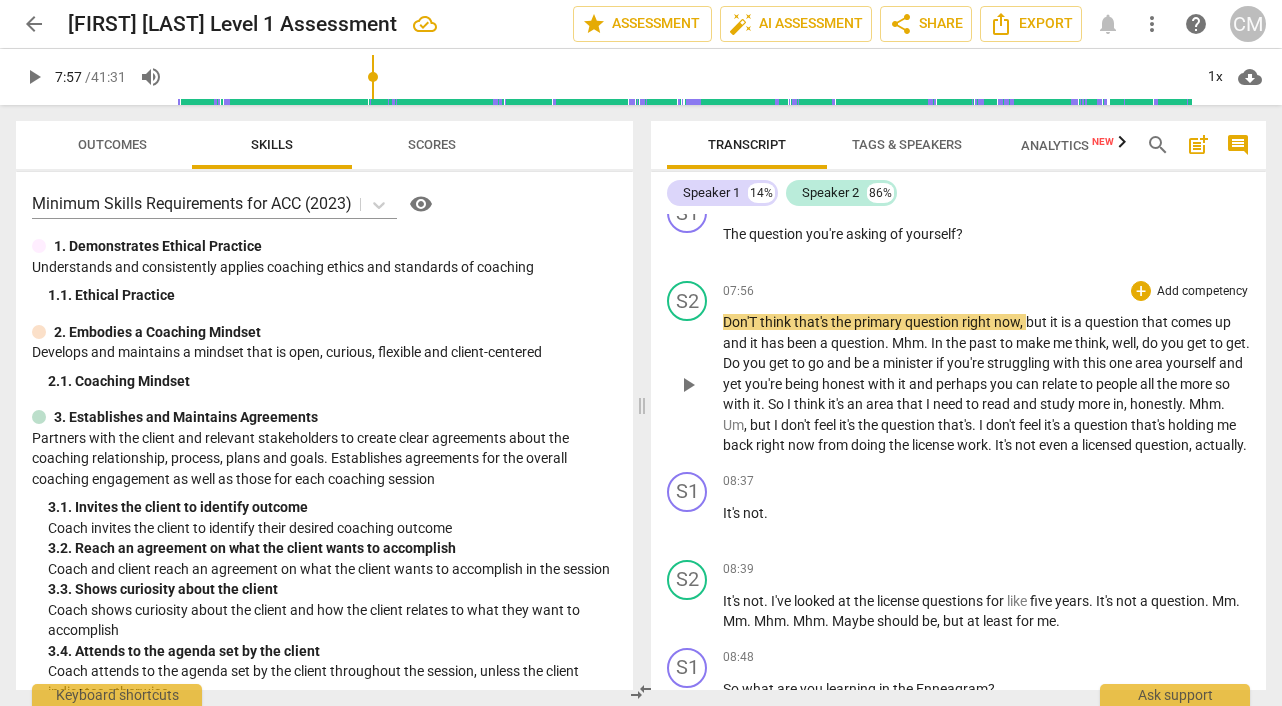 click on "Don'T" at bounding box center (741, 322) 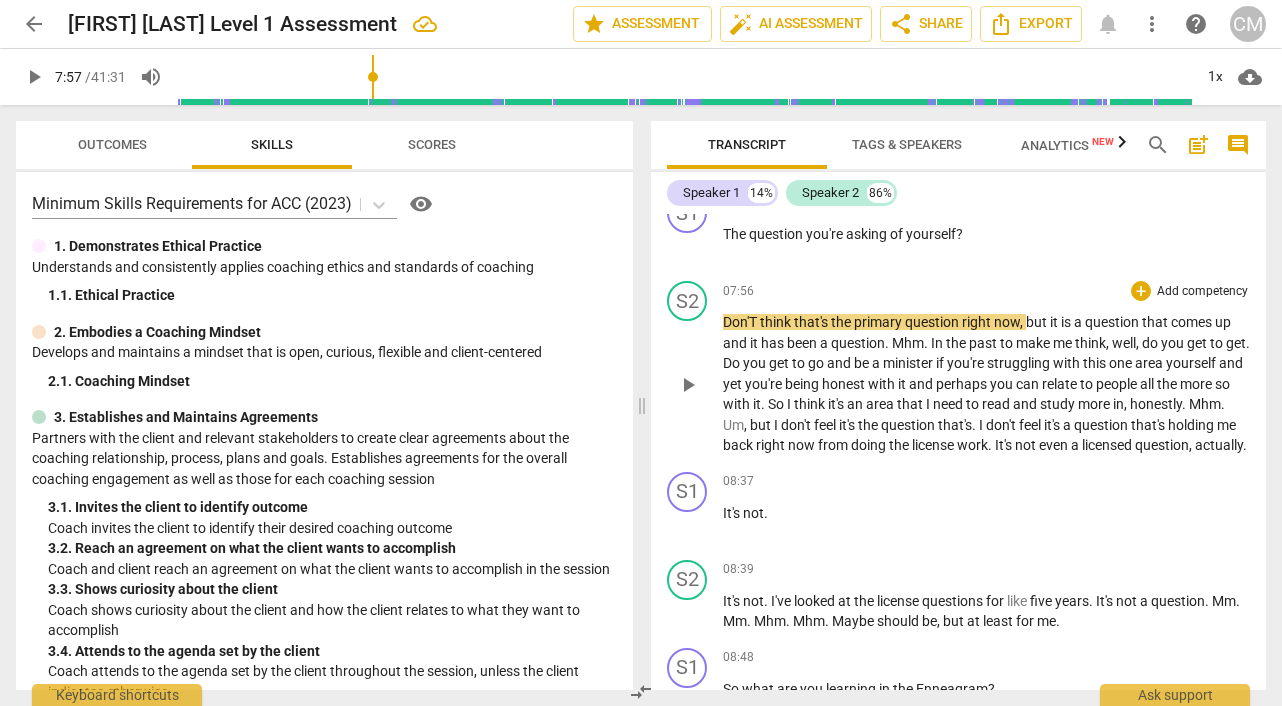 type 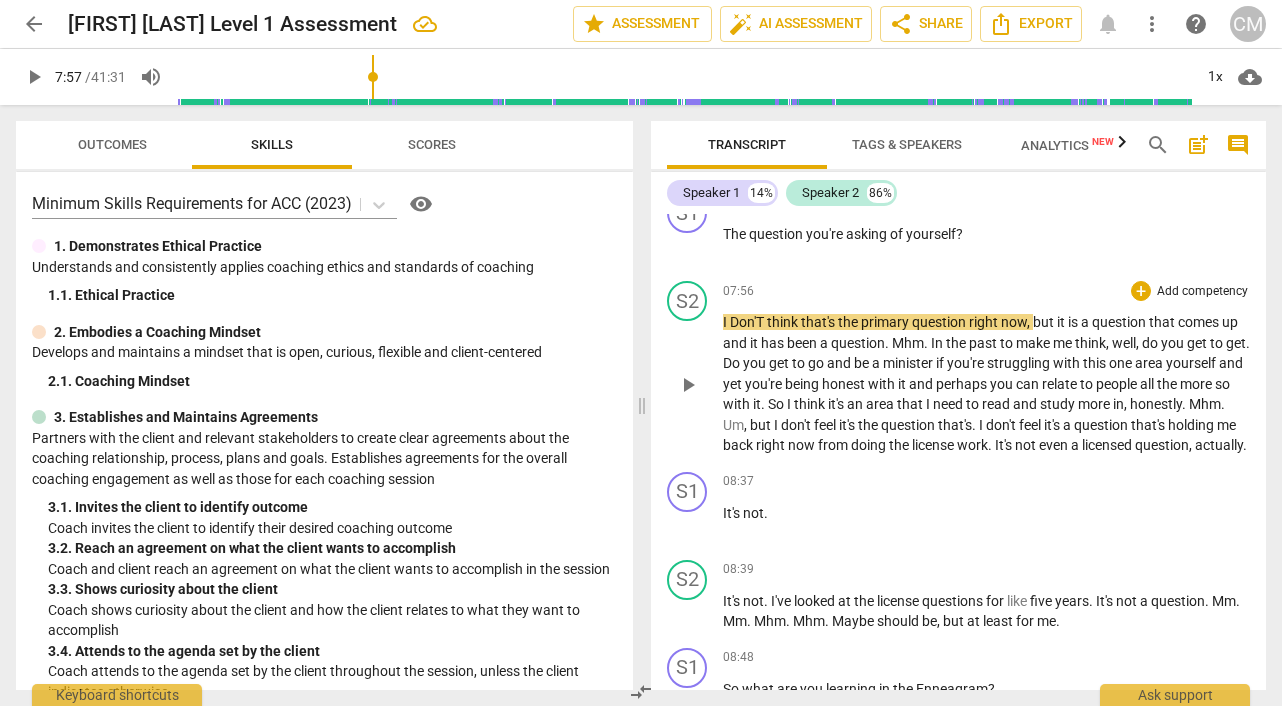 click on "I Don'T" at bounding box center (745, 322) 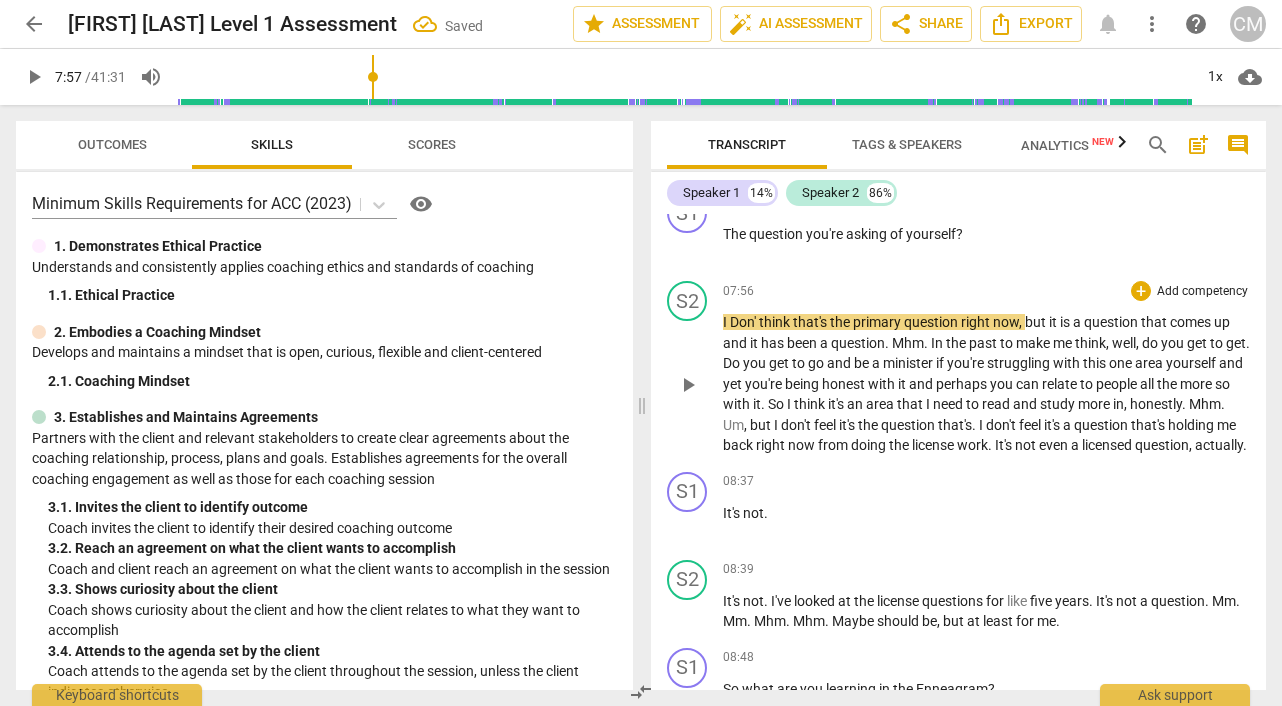 click on "I Don'" at bounding box center [741, 322] 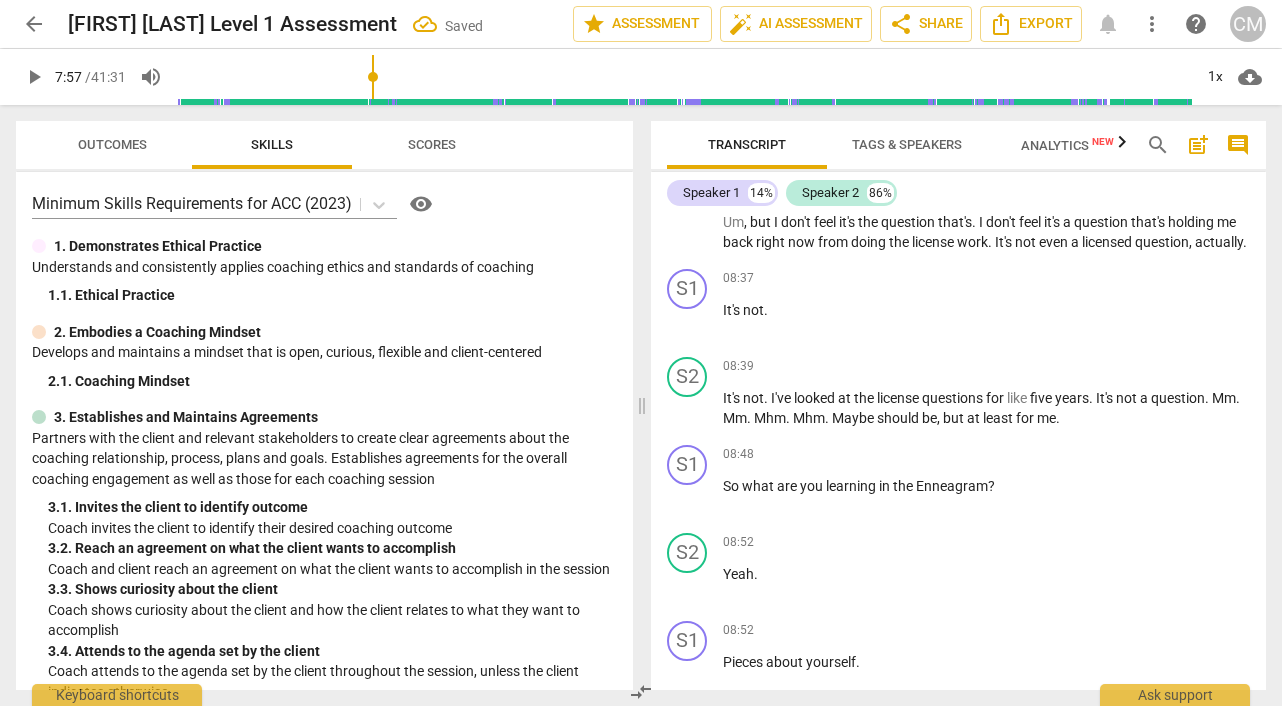 scroll, scrollTop: 2519, scrollLeft: 0, axis: vertical 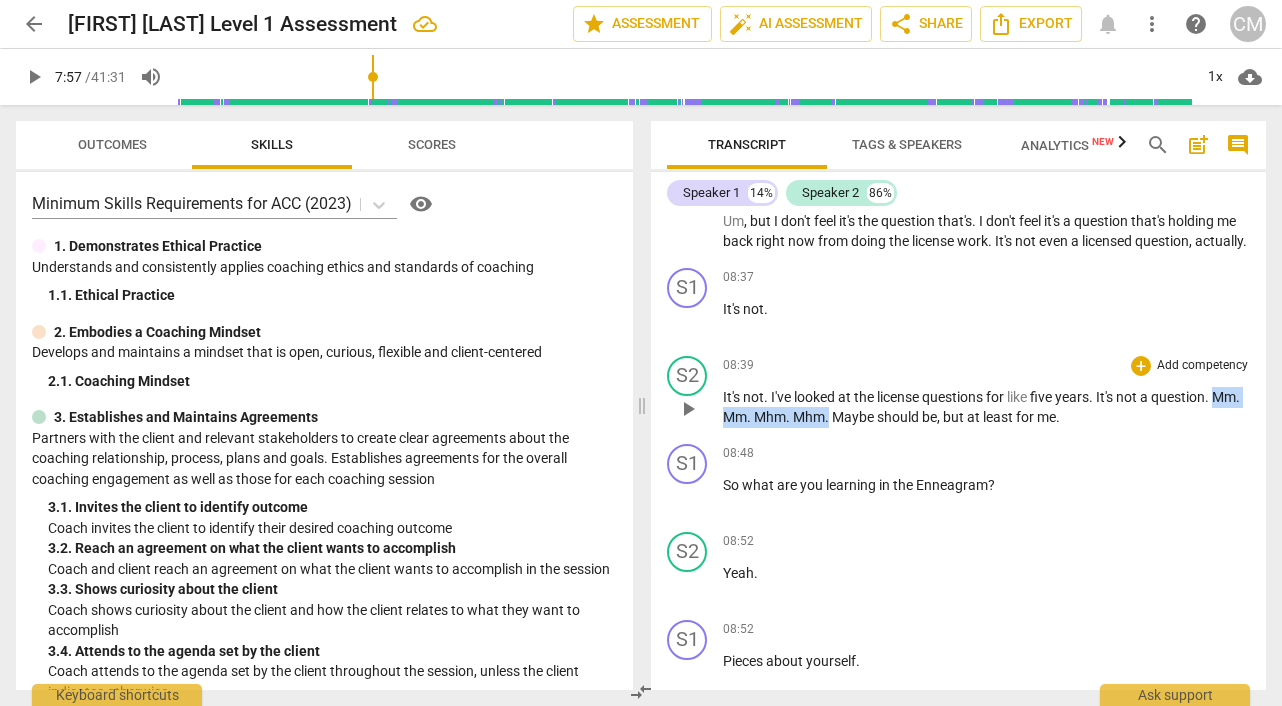 drag, startPoint x: 862, startPoint y: 438, endPoint x: 729, endPoint y: 438, distance: 133 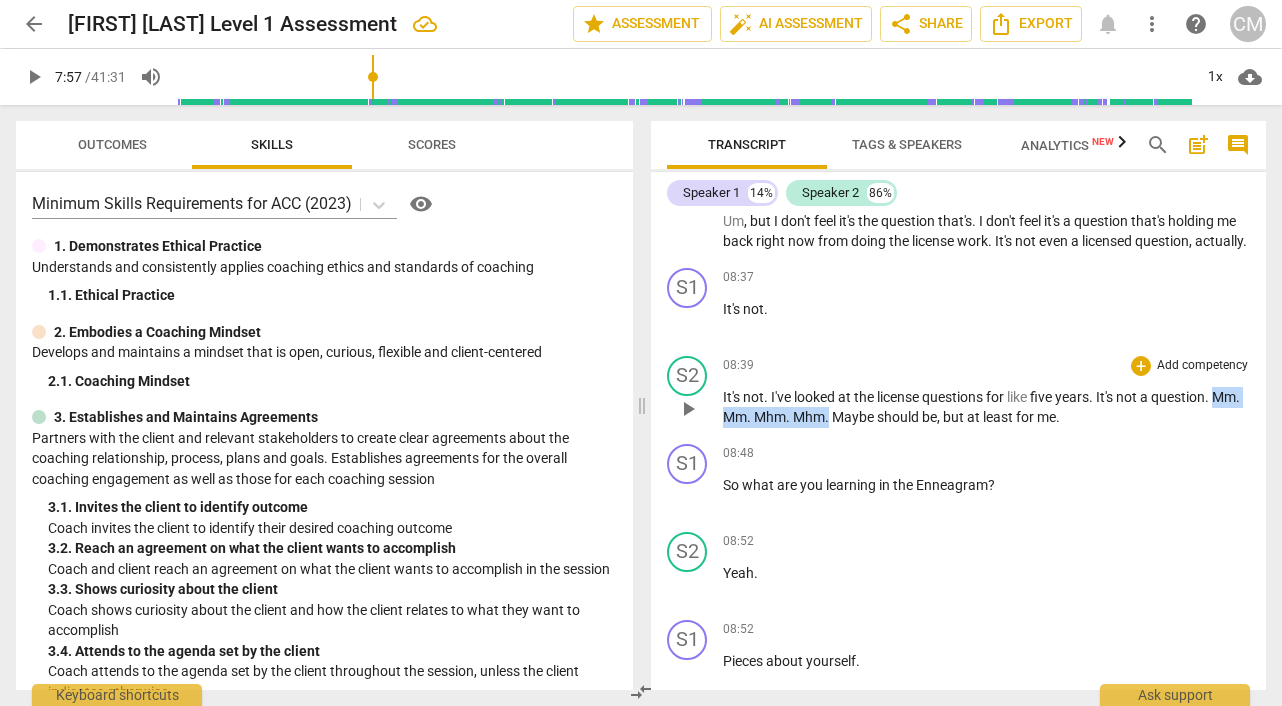 click on "It's   not .   I've   looked   at   the   license   questions   for   like   five   years .   It's   not   a   question .   Mm .   Mm .   Mhm .   Mhm .   Maybe   should   be ,   but   at   least   for   me ." at bounding box center [986, 407] 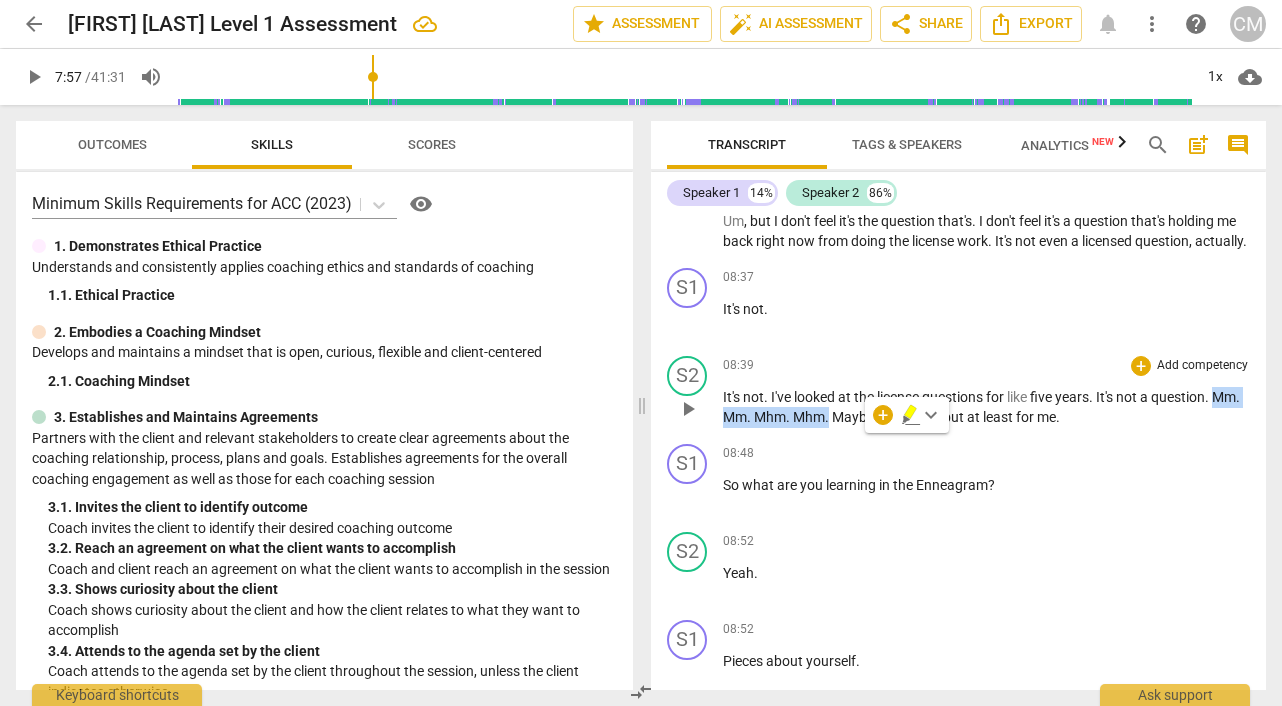 click on "play_arrow" at bounding box center [688, 409] 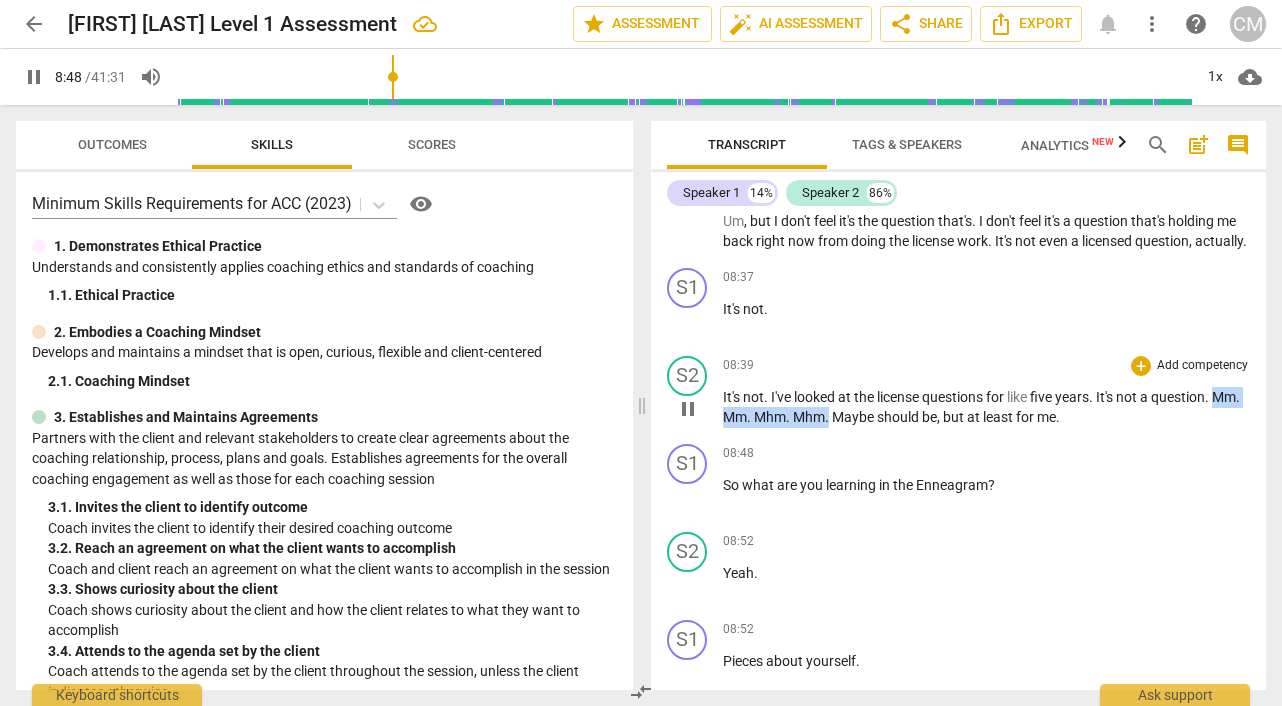 click on "." at bounding box center [828, 417] 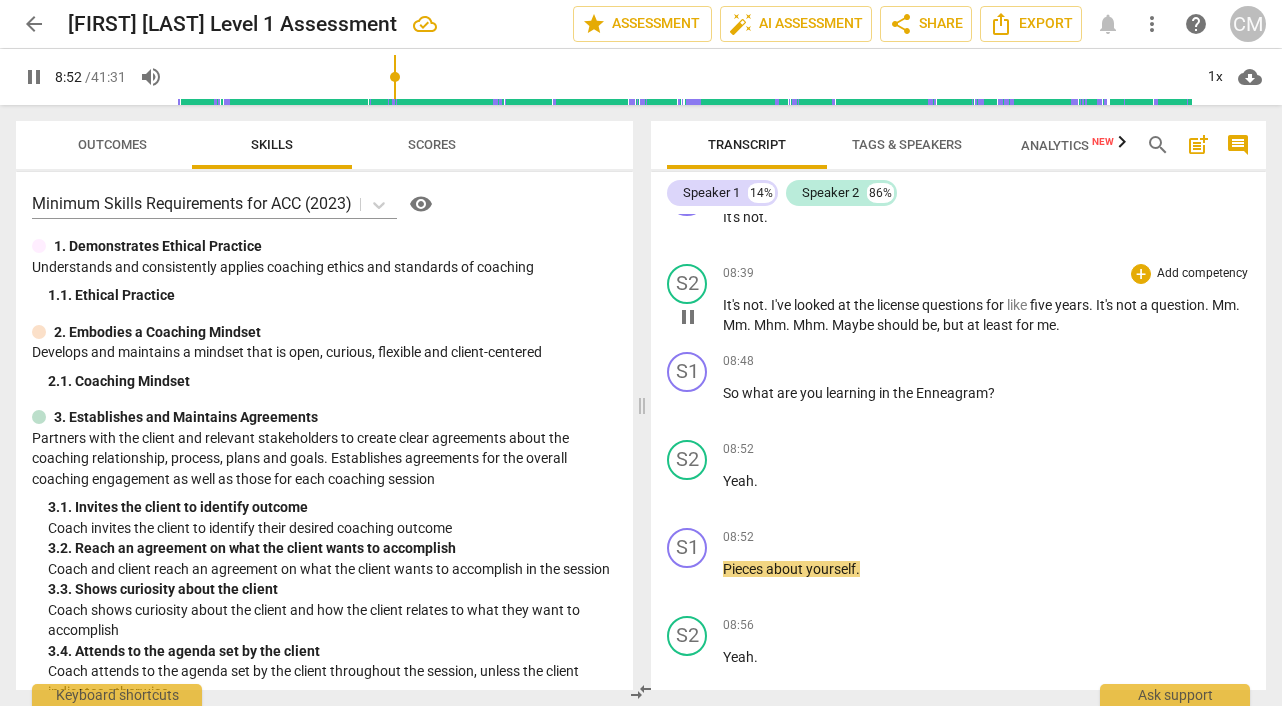 scroll, scrollTop: 2619, scrollLeft: 0, axis: vertical 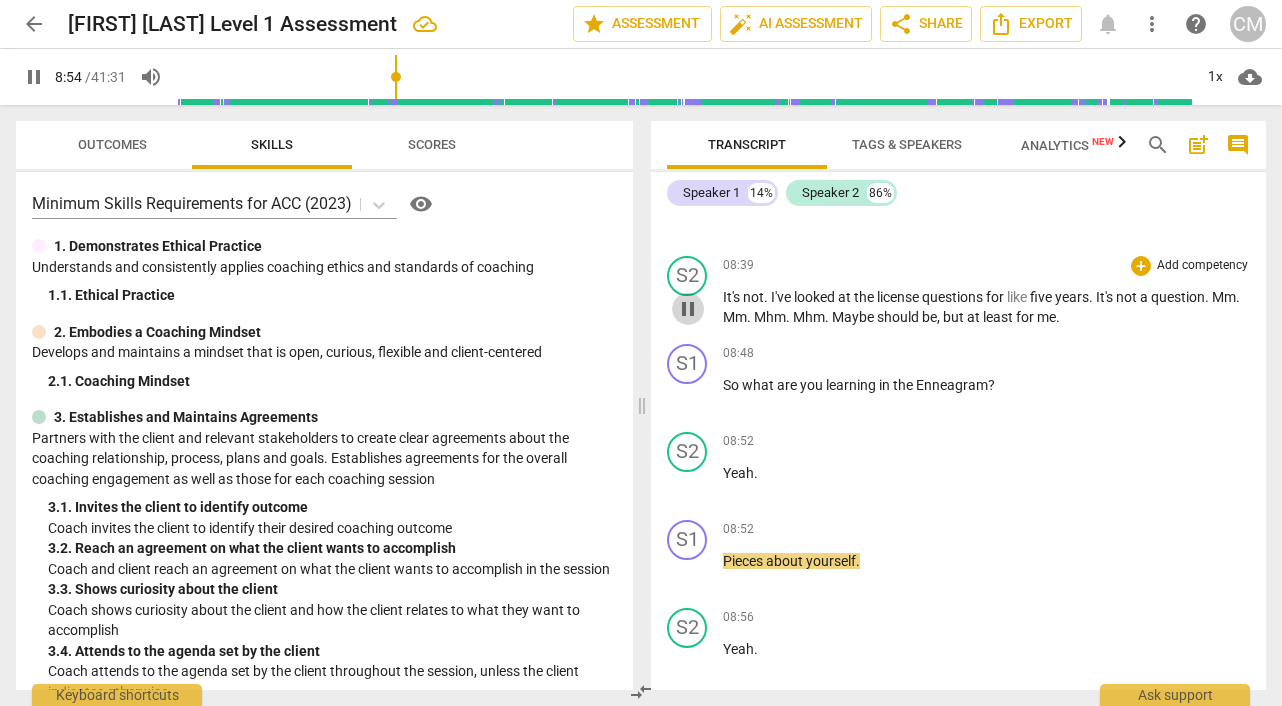 click on "pause" at bounding box center [688, 309] 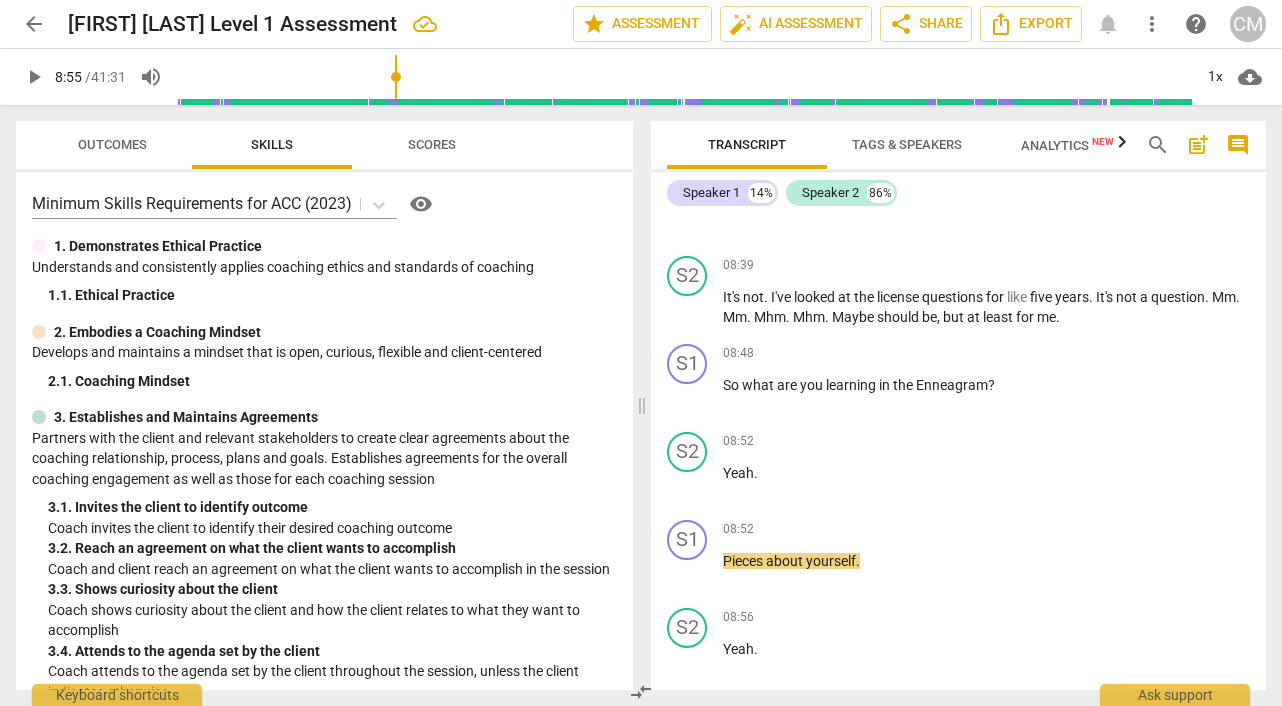 click on "Maybe" at bounding box center (854, 317) 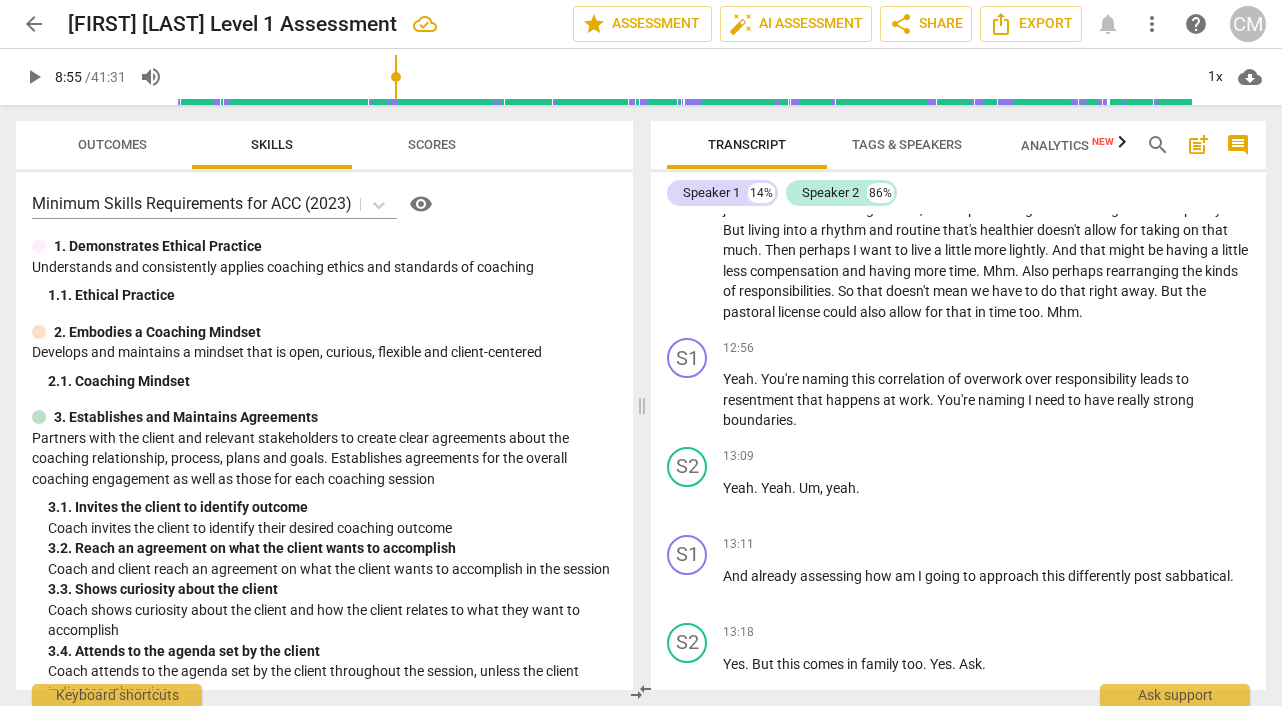 scroll, scrollTop: 3796, scrollLeft: 0, axis: vertical 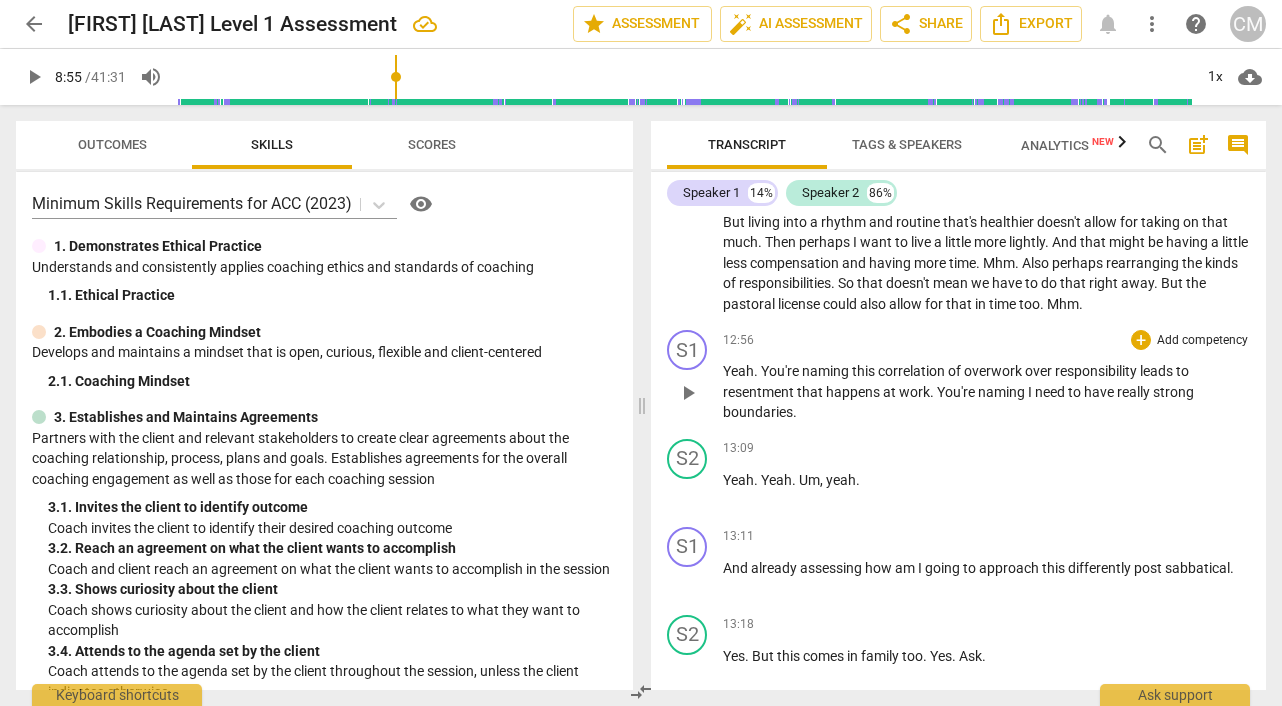 click on "play_arrow" at bounding box center (688, 393) 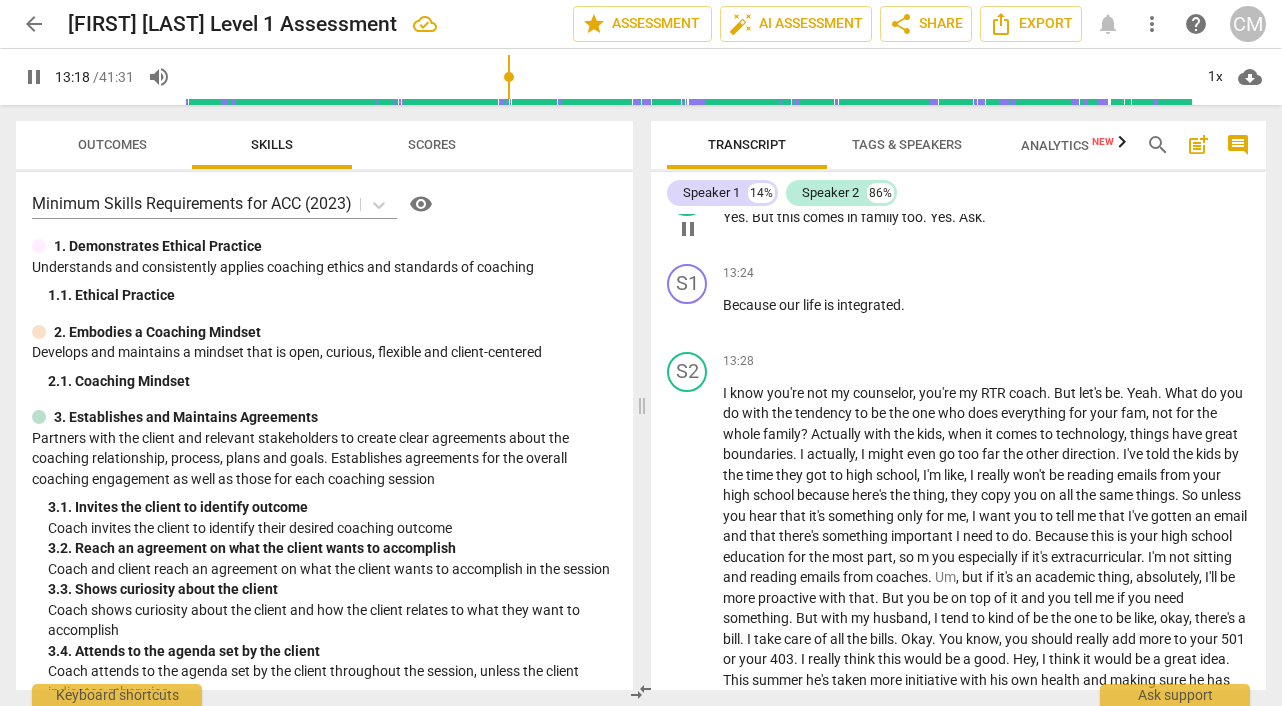 scroll, scrollTop: 4237, scrollLeft: 0, axis: vertical 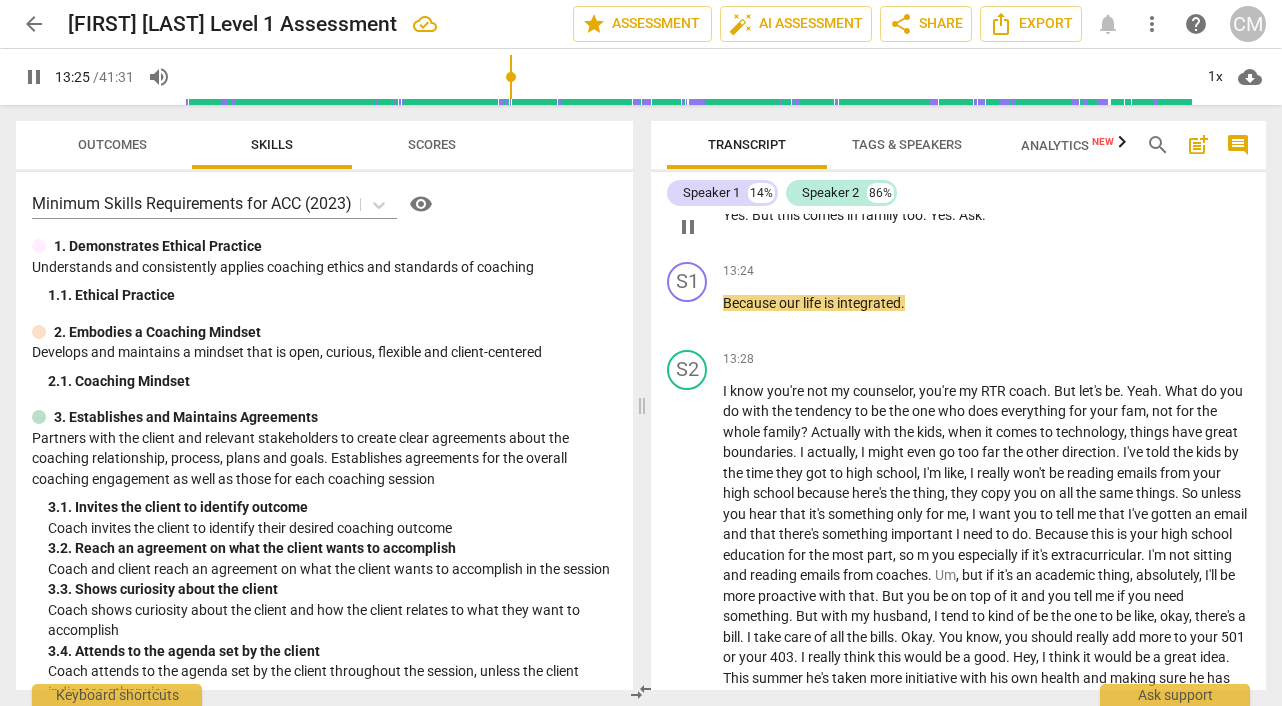 click on "." at bounding box center (984, 215) 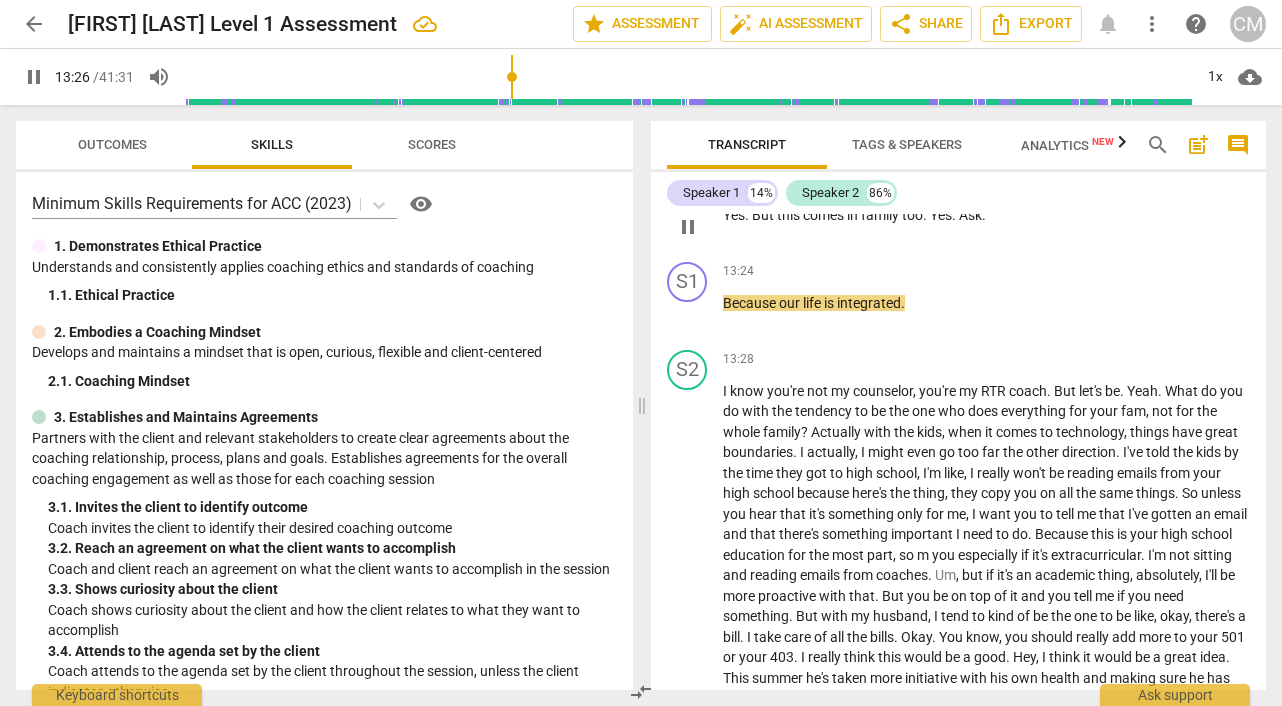 type on "807" 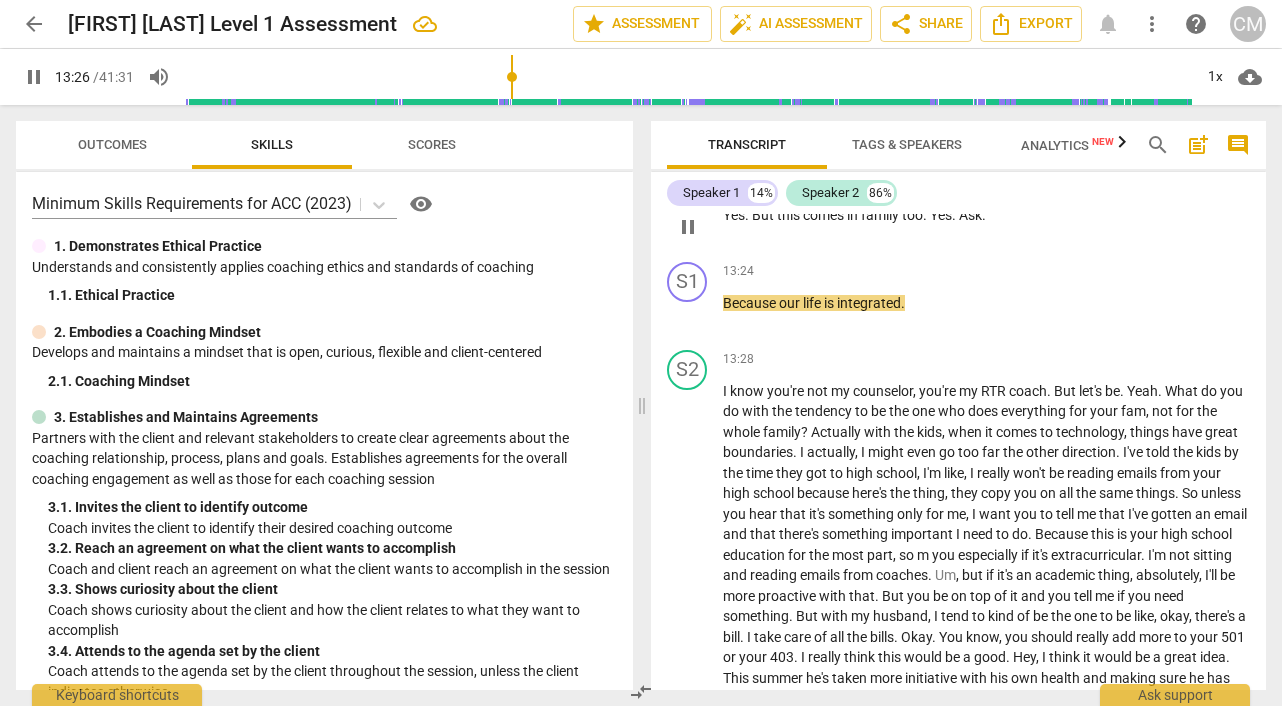 type 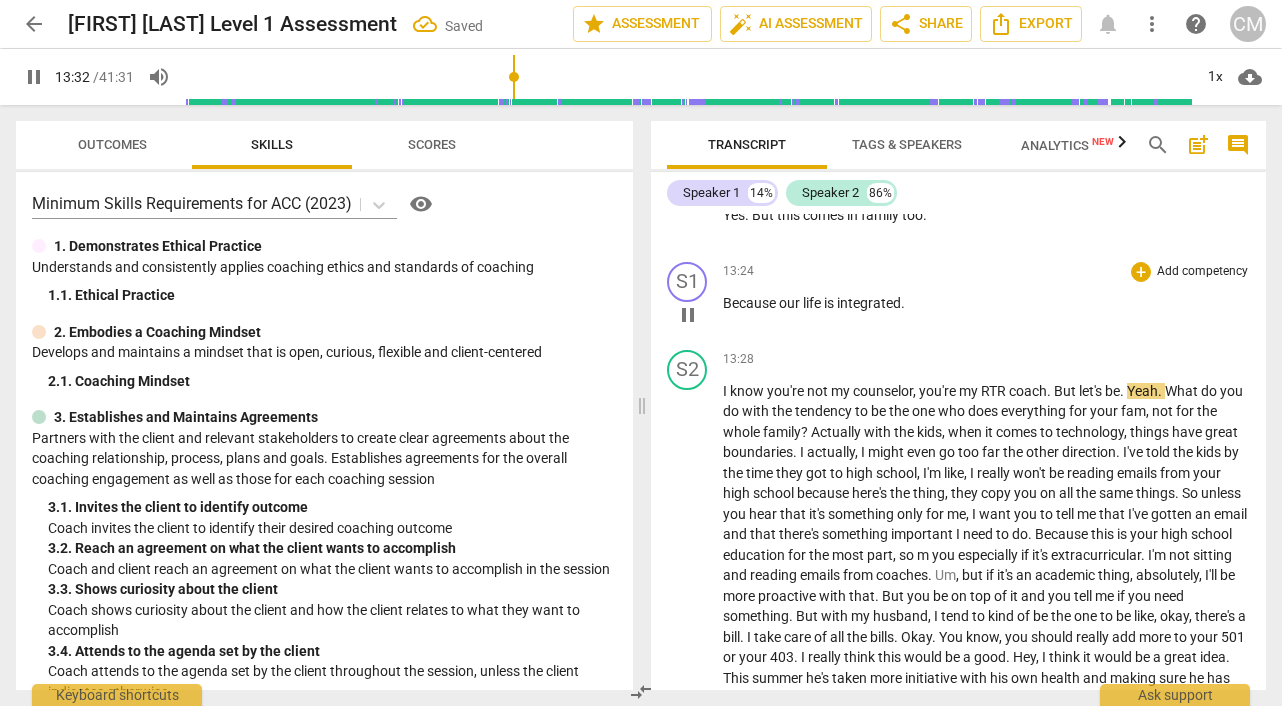 click on "Because" at bounding box center (751, 303) 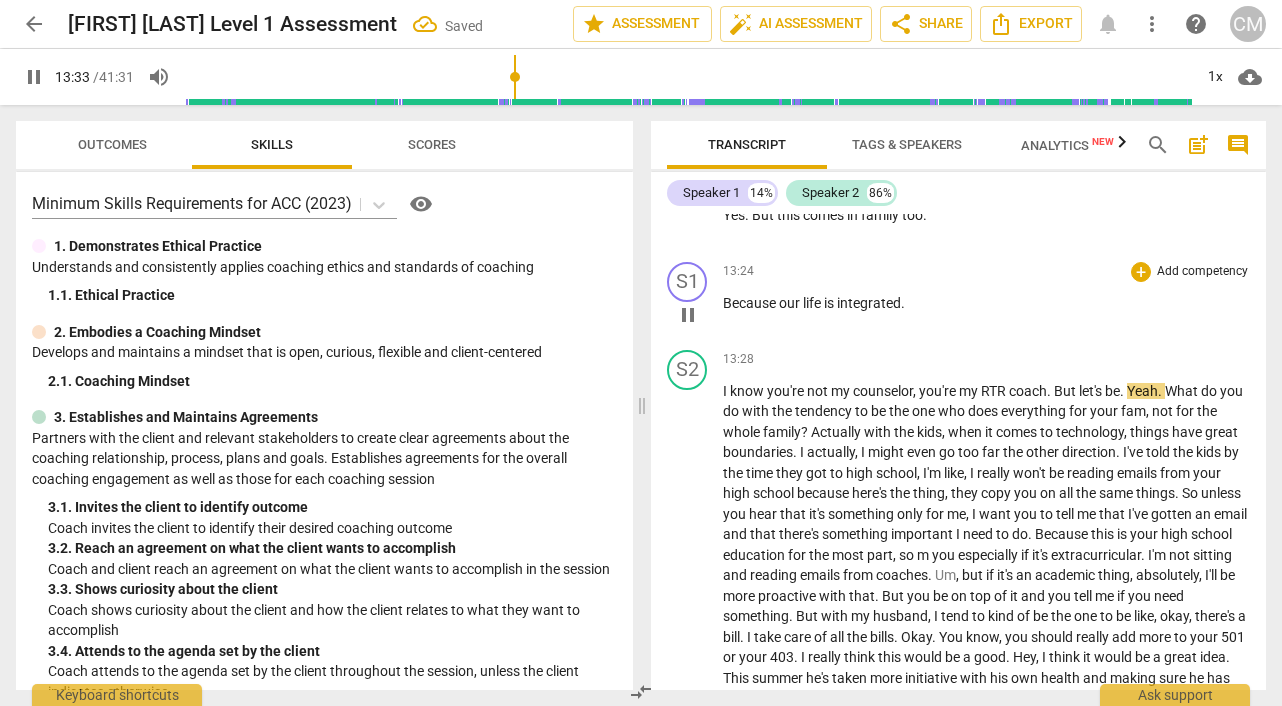 type on "814" 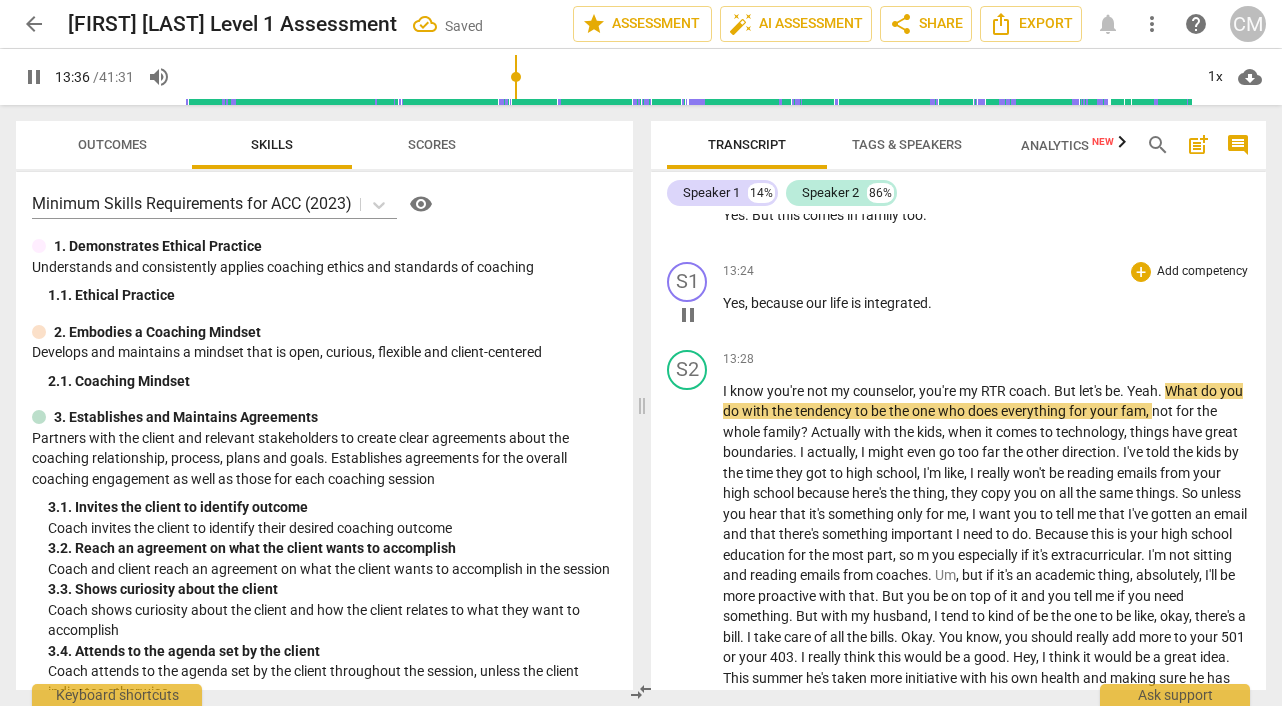 click on "13:24 + Add competency keyboard_arrow_right Yes, because our life is integrated ." at bounding box center (986, 298) 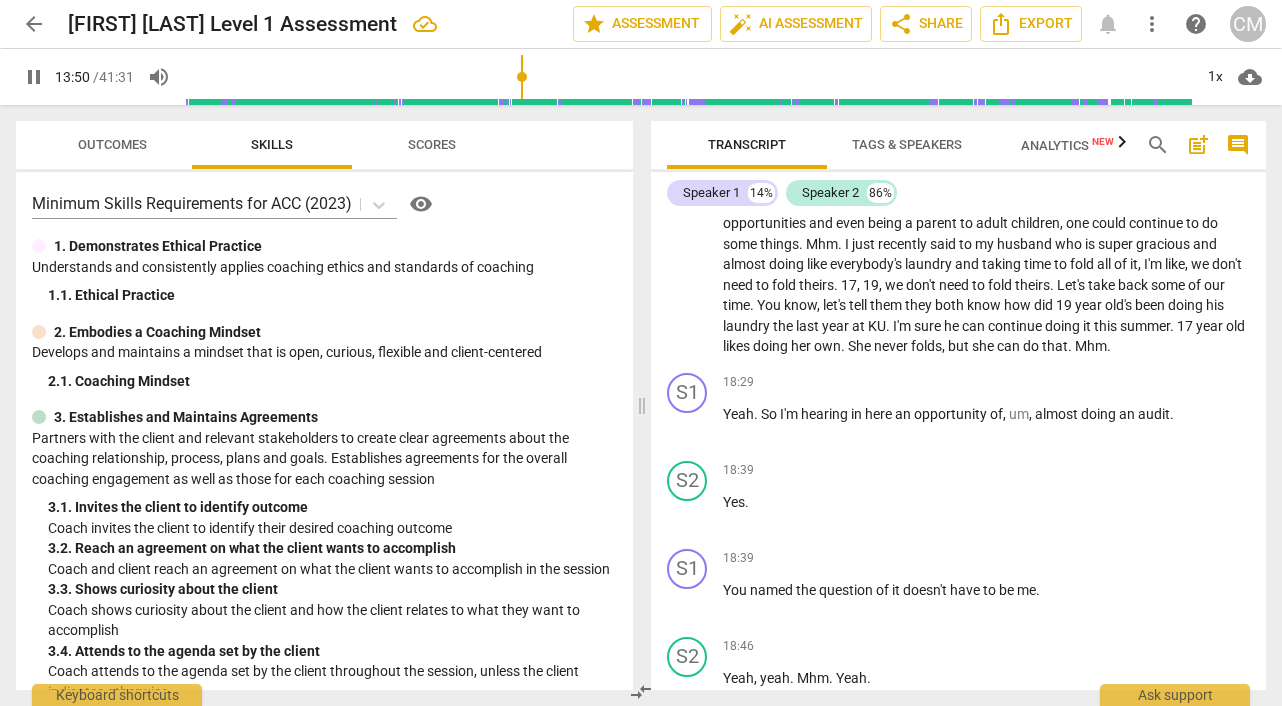 scroll, scrollTop: 5506, scrollLeft: 0, axis: vertical 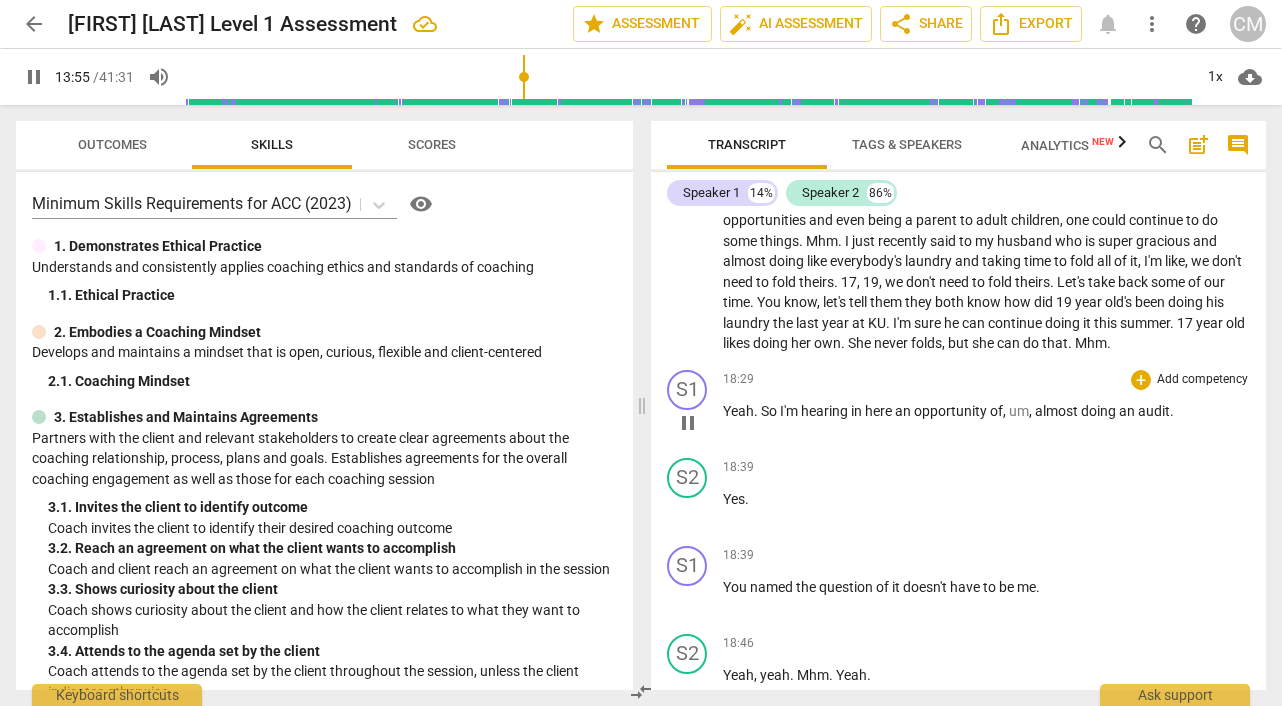 click on "," at bounding box center (1032, 411) 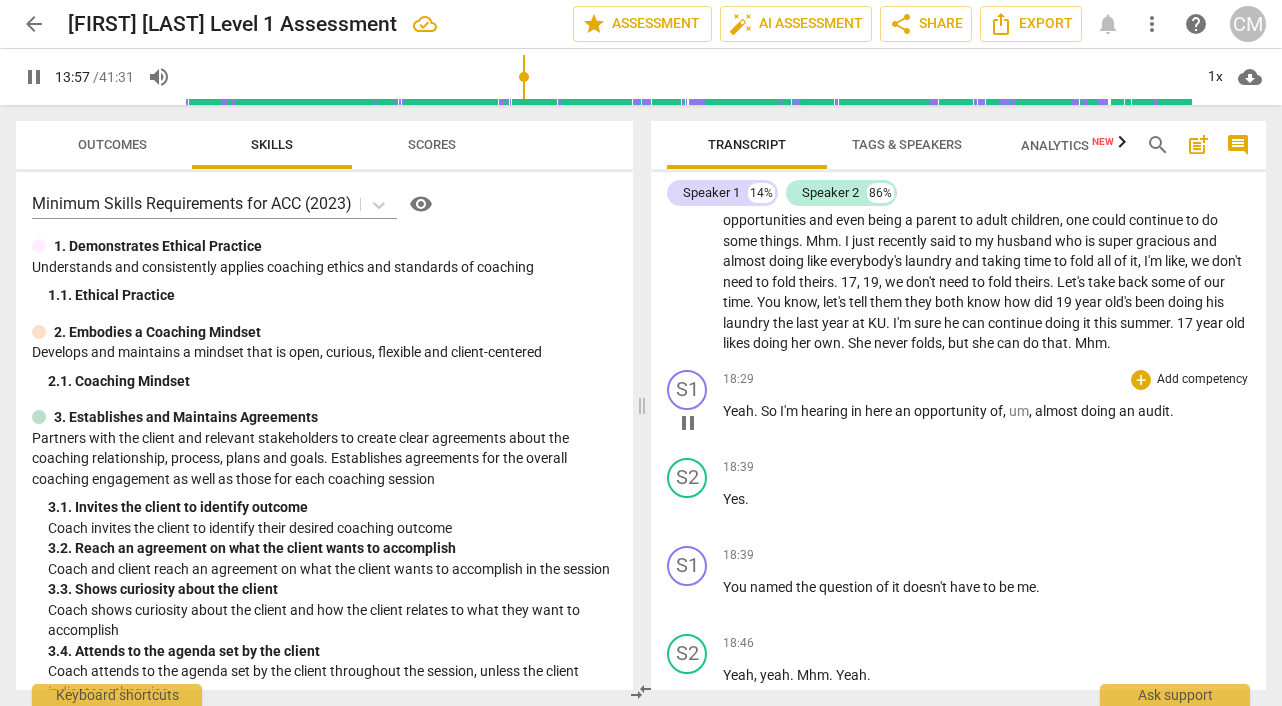 type on "837" 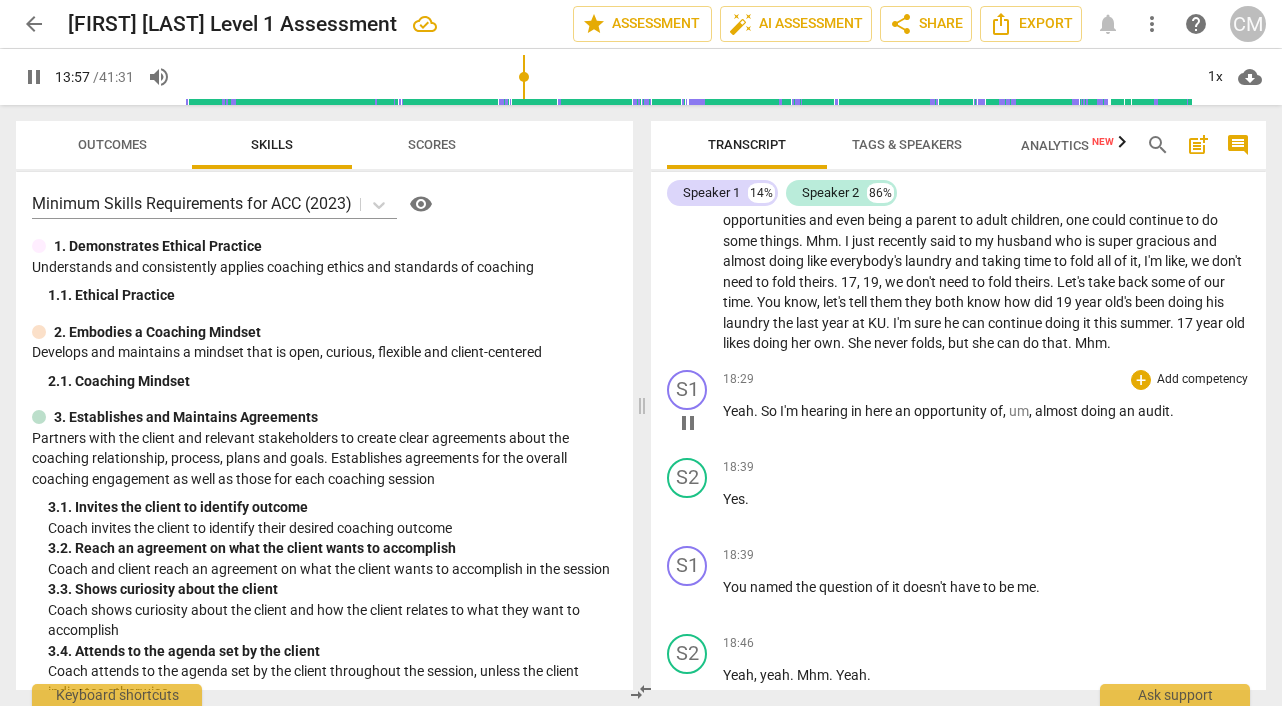 type 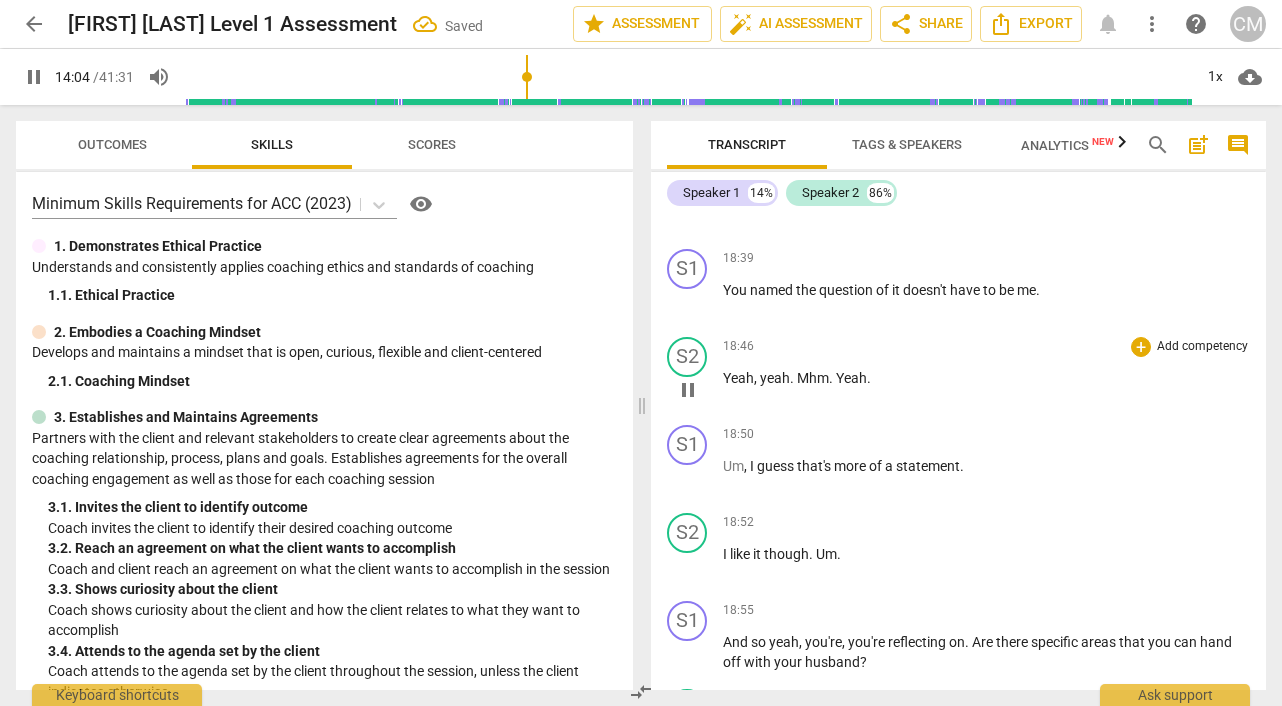 scroll, scrollTop: 5804, scrollLeft: 0, axis: vertical 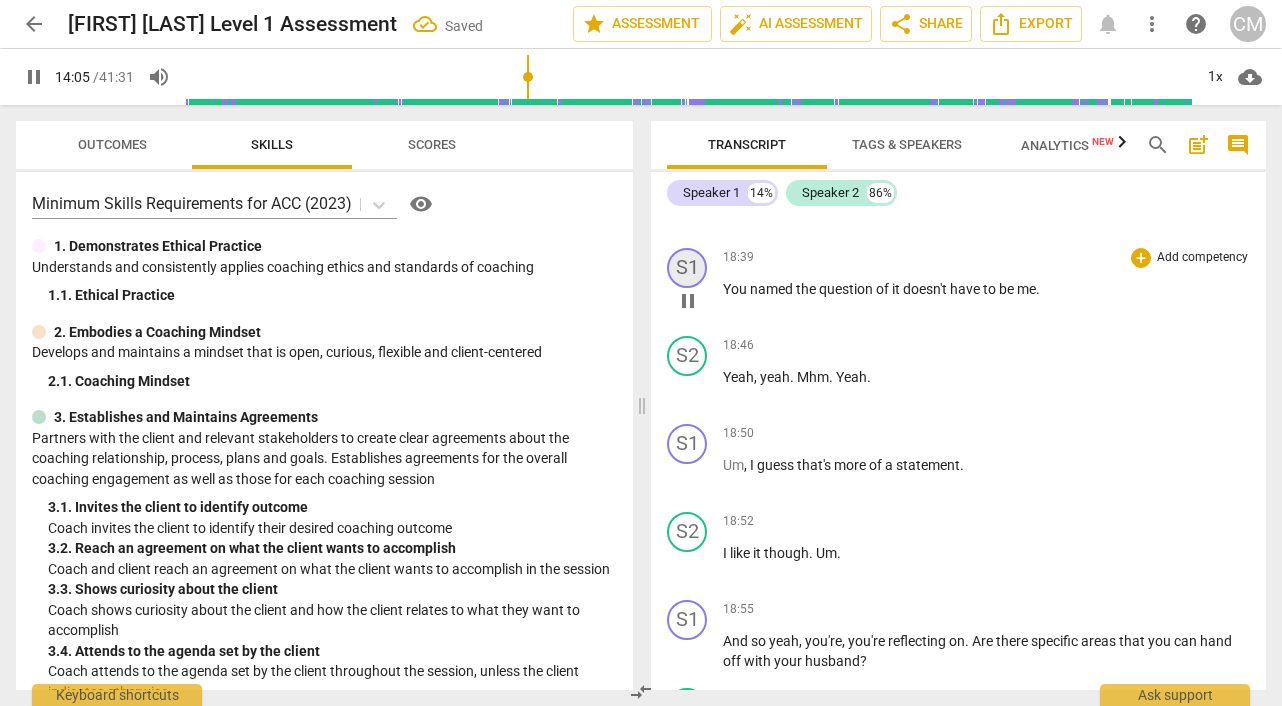 click on "S1" at bounding box center [687, 268] 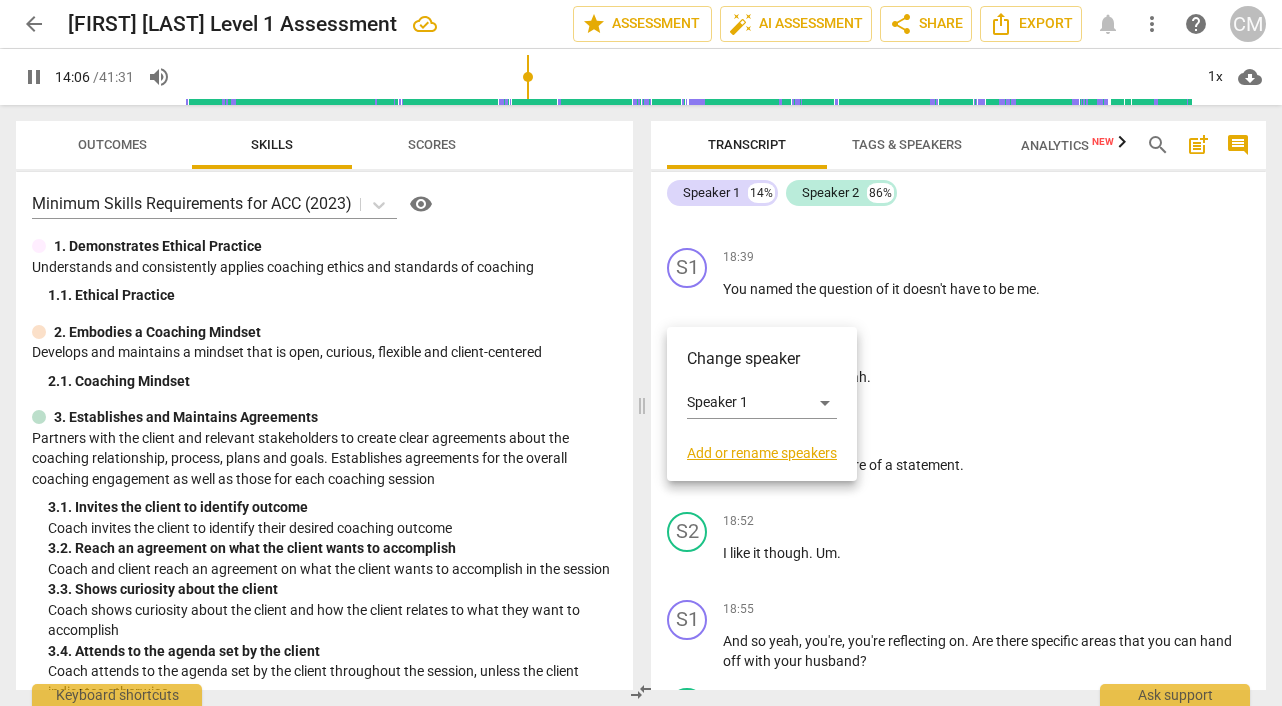 click at bounding box center (641, 353) 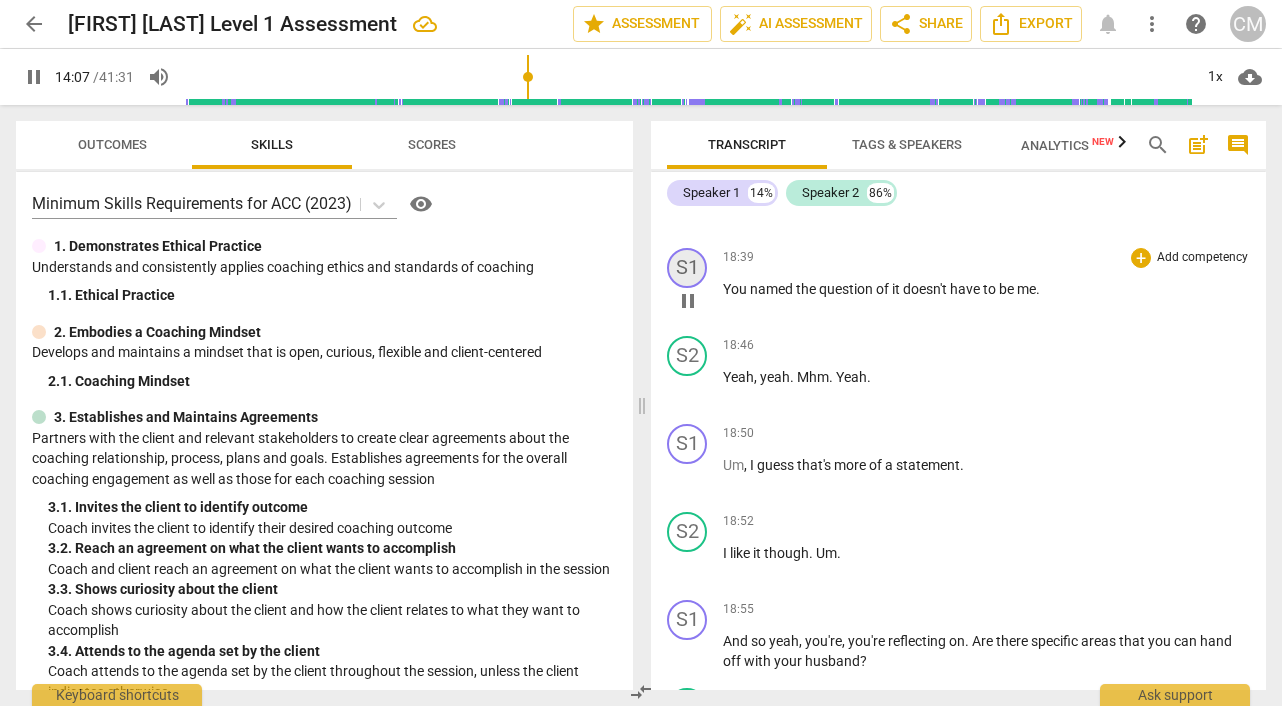 click on "S1" at bounding box center (687, 268) 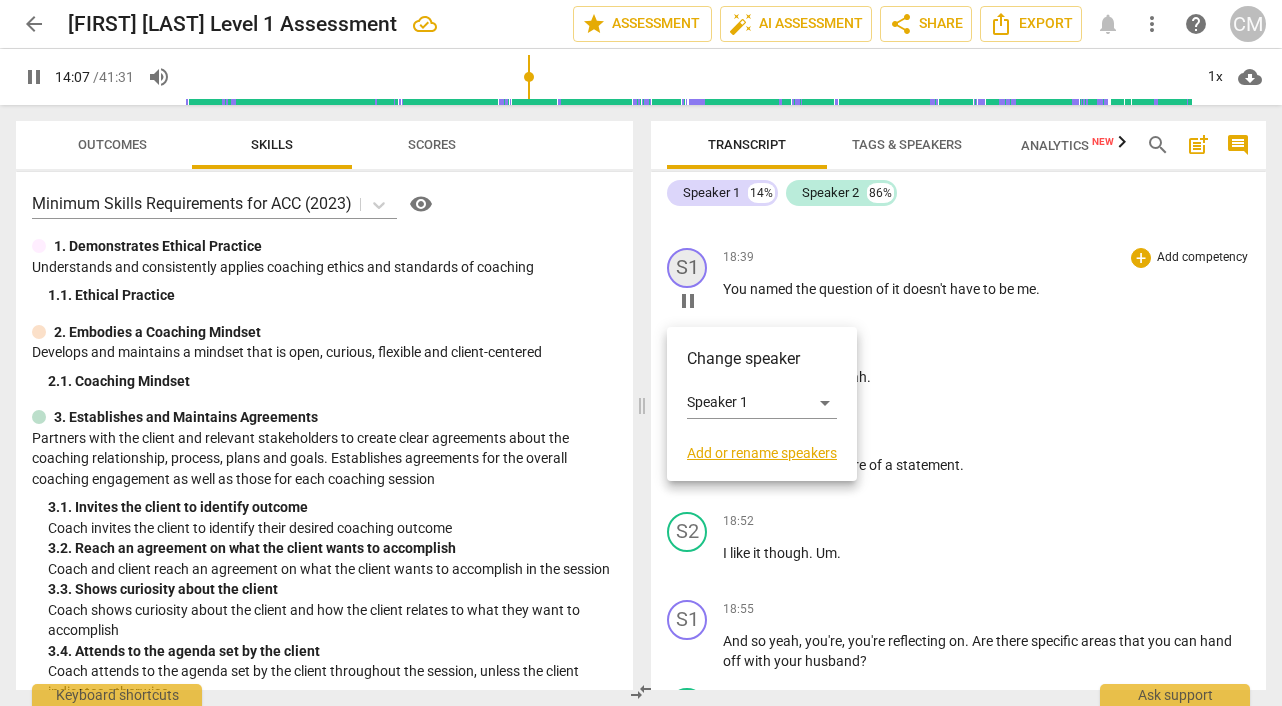 click at bounding box center (641, 353) 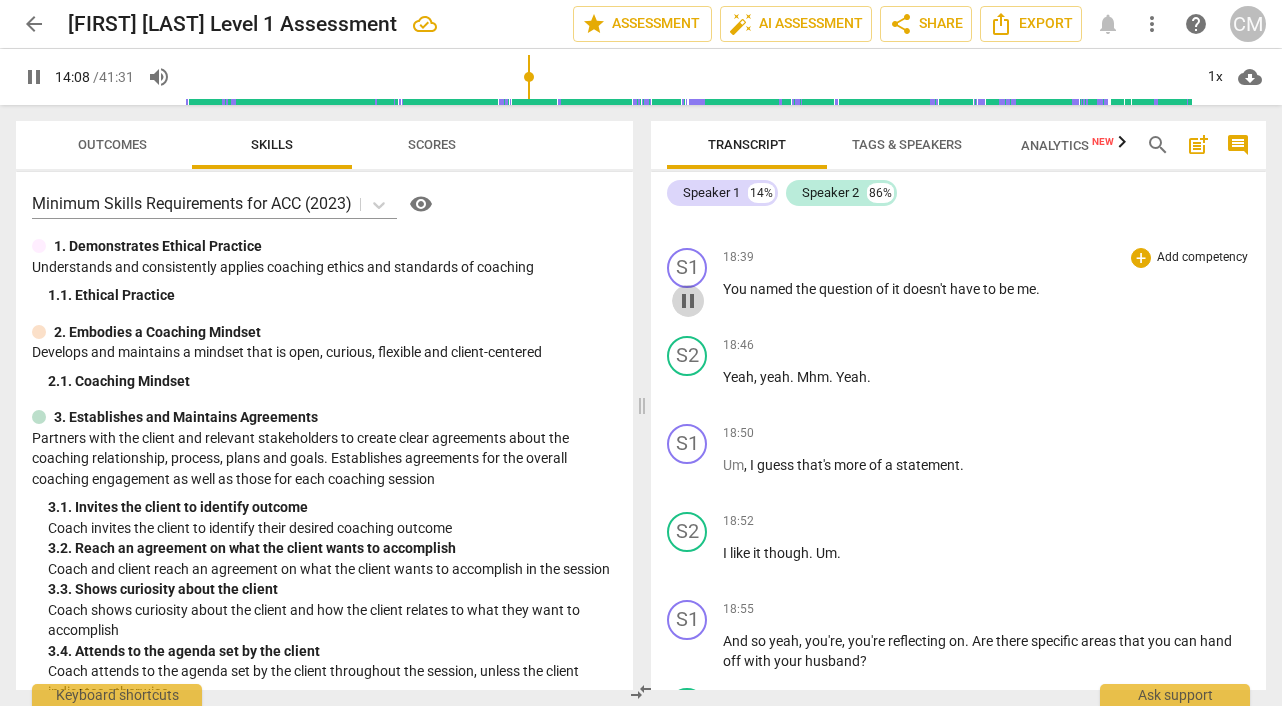click on "pause" at bounding box center (688, 301) 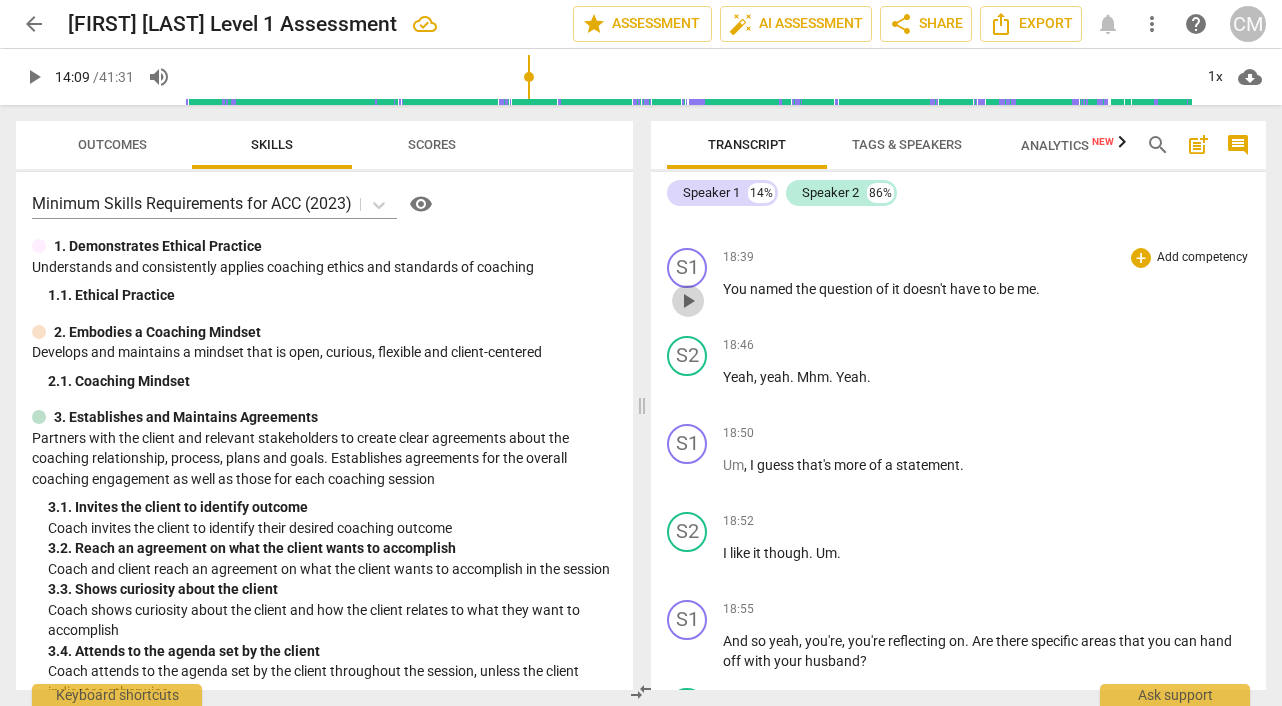 click on "play_arrow" at bounding box center [688, 301] 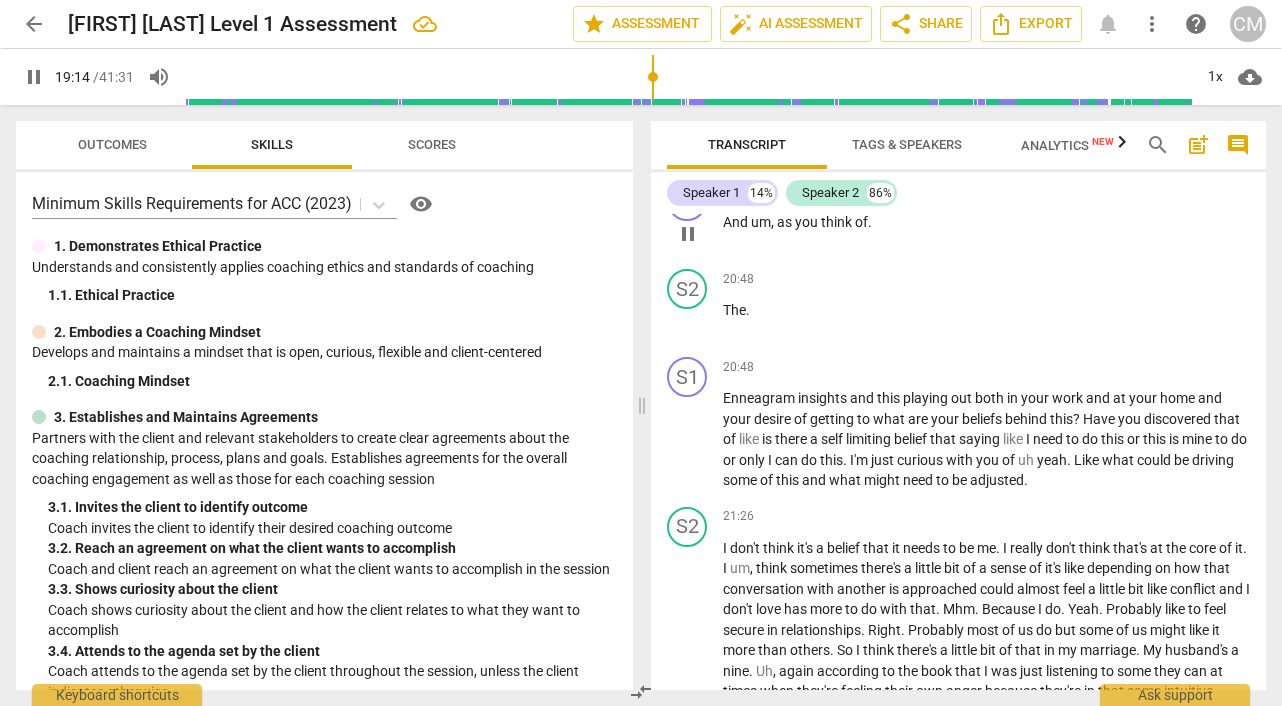 scroll, scrollTop: 7117, scrollLeft: 0, axis: vertical 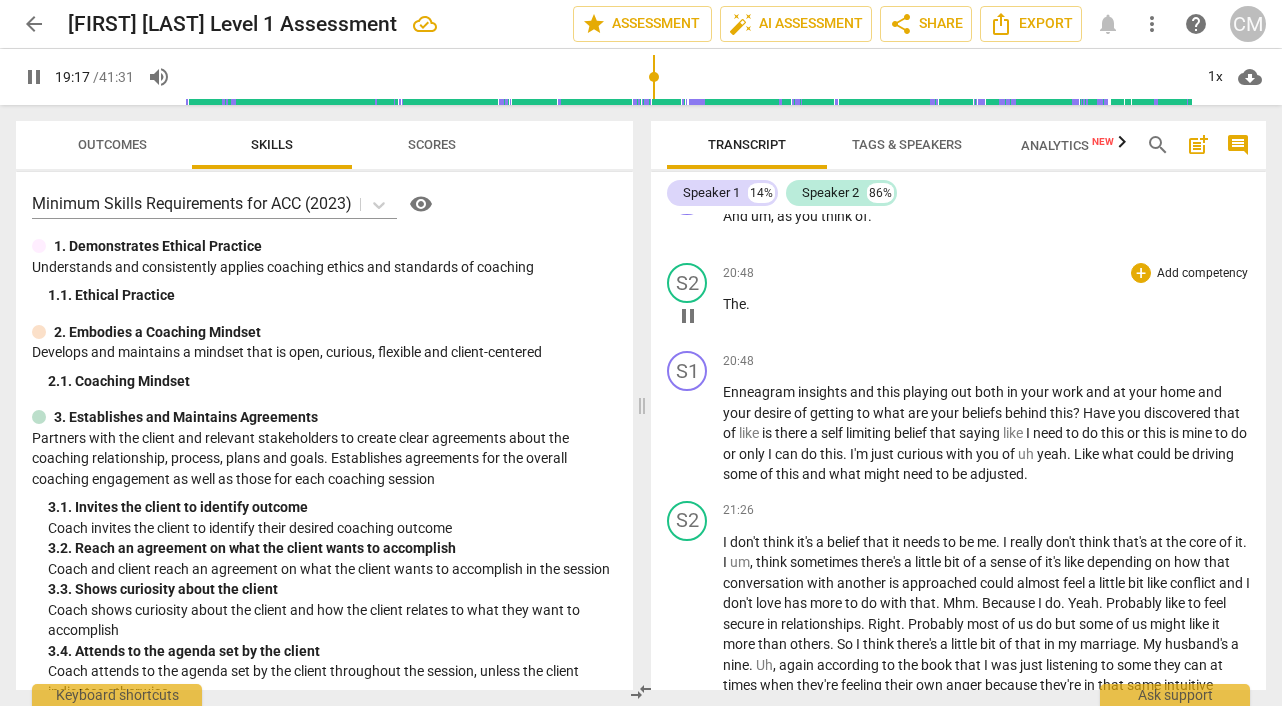 click on "pause" at bounding box center [688, 316] 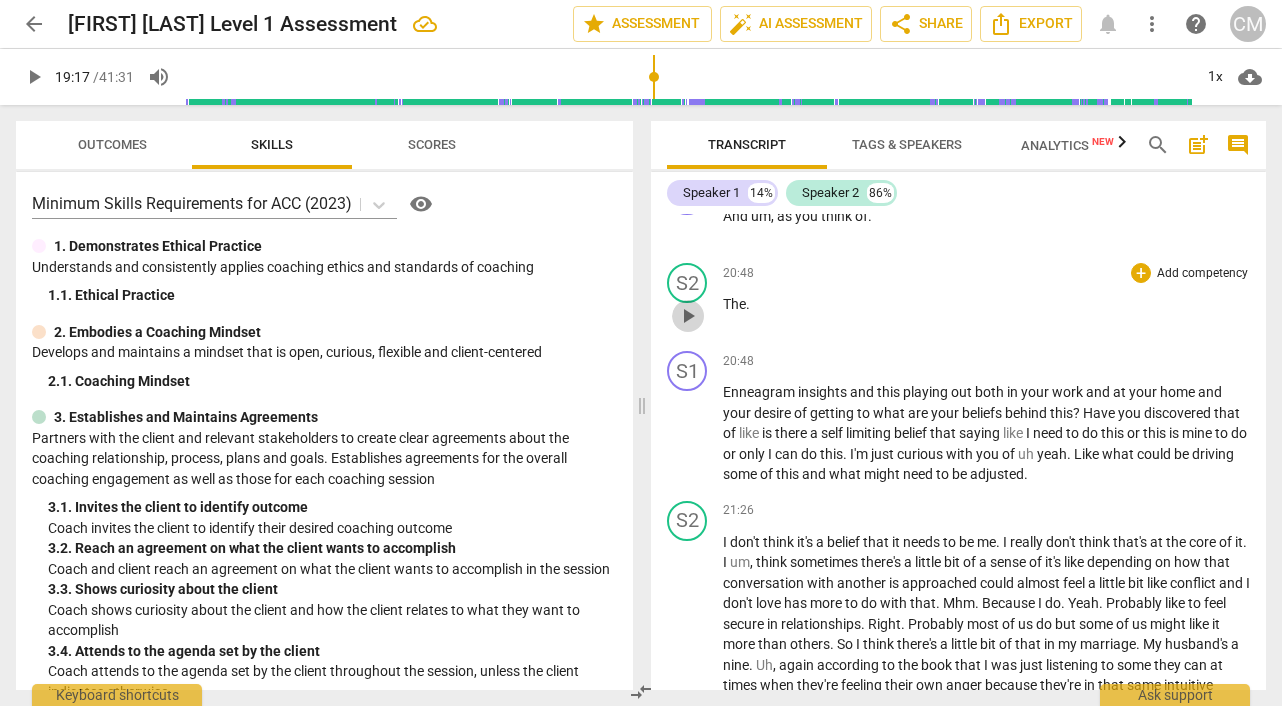click on "play_arrow" at bounding box center [688, 316] 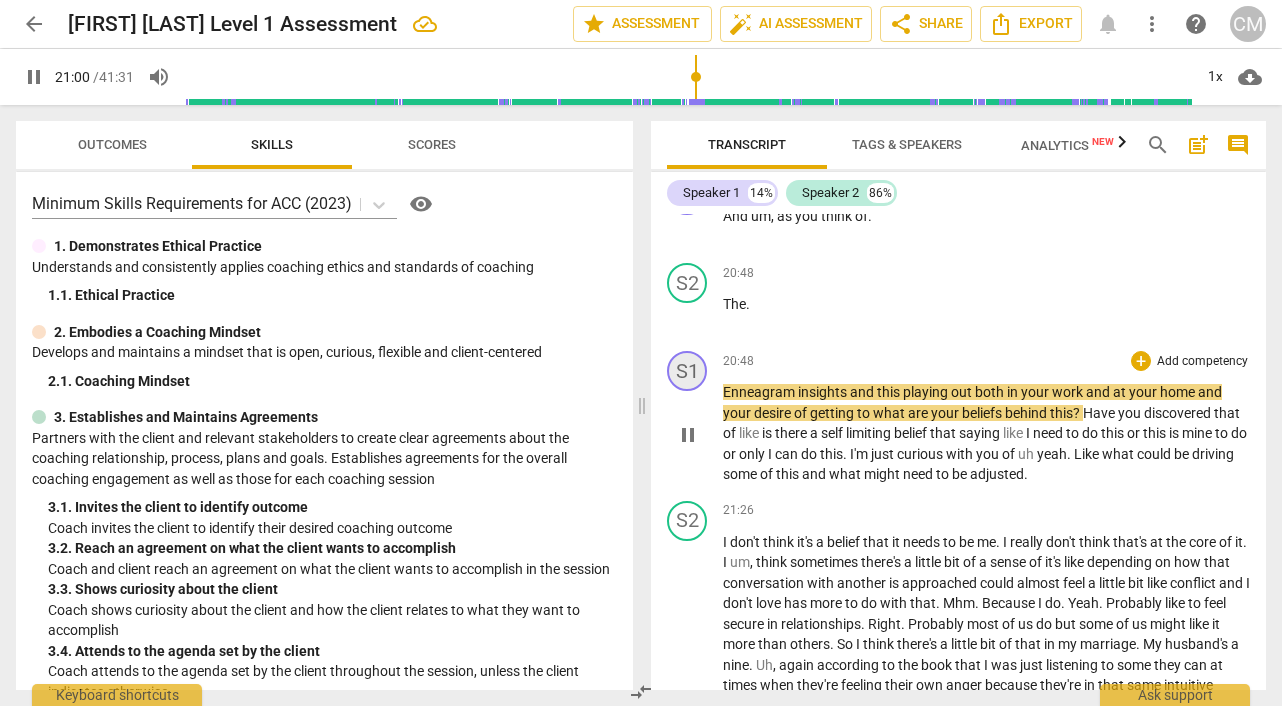 click on "S1" at bounding box center [687, 371] 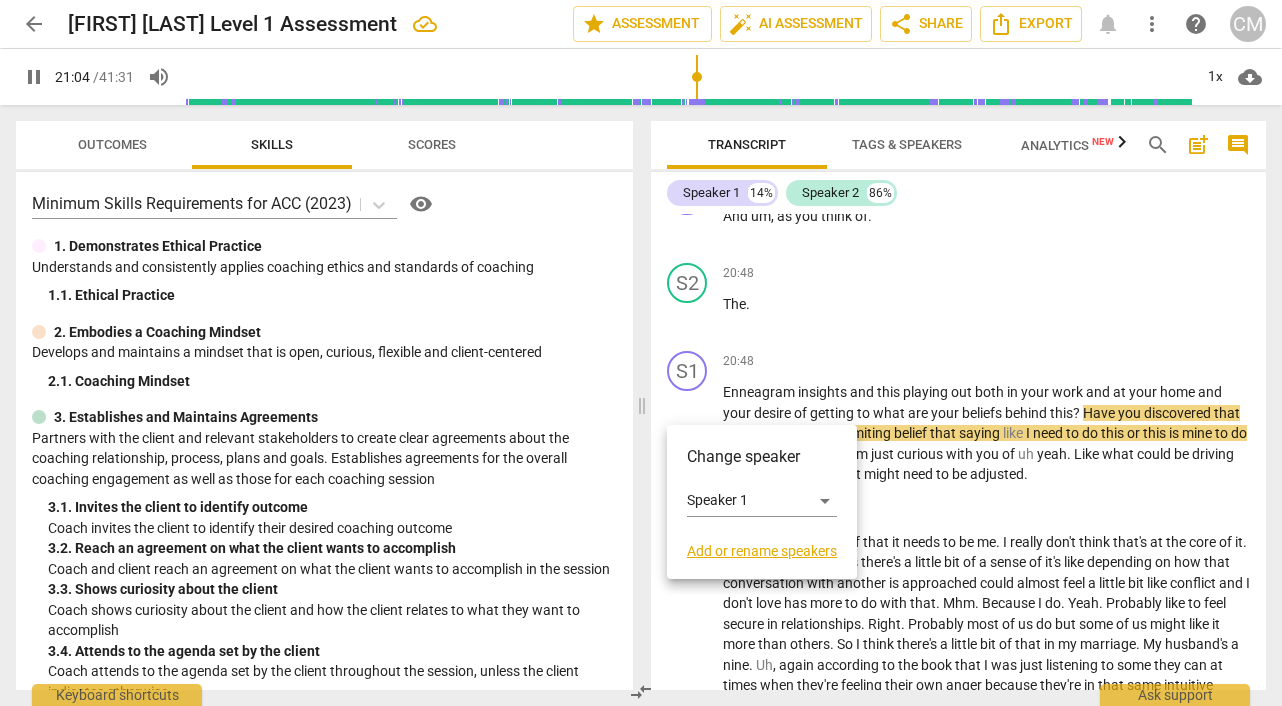 click at bounding box center [641, 353] 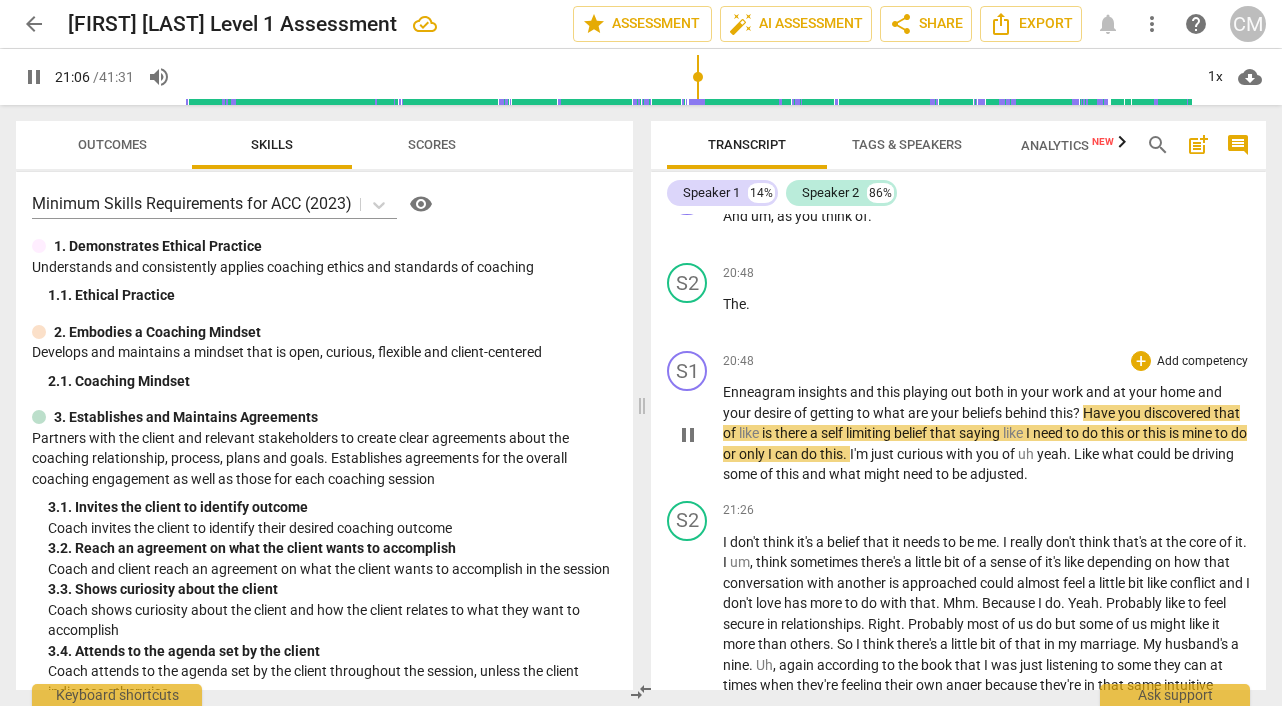 click on "Enneagram" at bounding box center (760, 392) 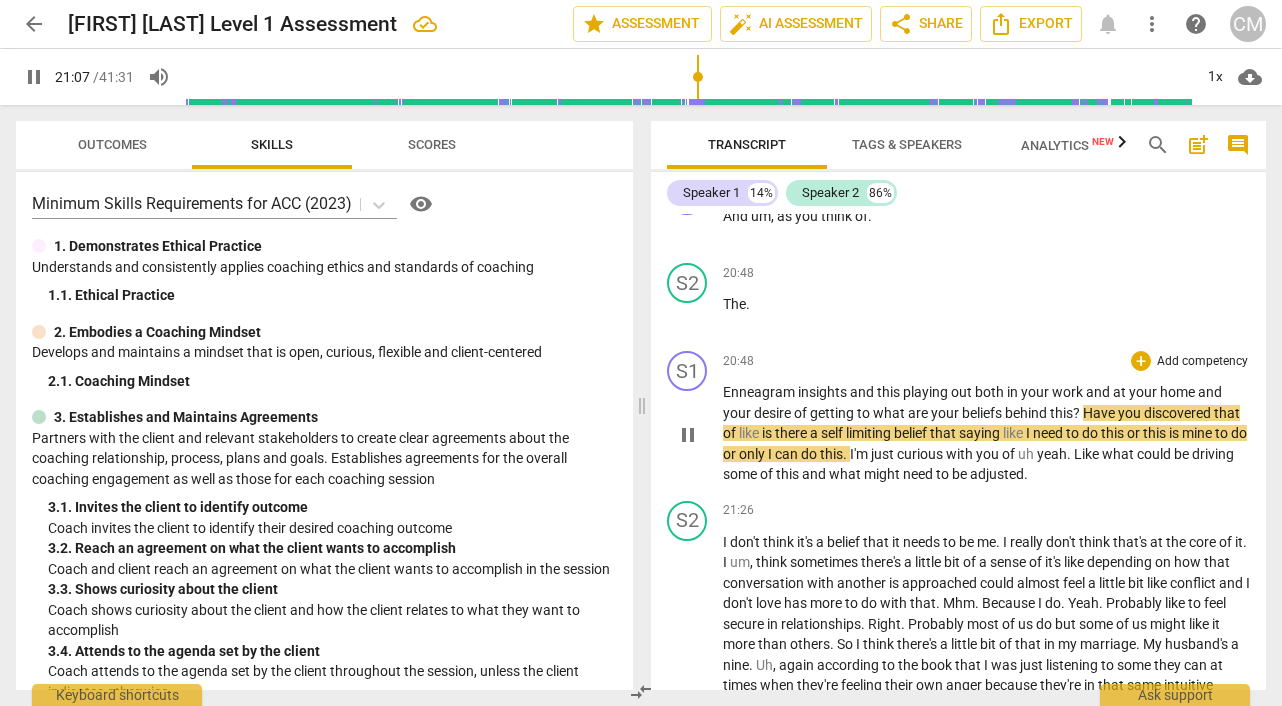 type on "1268" 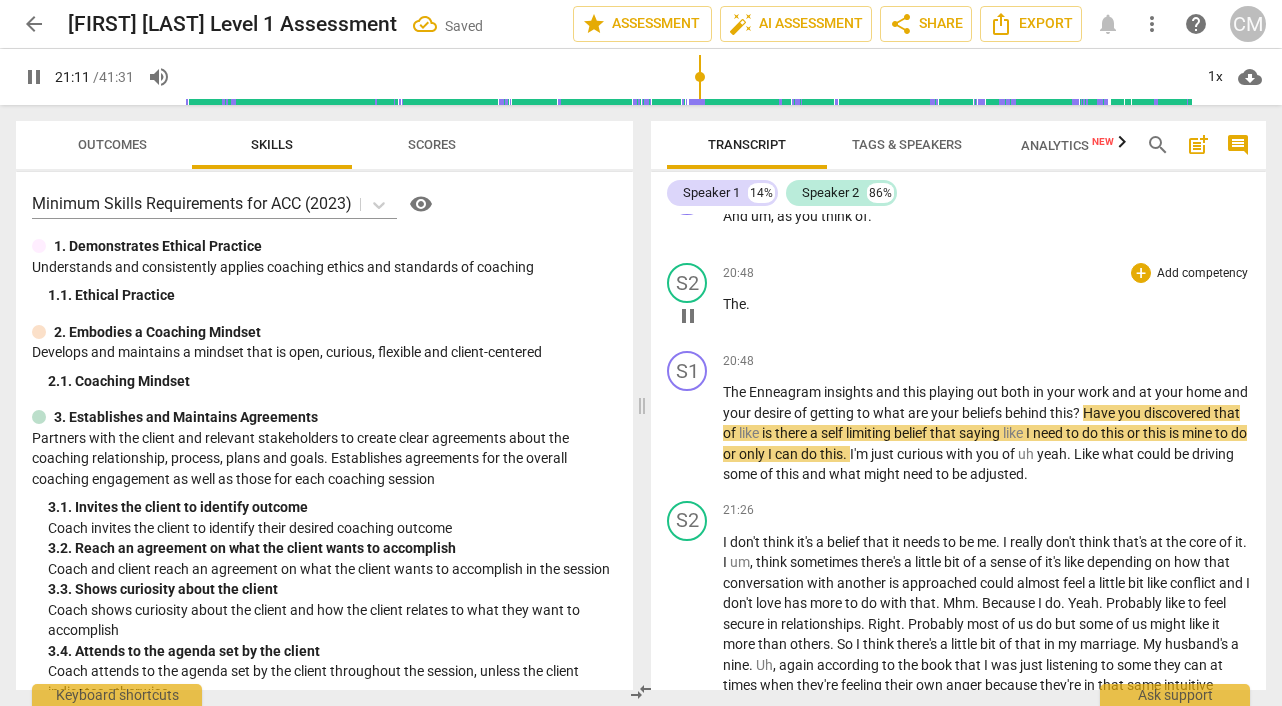 click on "20:48 + Add competency keyboard_arrow_right" at bounding box center [986, 273] 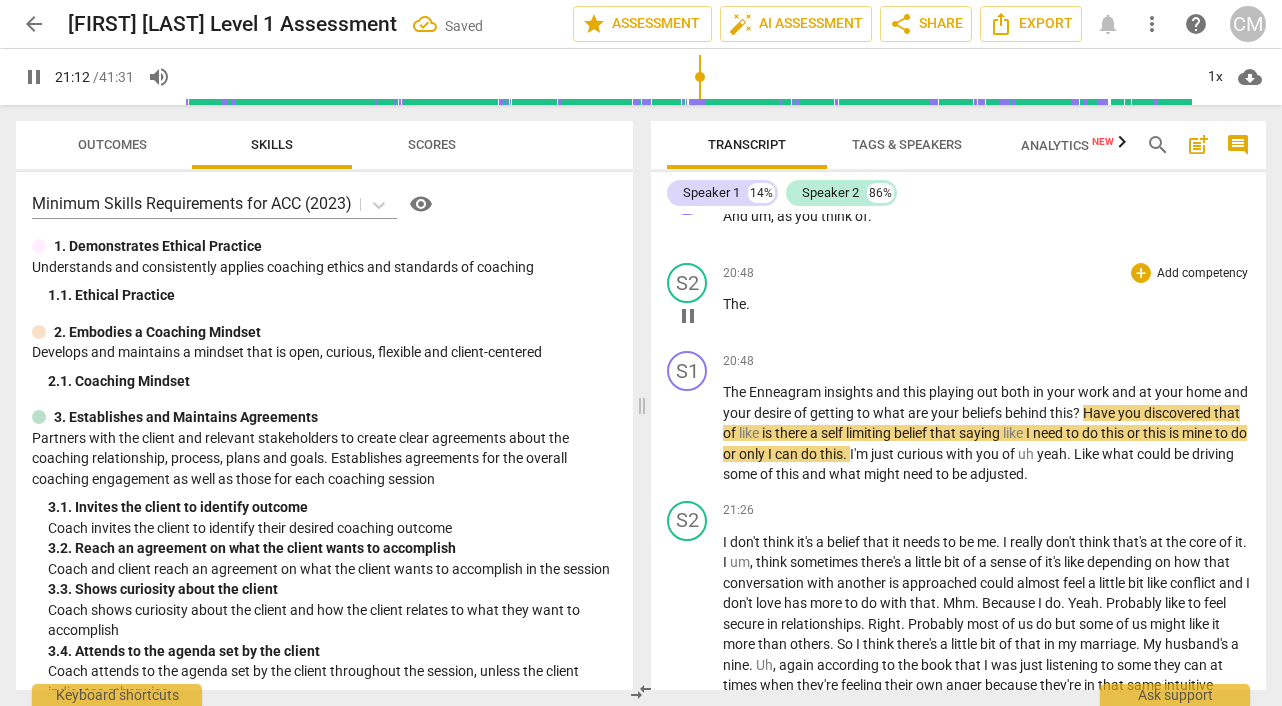 click on "." at bounding box center [748, 304] 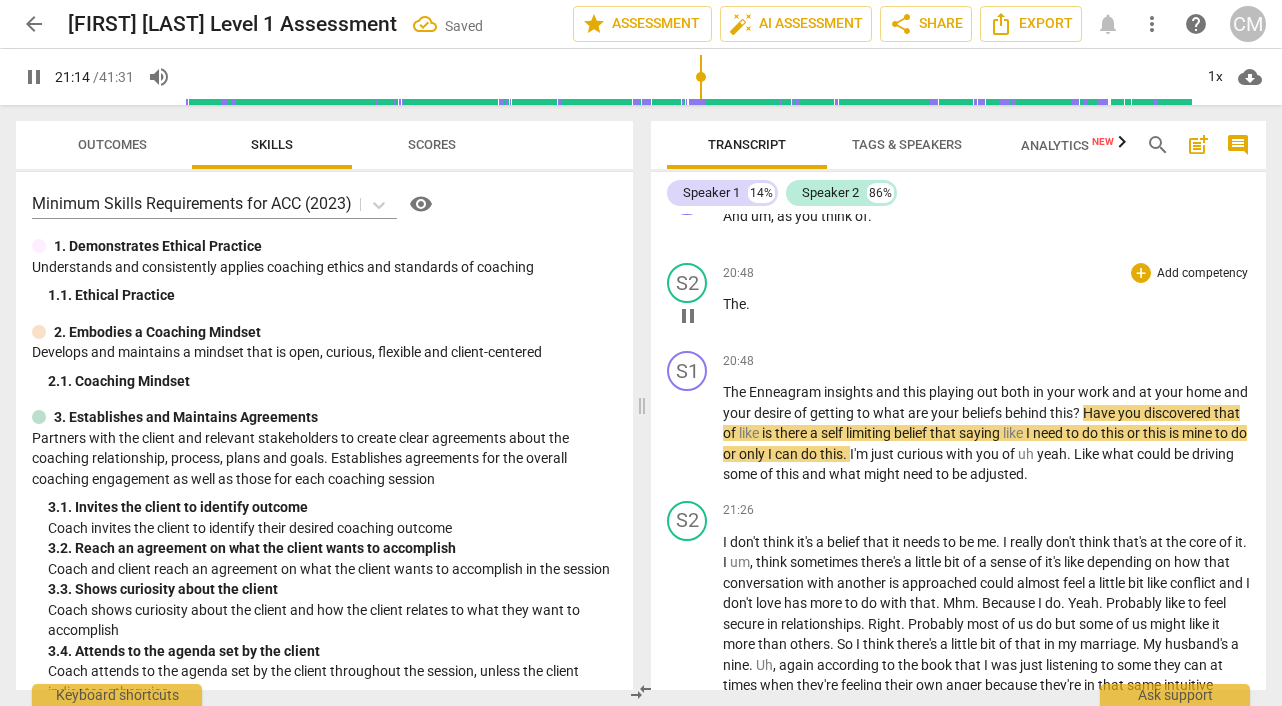 type on "1275" 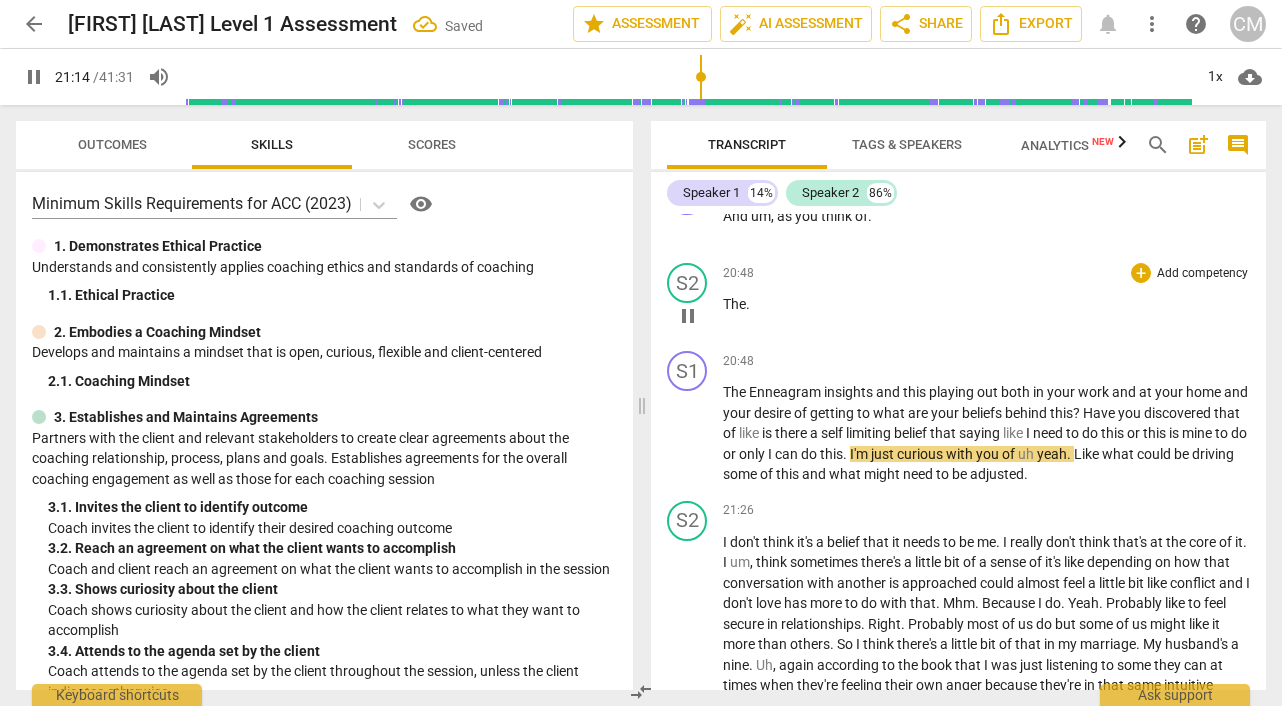 type 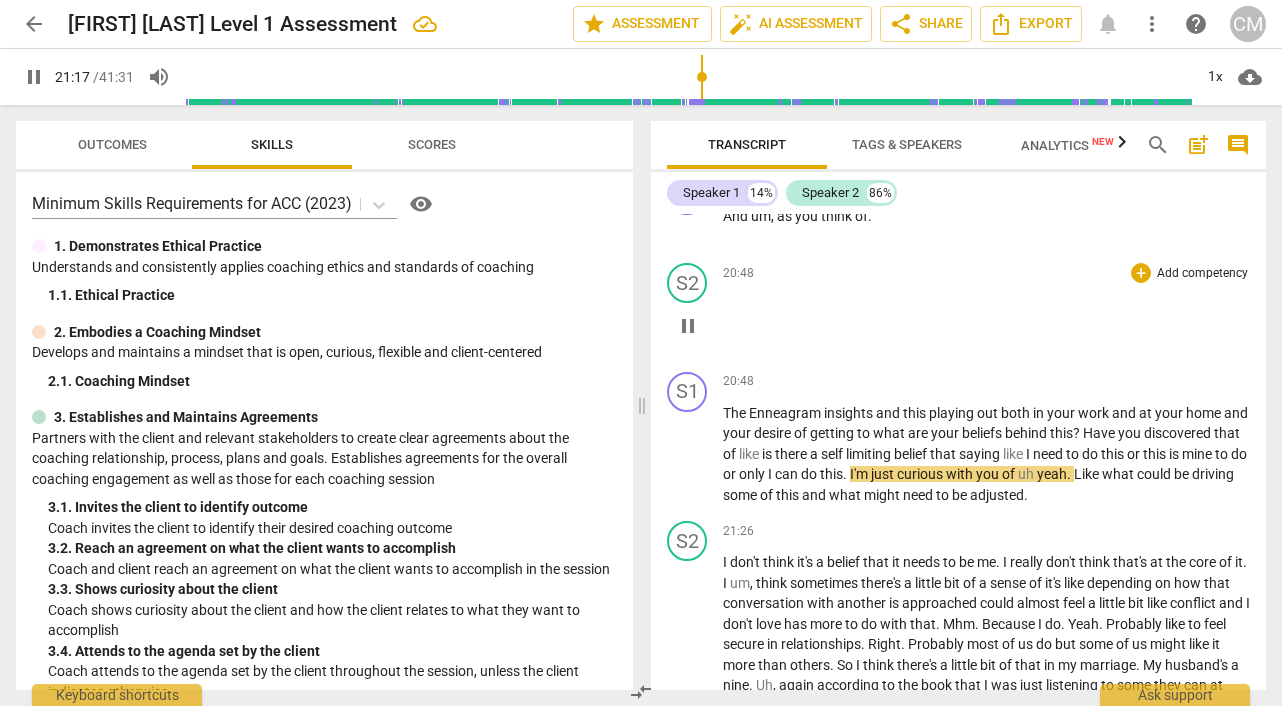 click at bounding box center [986, 325] 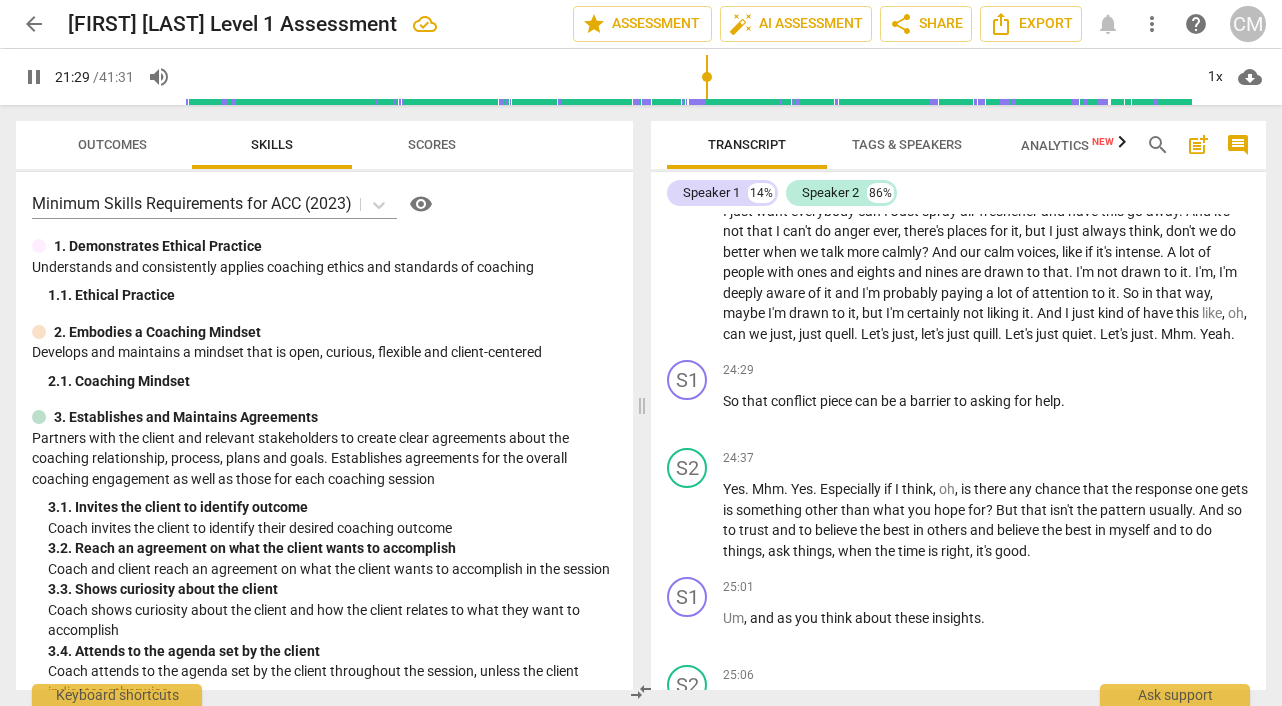 scroll, scrollTop: 7864, scrollLeft: 0, axis: vertical 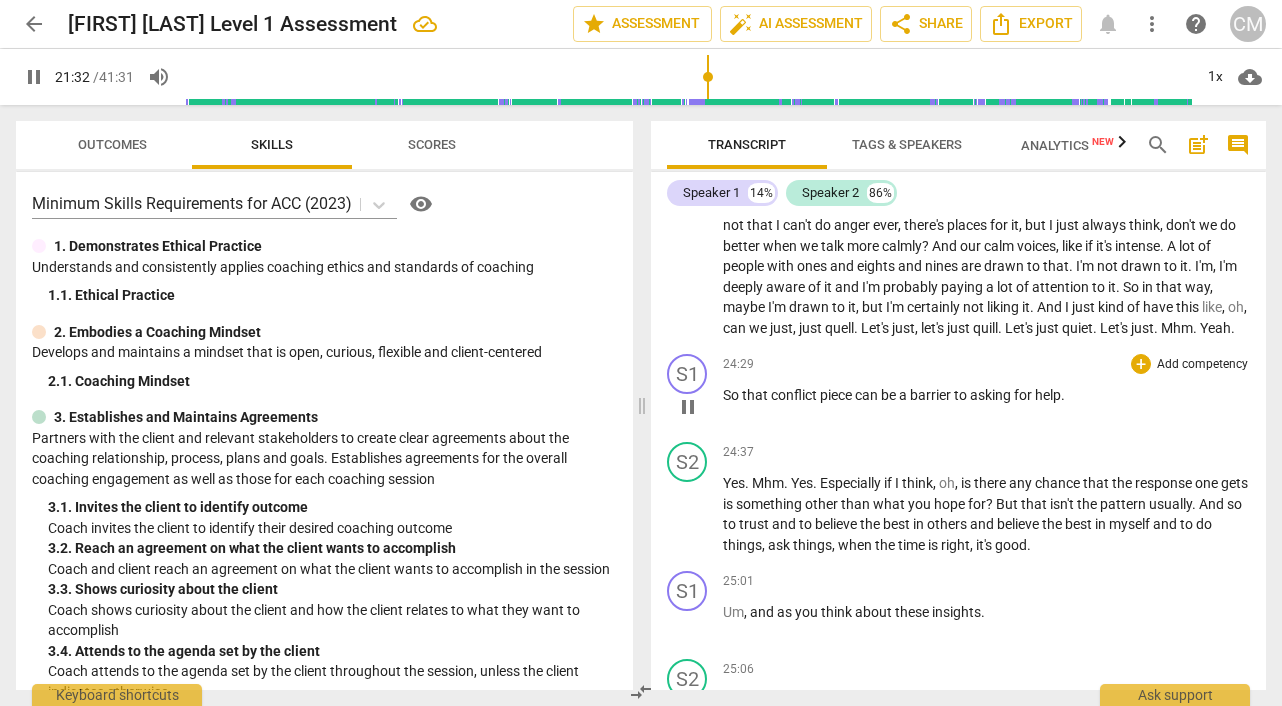 click on "S1 play_arrow pause 00:02 + Add competency keyboard_arrow_right All right . So , Anita , what do you want to focus on in our conversation ? S2 play_arrow pause 00:08 + Add competency keyboard_arrow_right Yeah , thanks , Claire . Today I'd really like to focus on , um , some of the things I've been processing related to the Enneagram . Uh , I've had some thoughts on Enneagram in the past where I don't love my number . We might all feel that way at times . And yet , uh , as had had some thoughts as a part of reading and just exposure in the last couple of days that I think are somewhat encouraging , somewhat , uh , enlightening . And would like to process a little bit of that with you , literally to be able to help , um , prepare myself with the right lens for when the time" at bounding box center [958, 452] 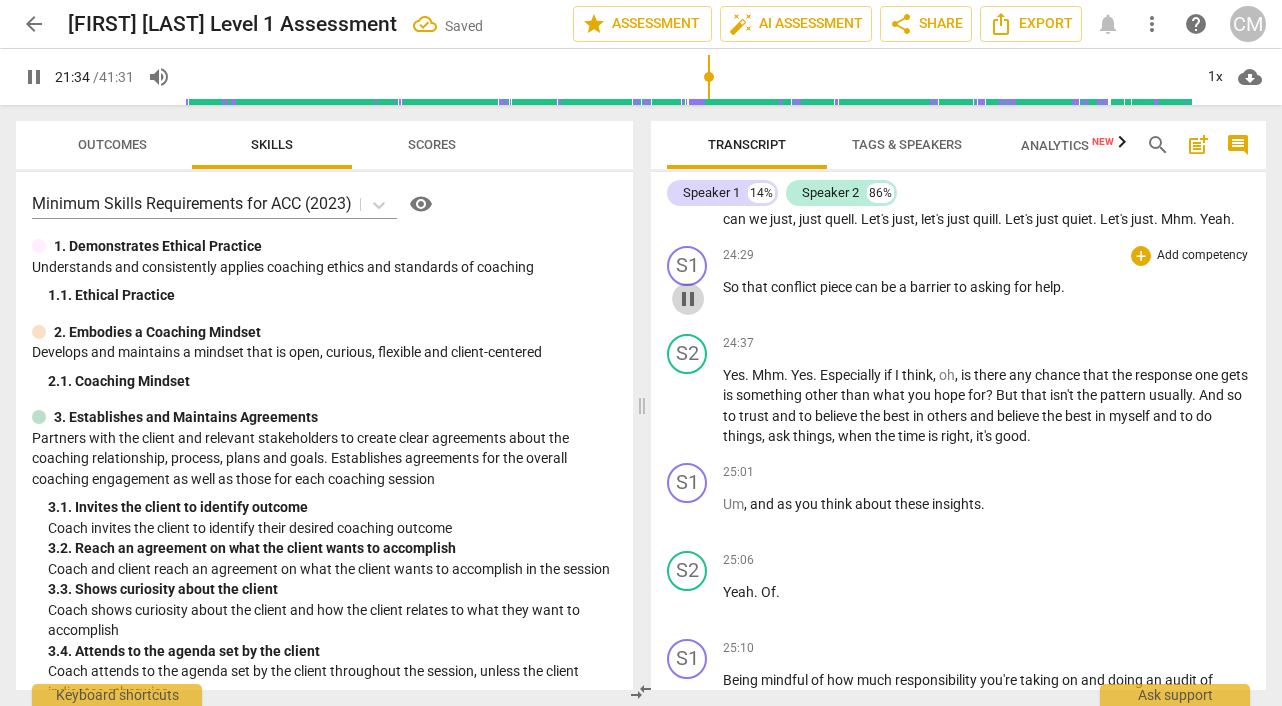 click on "pause" at bounding box center [688, 299] 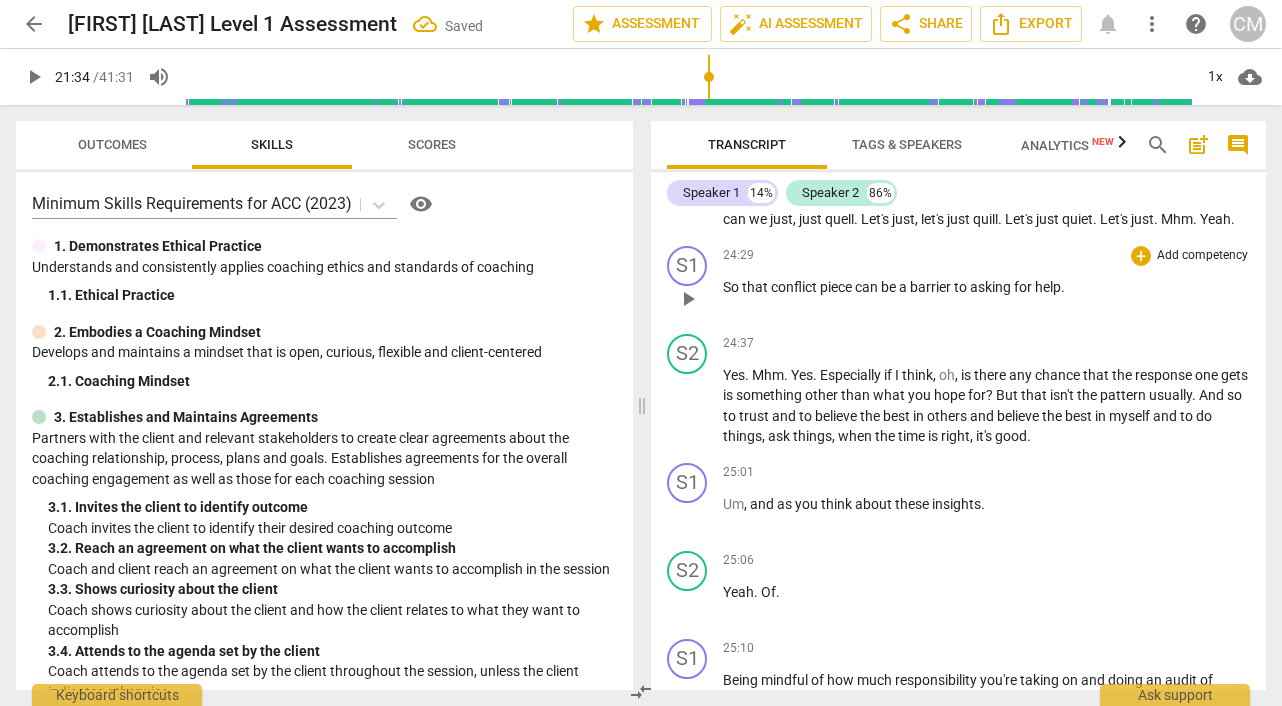 click on "play_arrow" at bounding box center [688, 299] 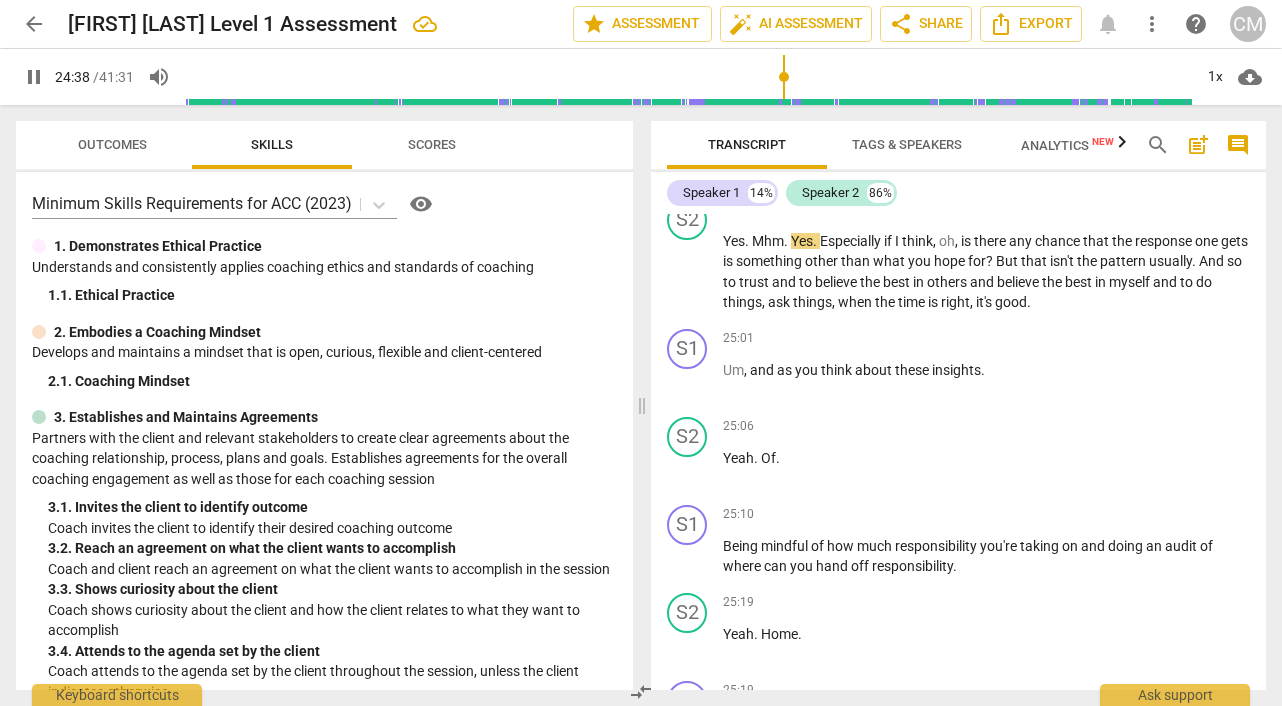 scroll, scrollTop: 8016, scrollLeft: 0, axis: vertical 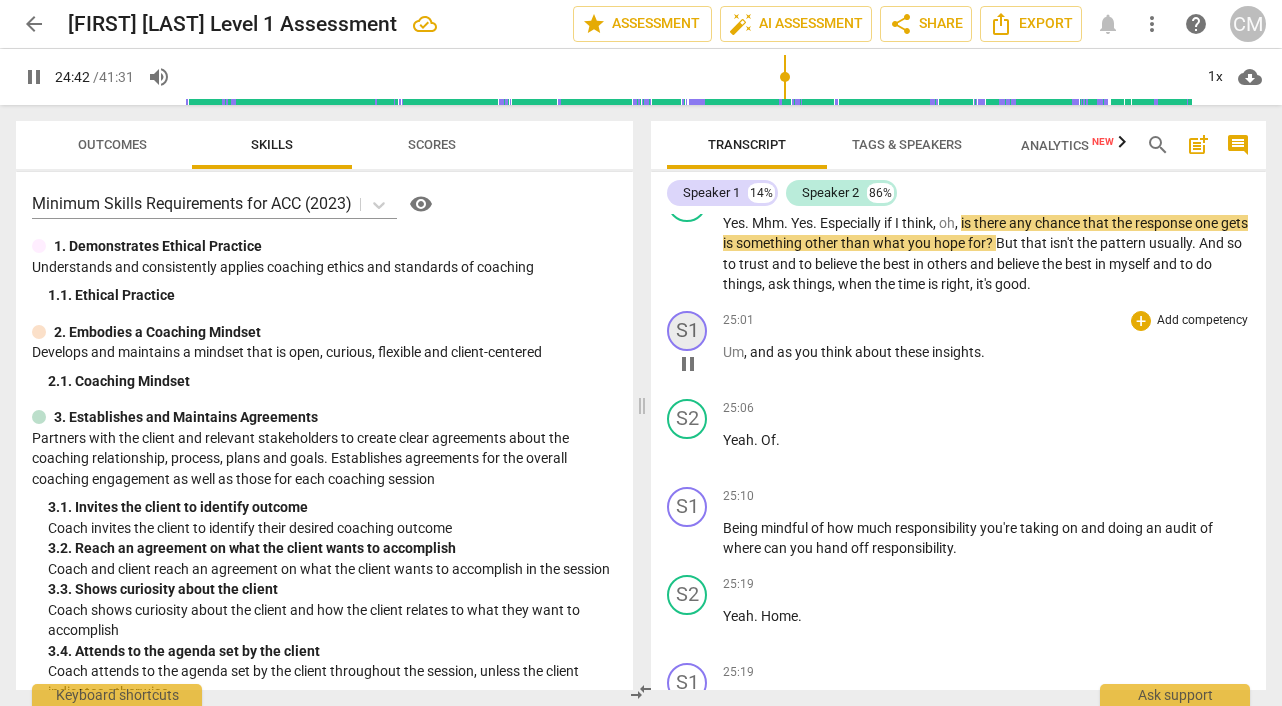 click on "S1" at bounding box center (687, 331) 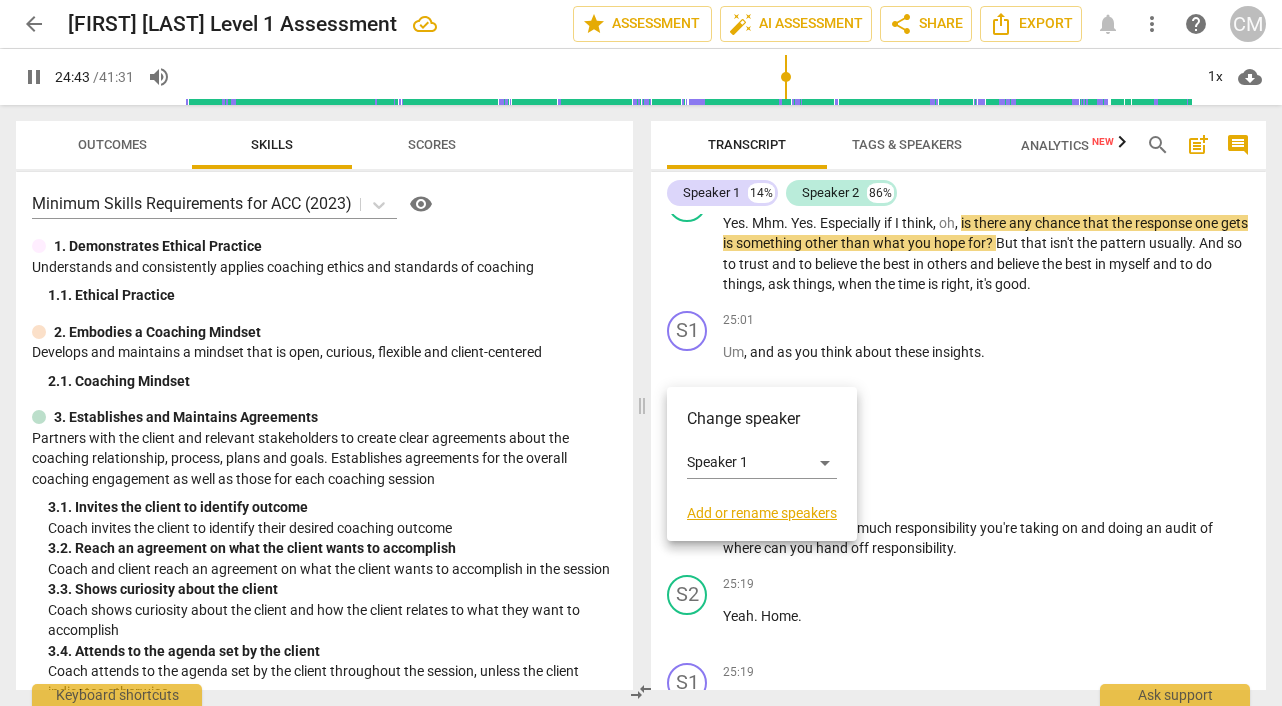 click at bounding box center (641, 353) 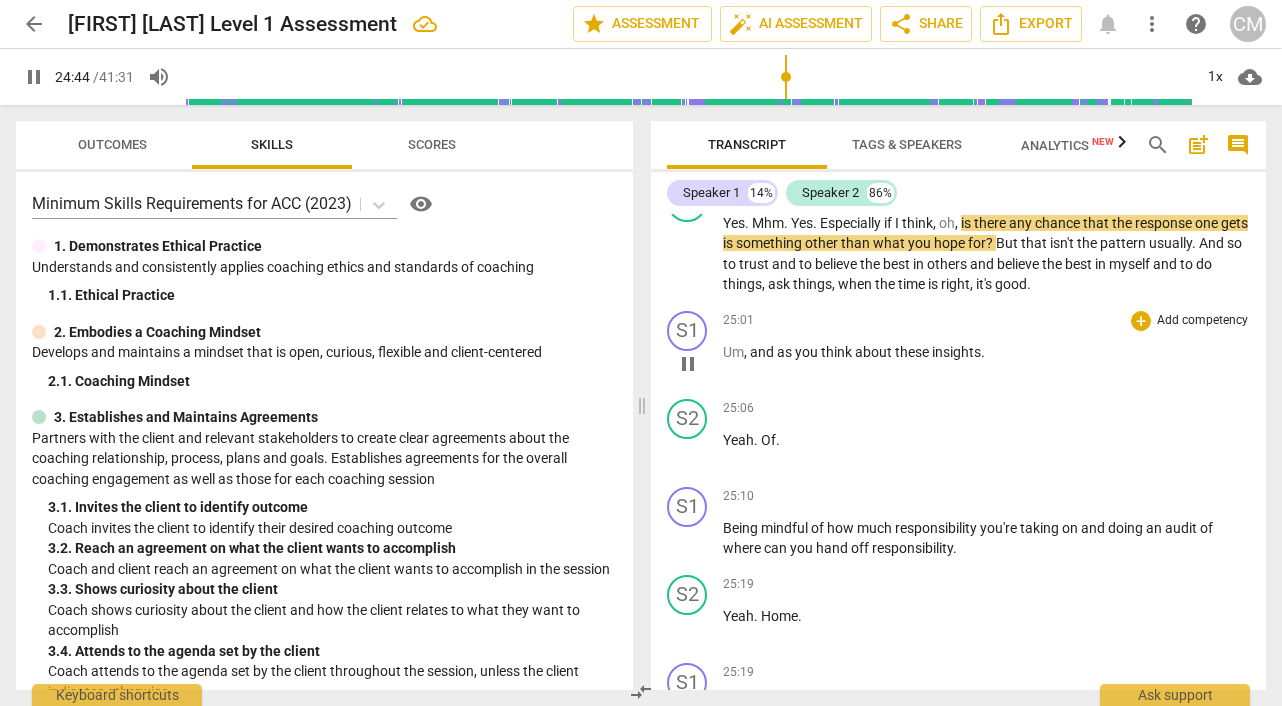 click on "pause" at bounding box center (688, 364) 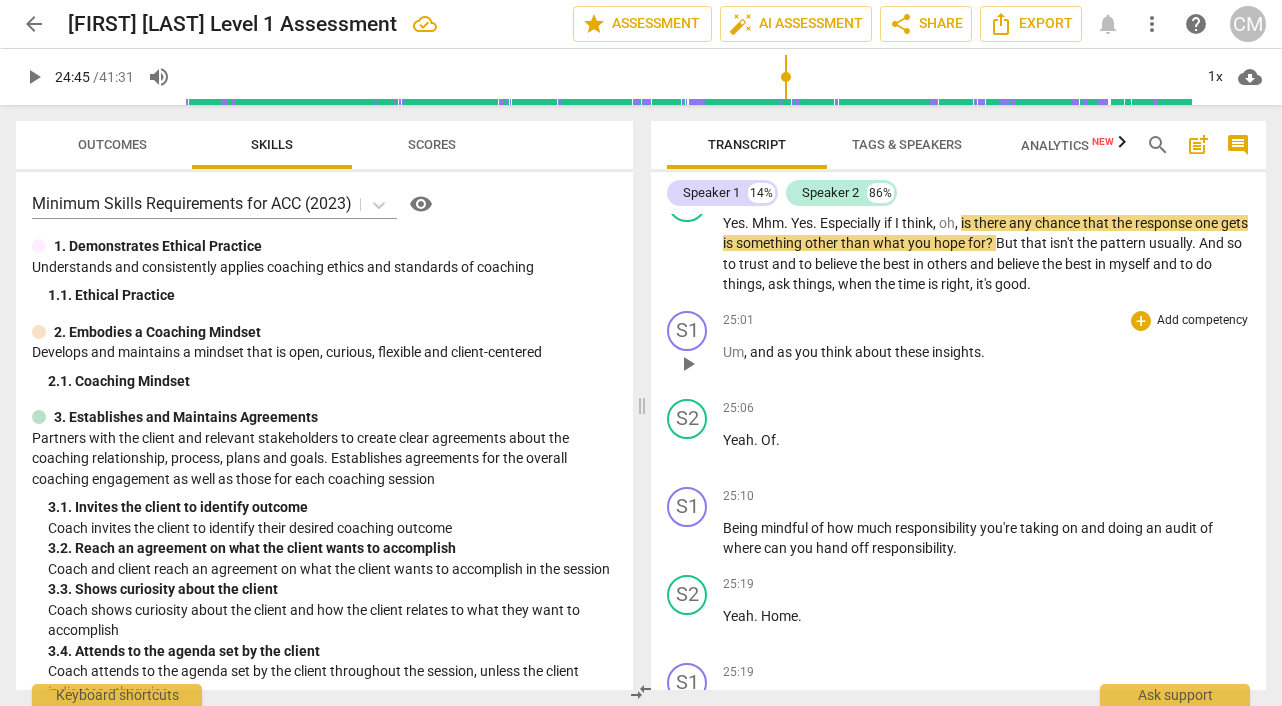 click on "play_arrow" at bounding box center [688, 364] 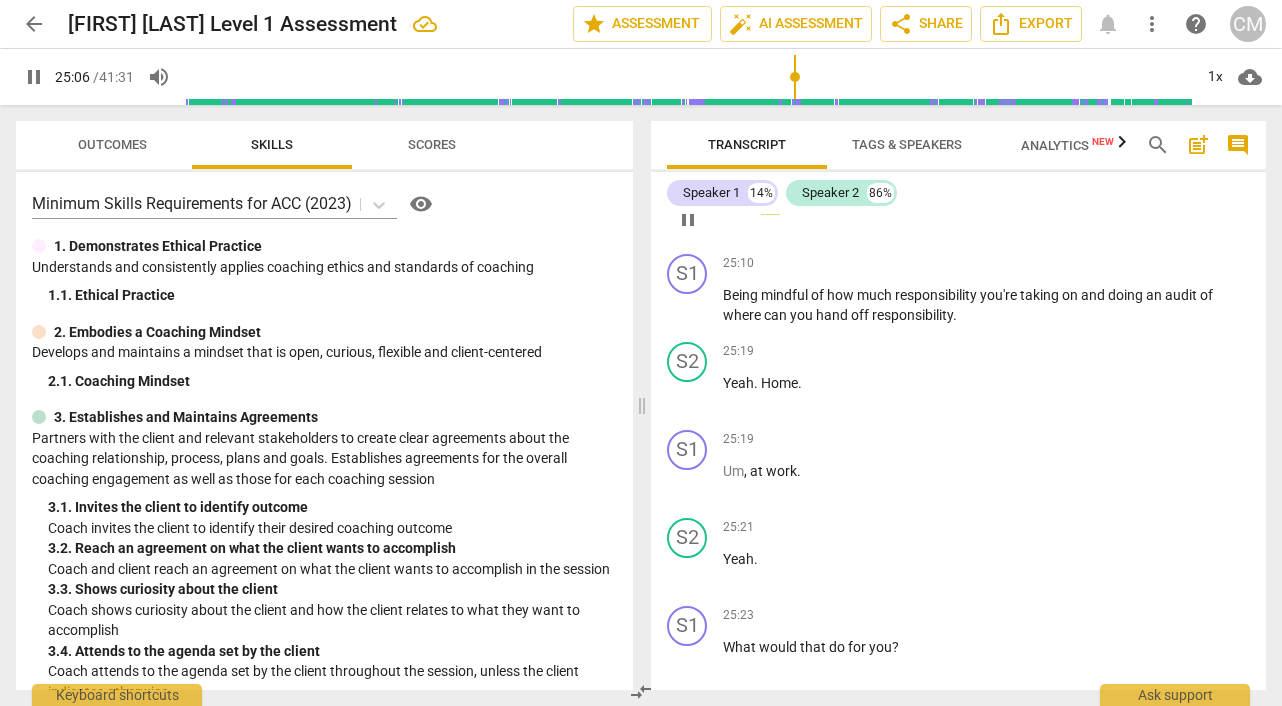 scroll, scrollTop: 8251, scrollLeft: 0, axis: vertical 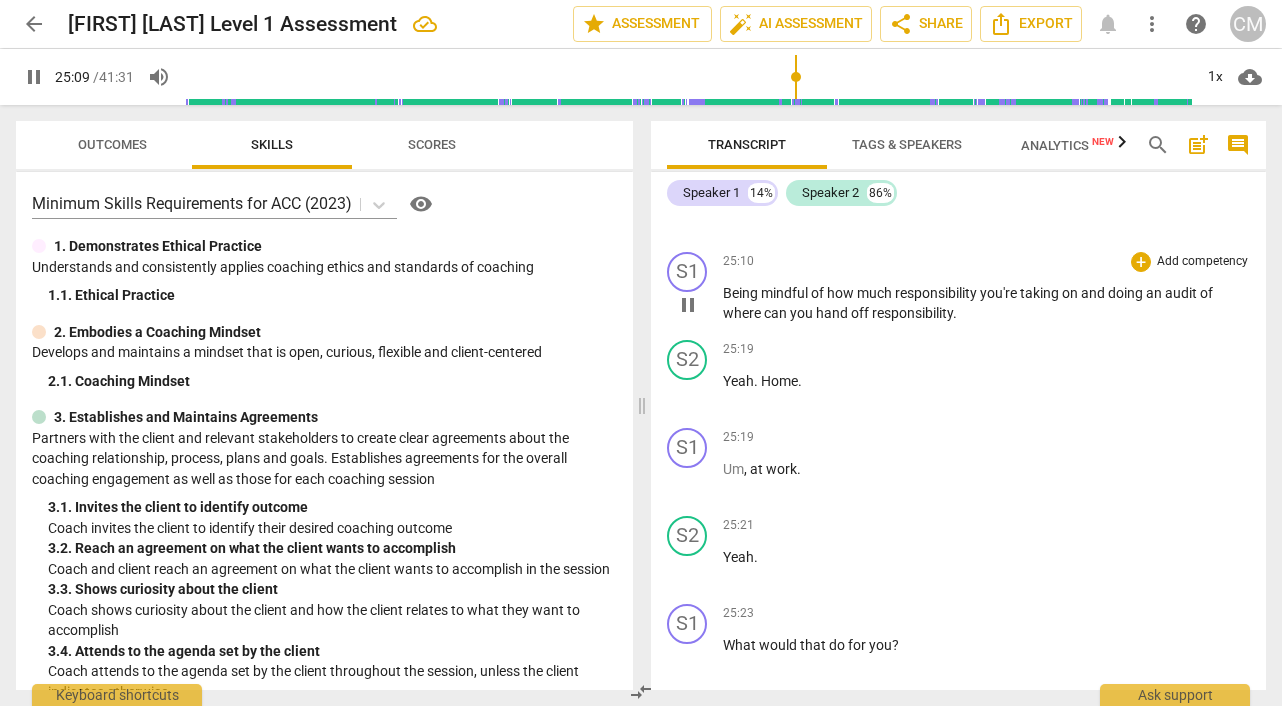 click on "Being" at bounding box center (742, 293) 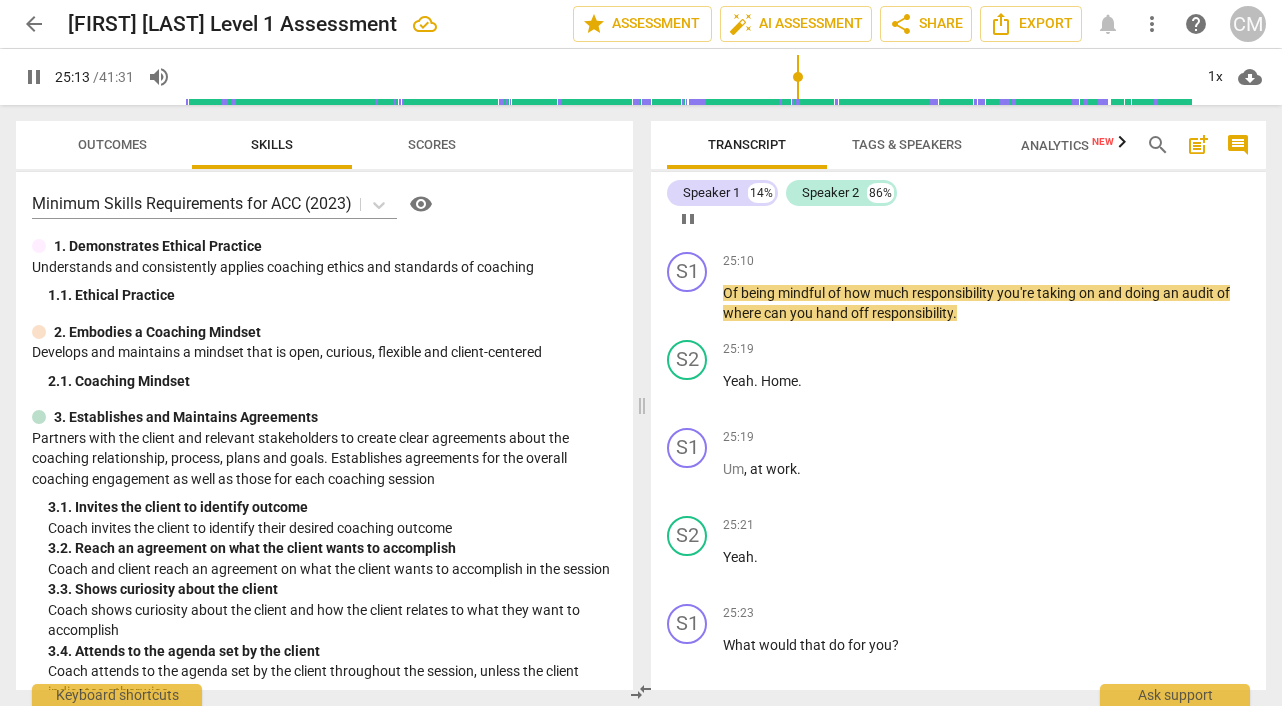 click on "Yeah .   Of ." at bounding box center (986, 205) 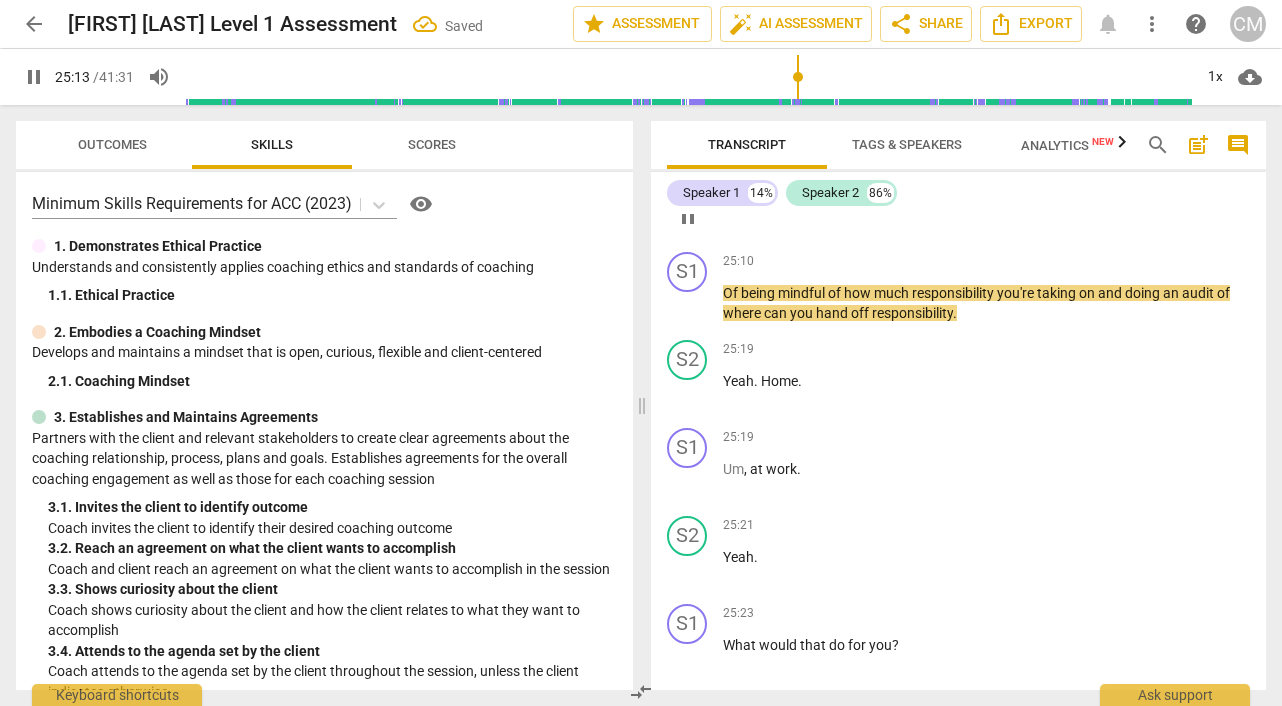 type on "1514" 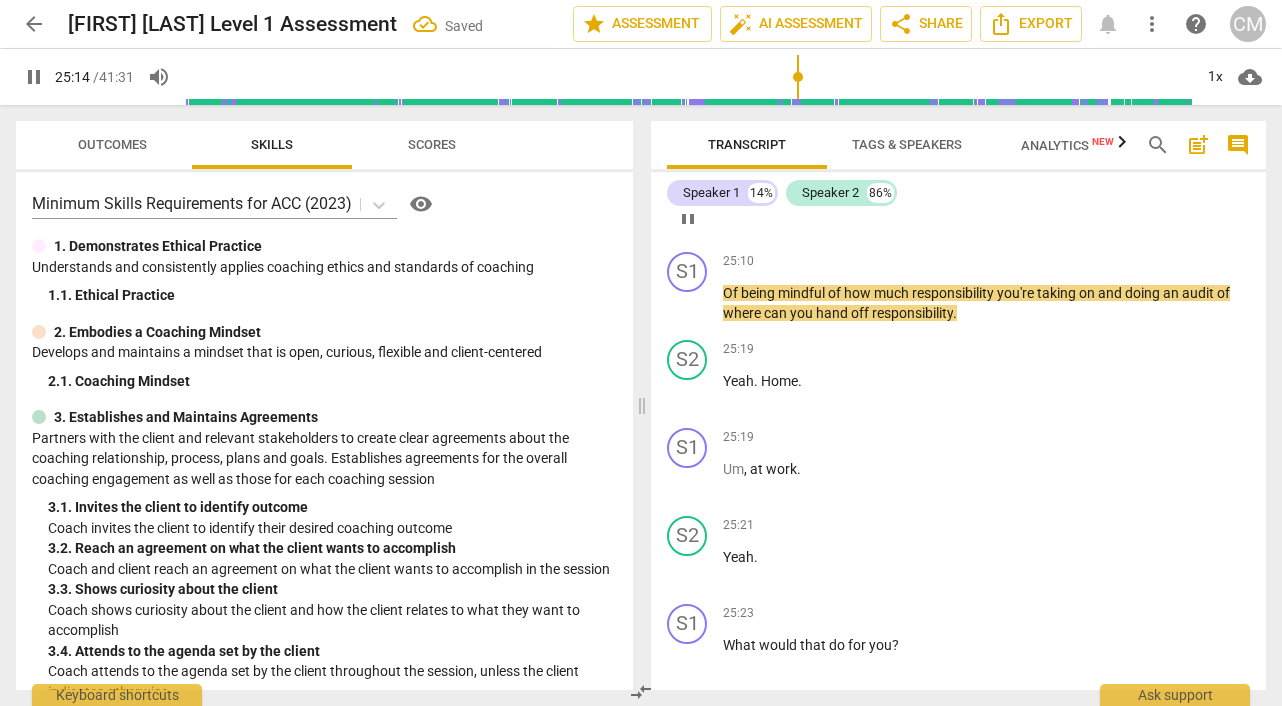 type 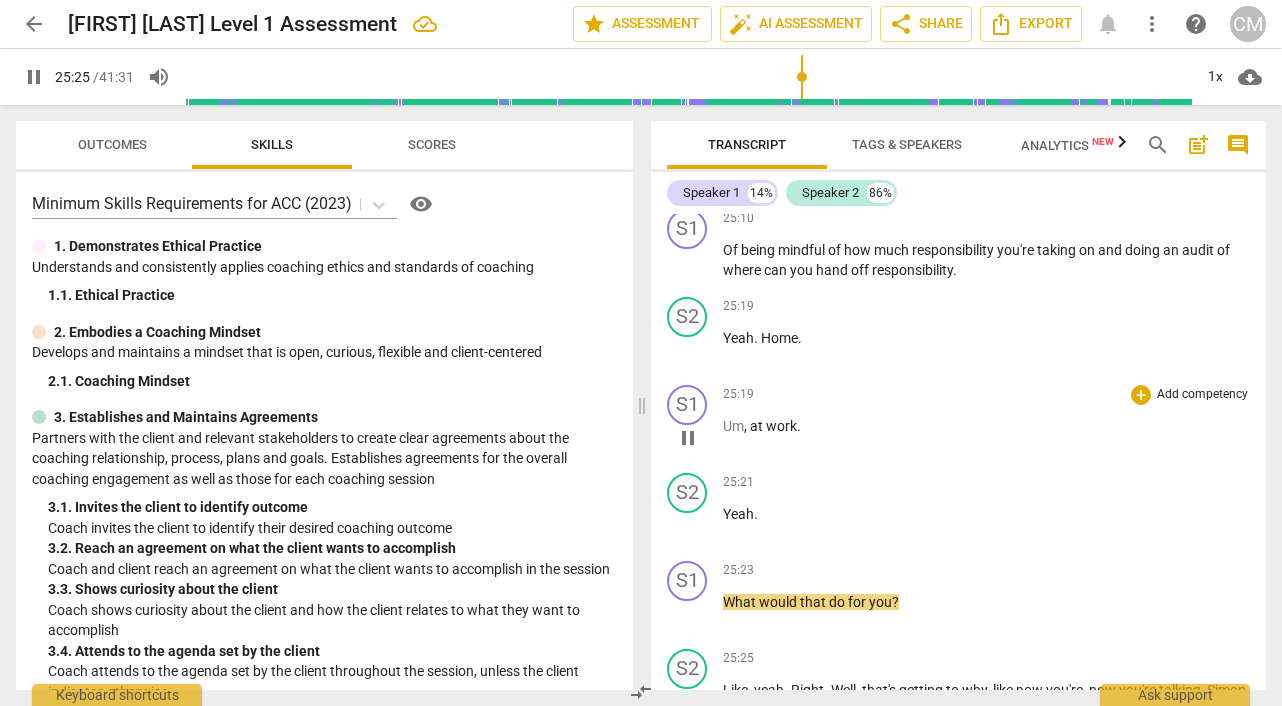 scroll, scrollTop: 8309, scrollLeft: 0, axis: vertical 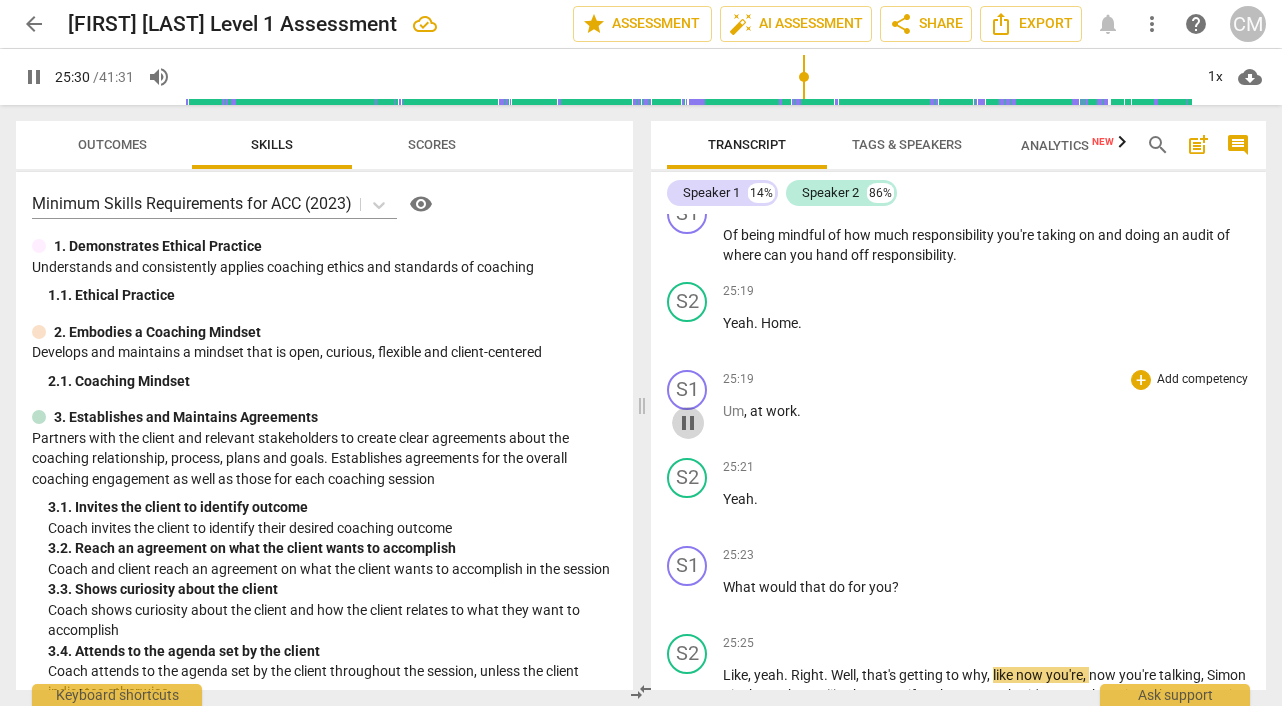 click on "pause" at bounding box center (688, 423) 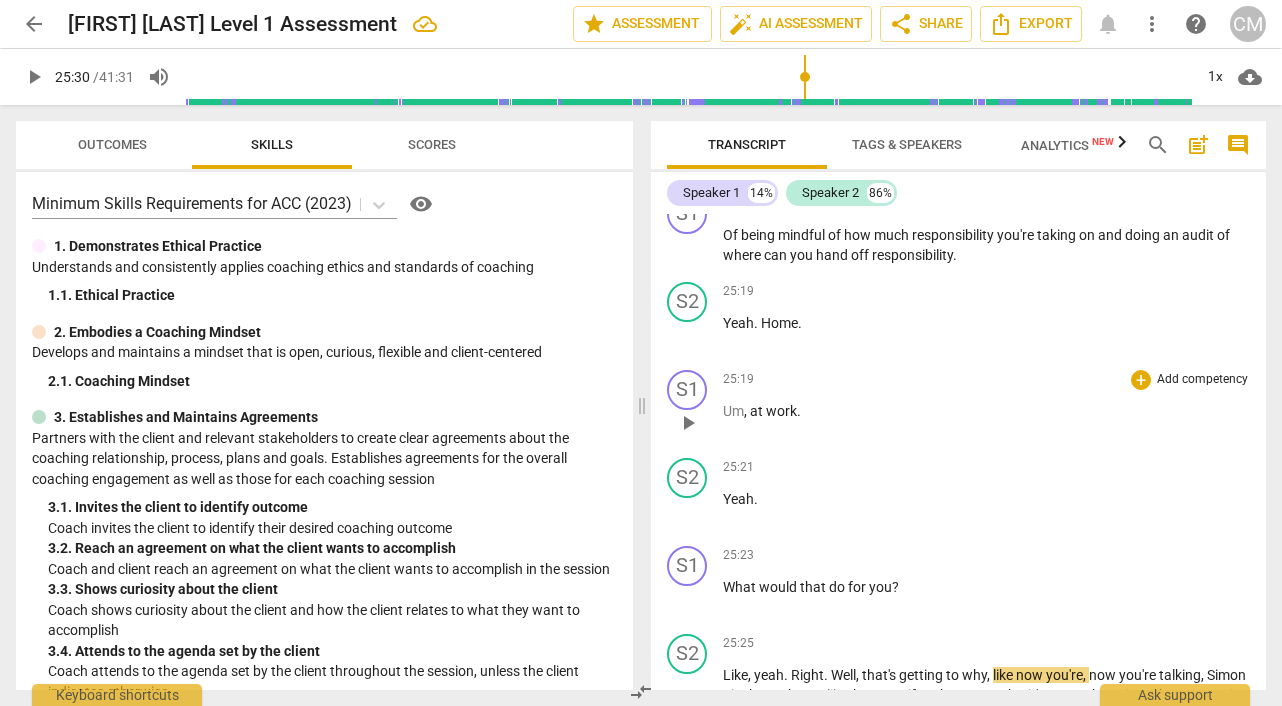 click on "play_arrow" at bounding box center (688, 423) 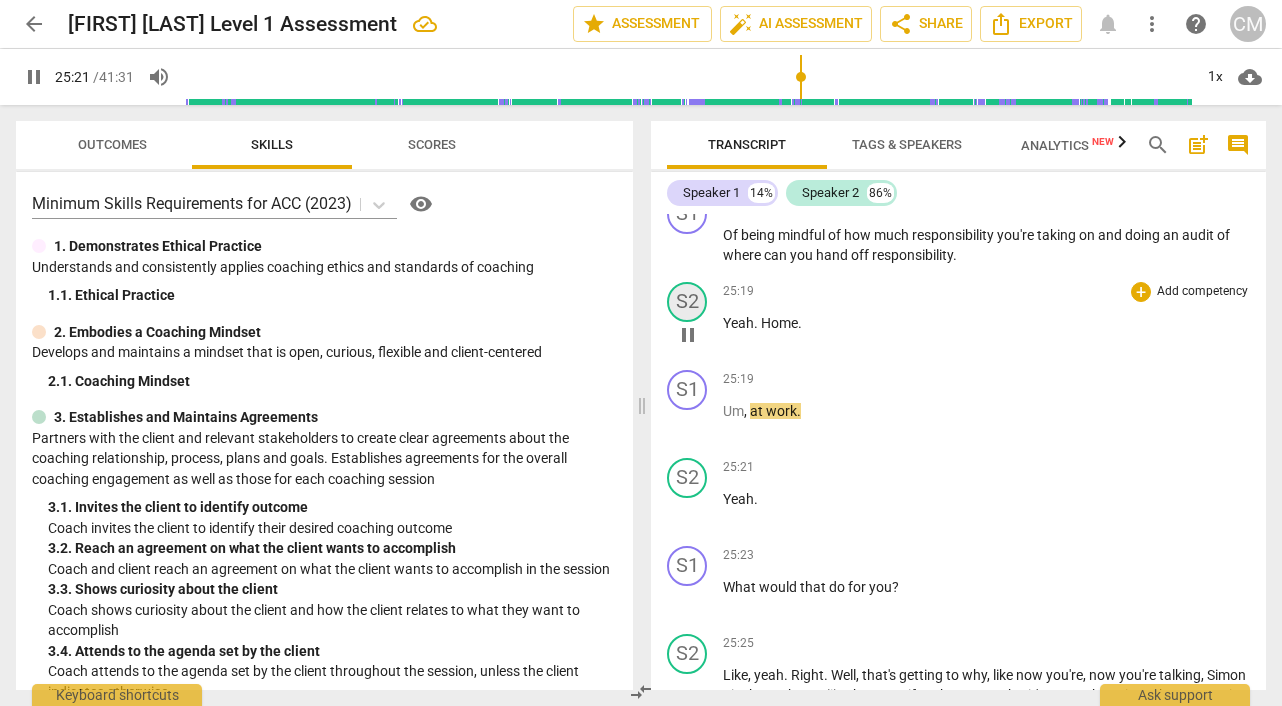 click on "S2" at bounding box center (687, 302) 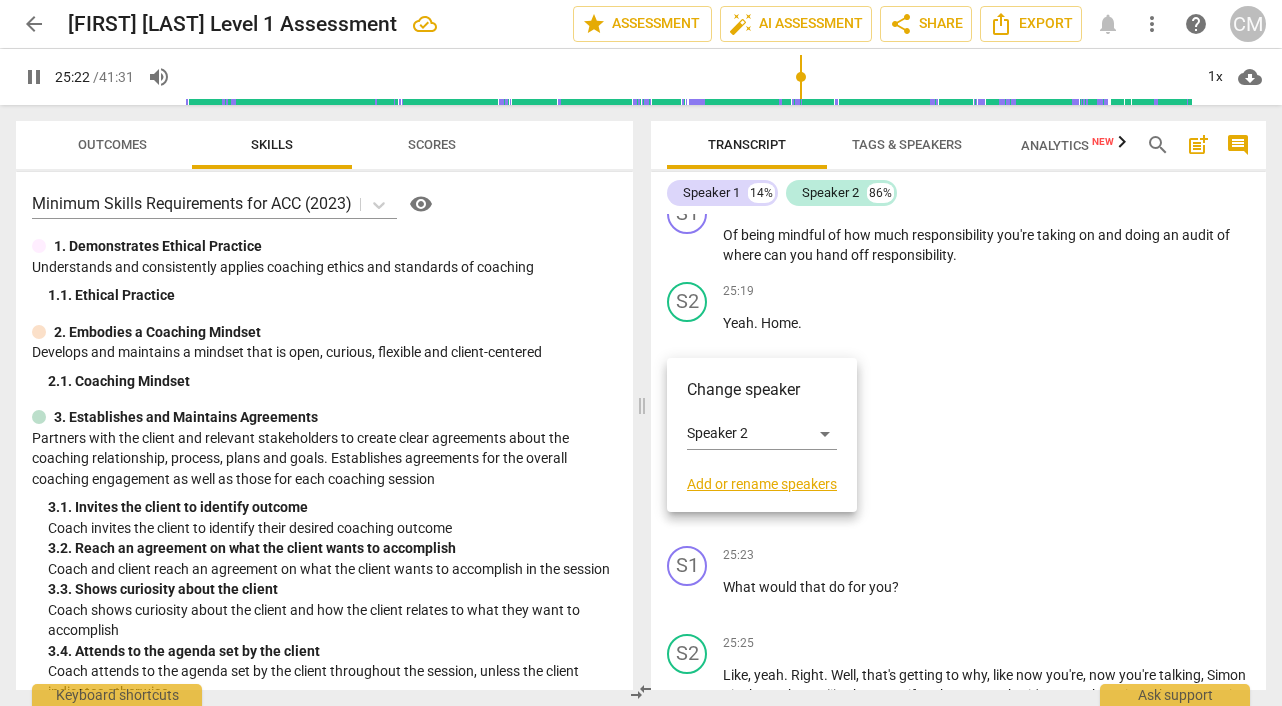 click at bounding box center (641, 353) 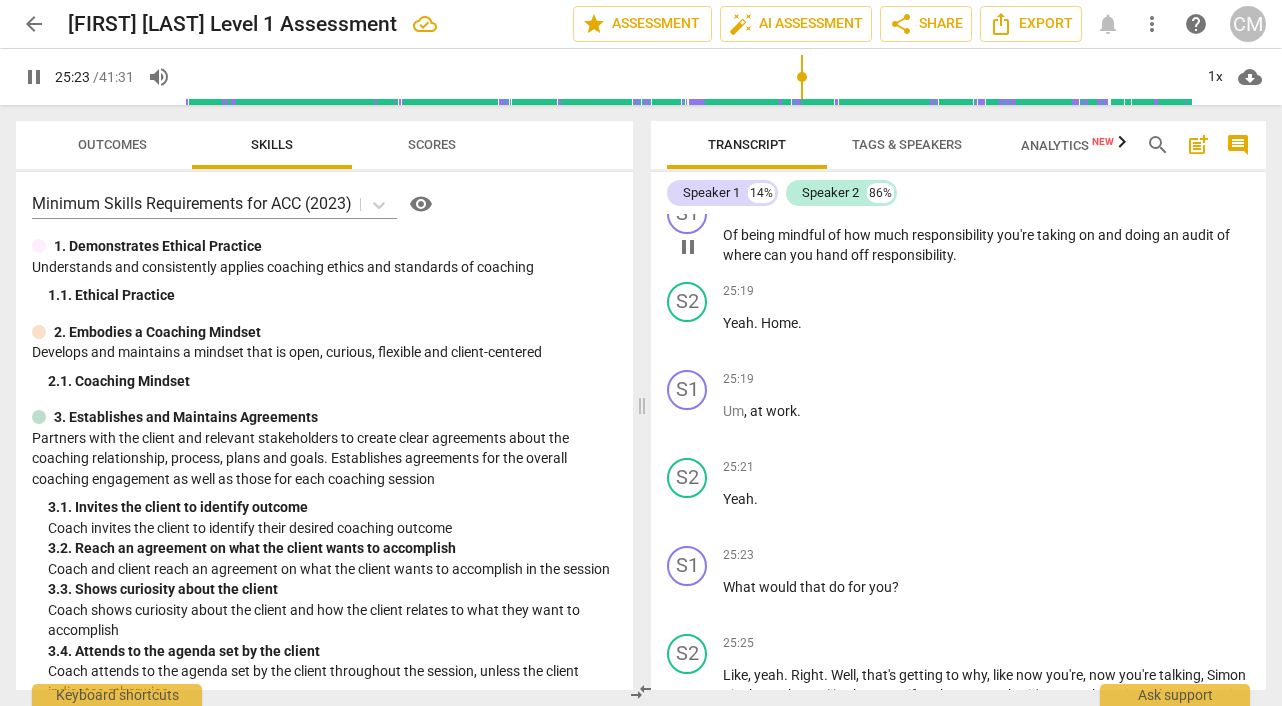 click on "." at bounding box center [955, 255] 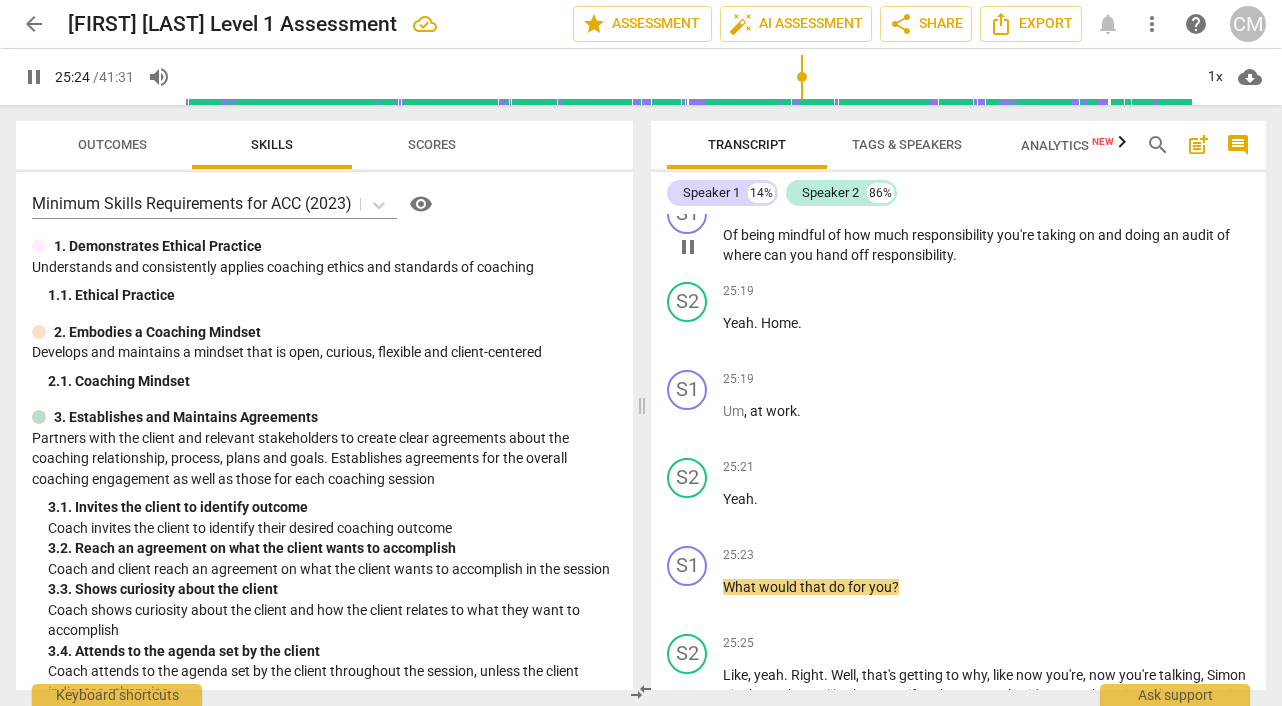 click on "pause" at bounding box center (688, 247) 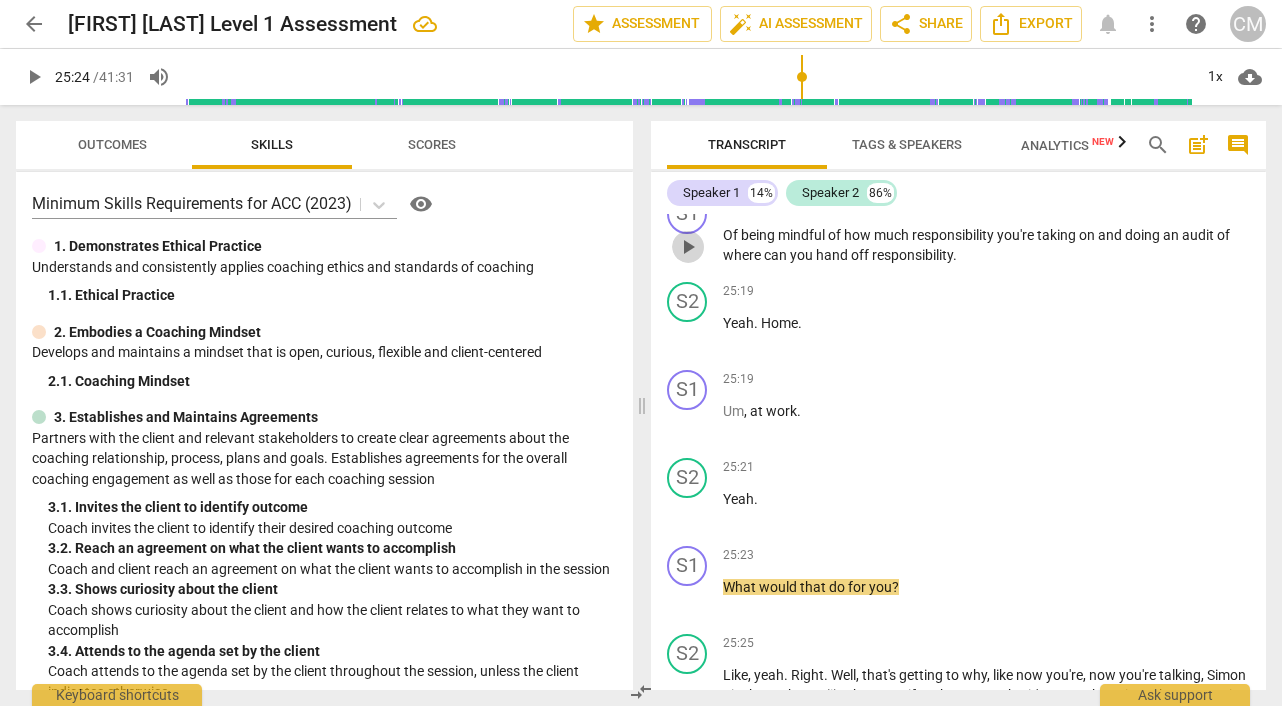 click on "play_arrow" at bounding box center (688, 247) 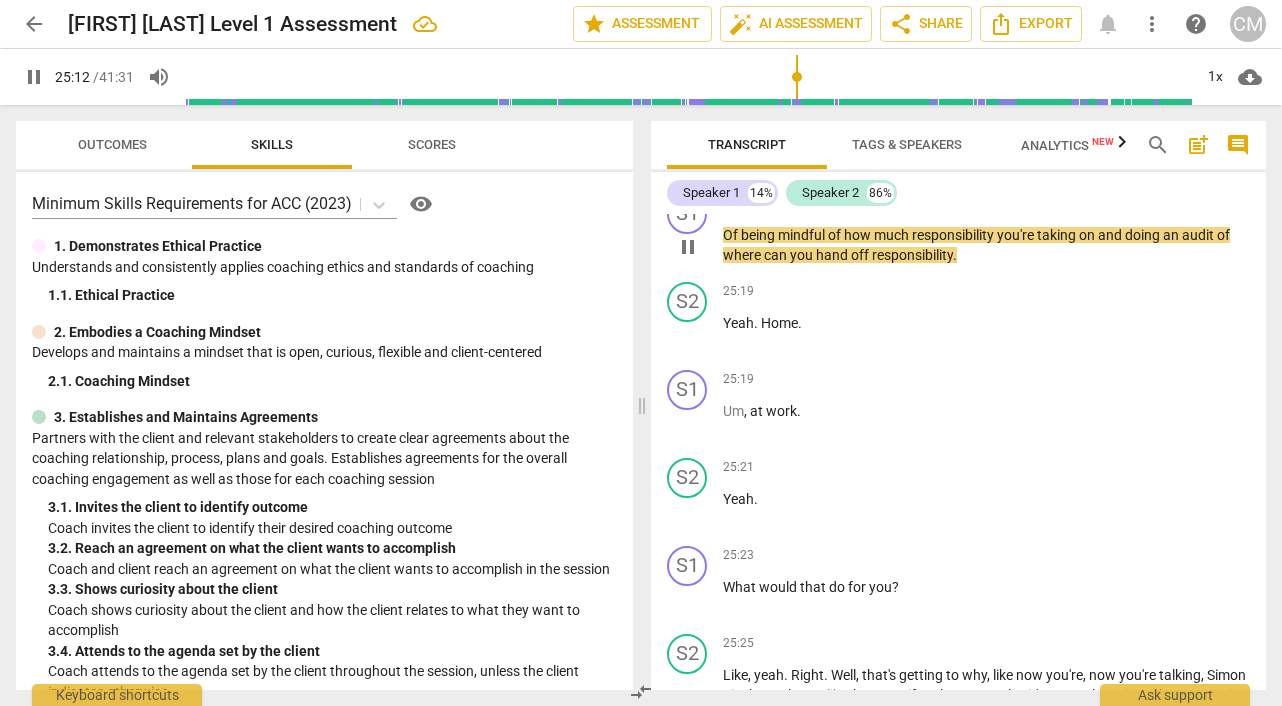 click on "Of being mindful of how much responsibility you're taking on and doing an audit of where can you hand off responsibility ." at bounding box center (986, 245) 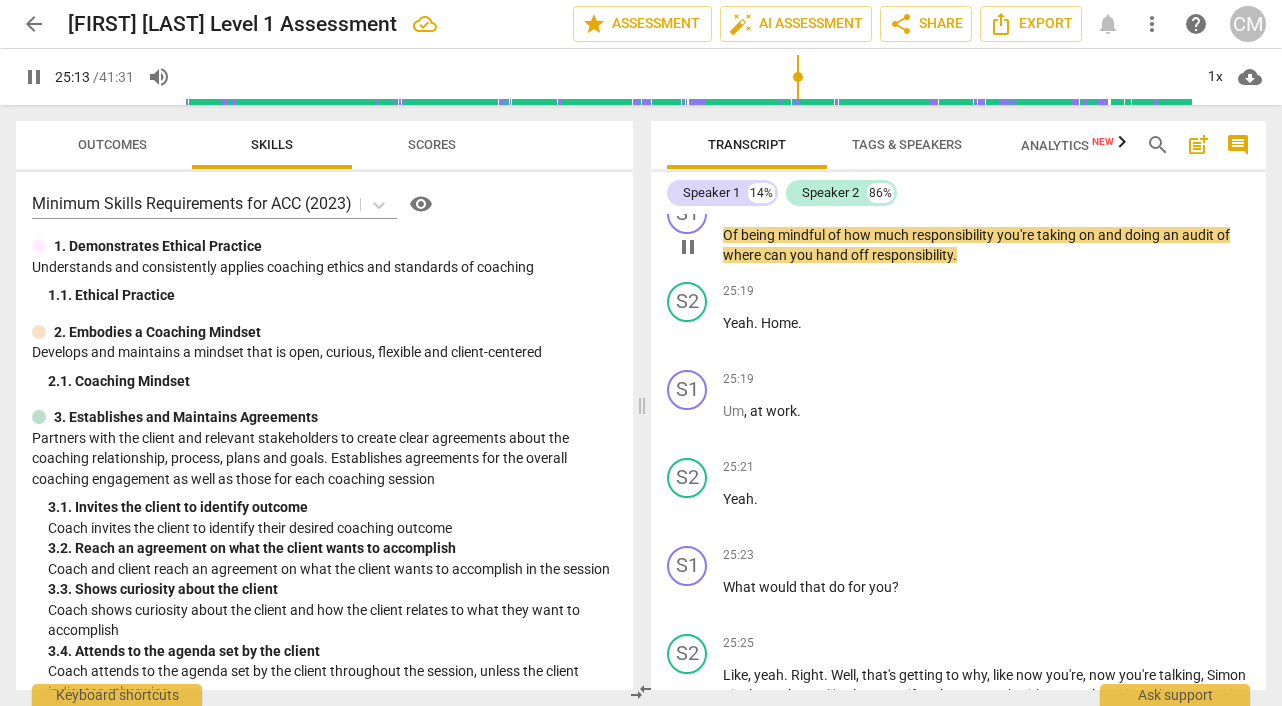 type on "1514" 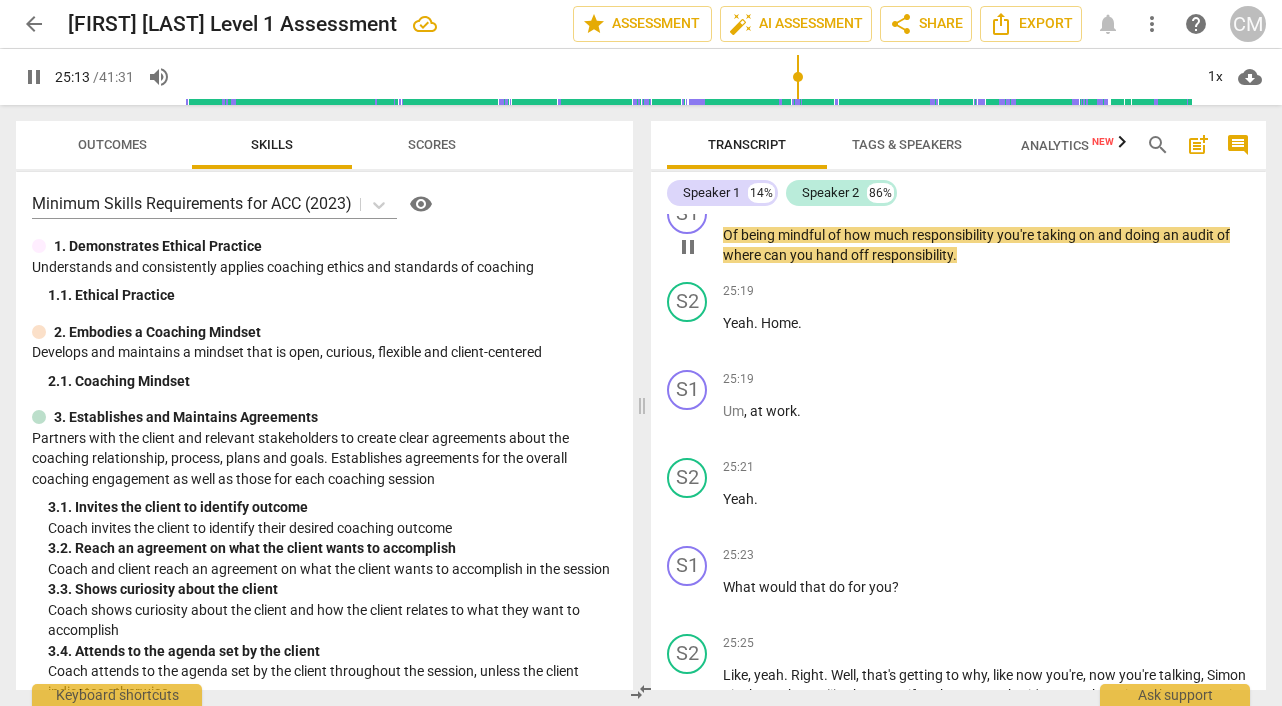 type 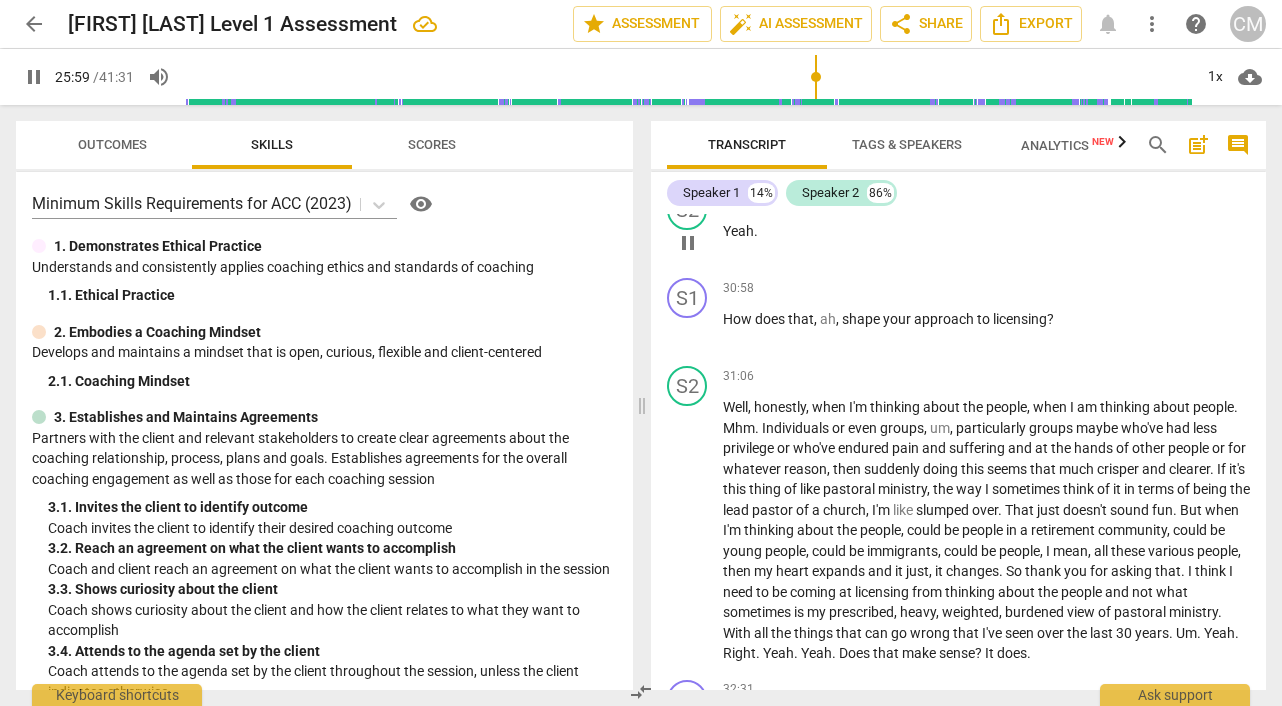 scroll, scrollTop: 10002, scrollLeft: 0, axis: vertical 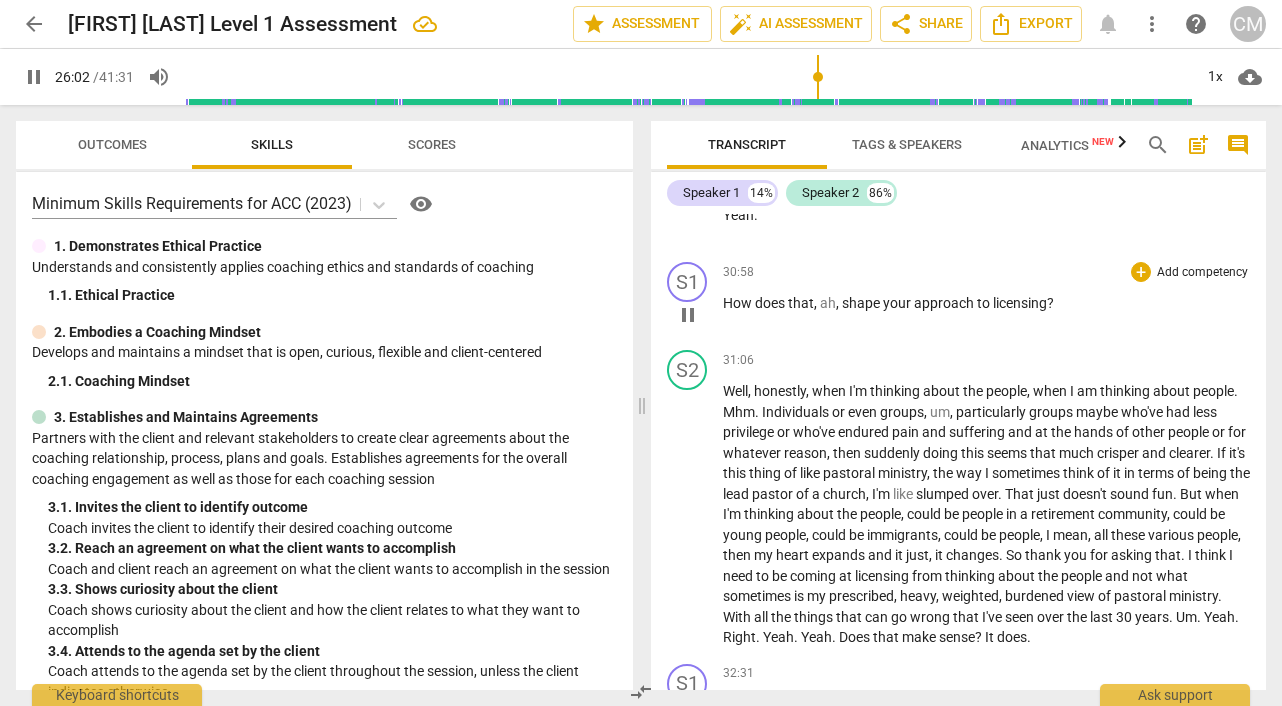 click on "pause" at bounding box center (688, 315) 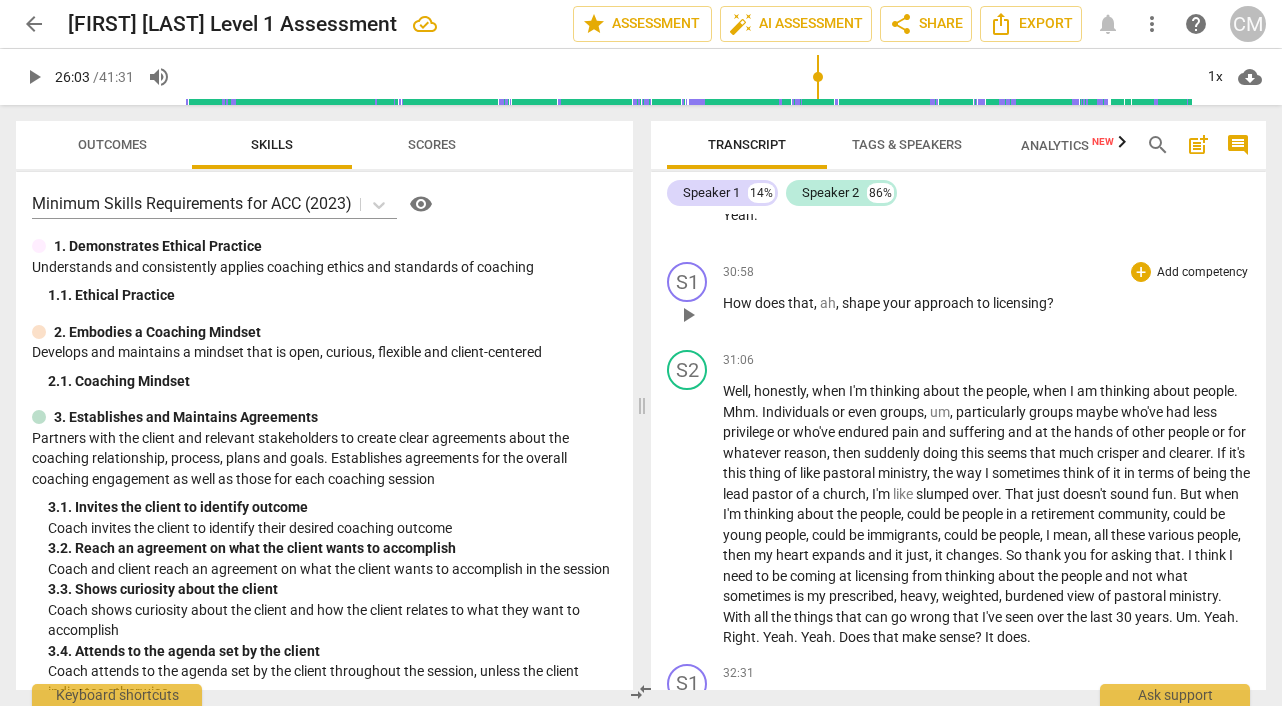 click on "play_arrow" at bounding box center (688, 315) 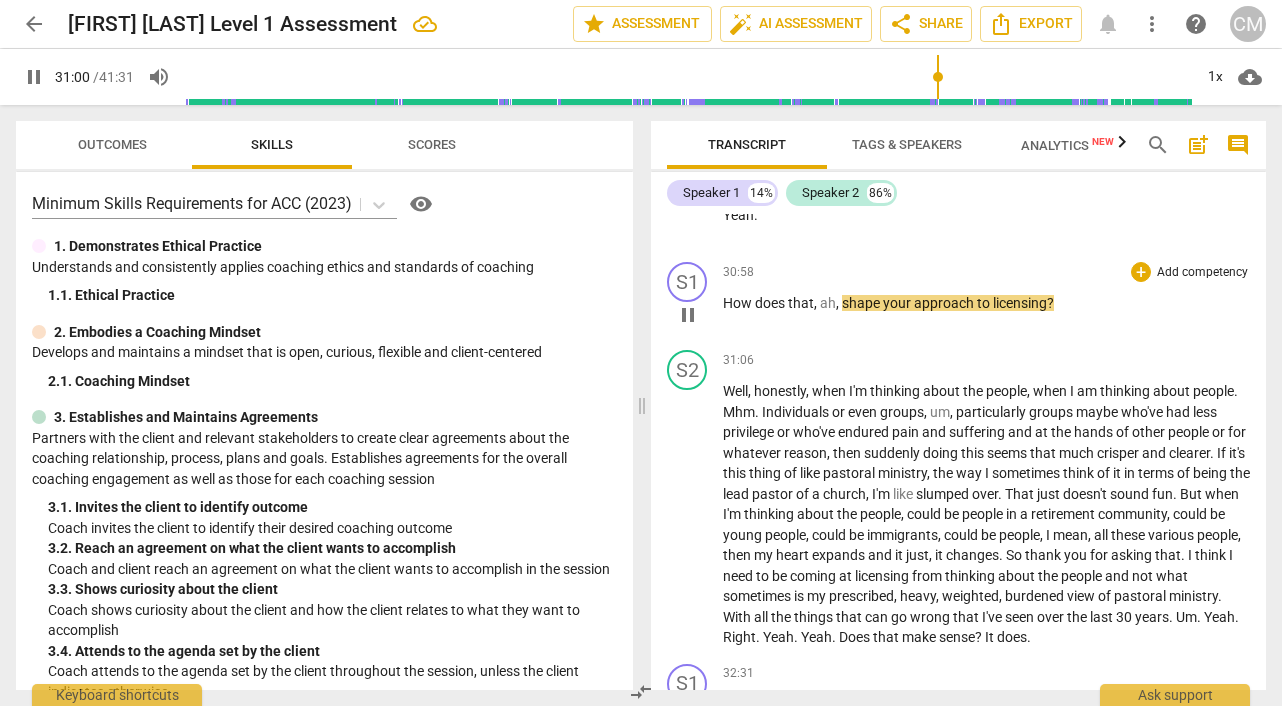 click on "," at bounding box center (839, 303) 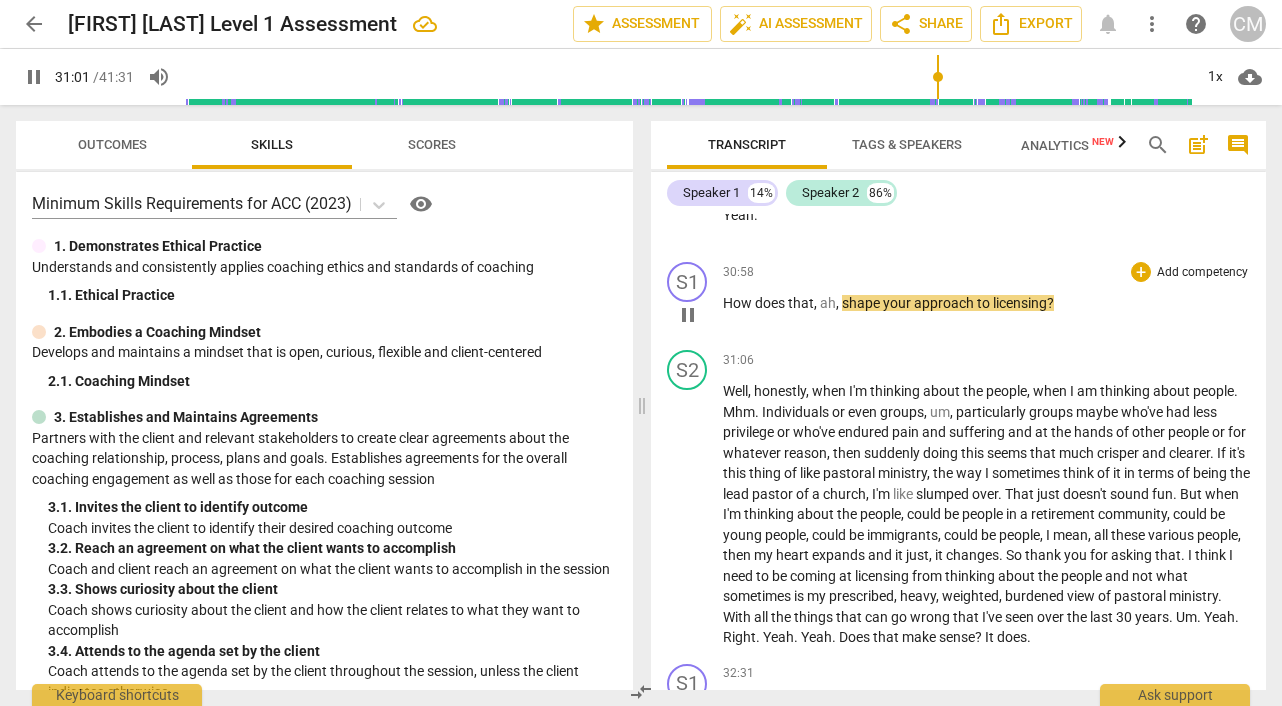 type on "1862" 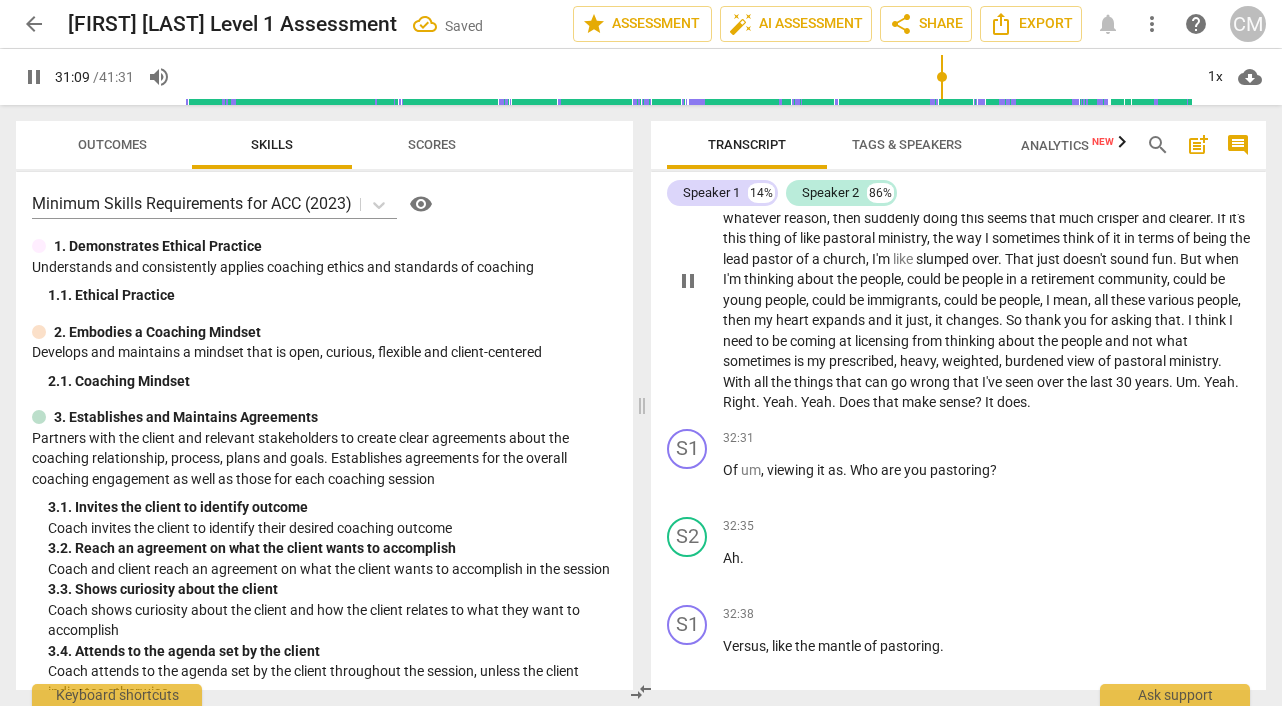 scroll, scrollTop: 10282, scrollLeft: 0, axis: vertical 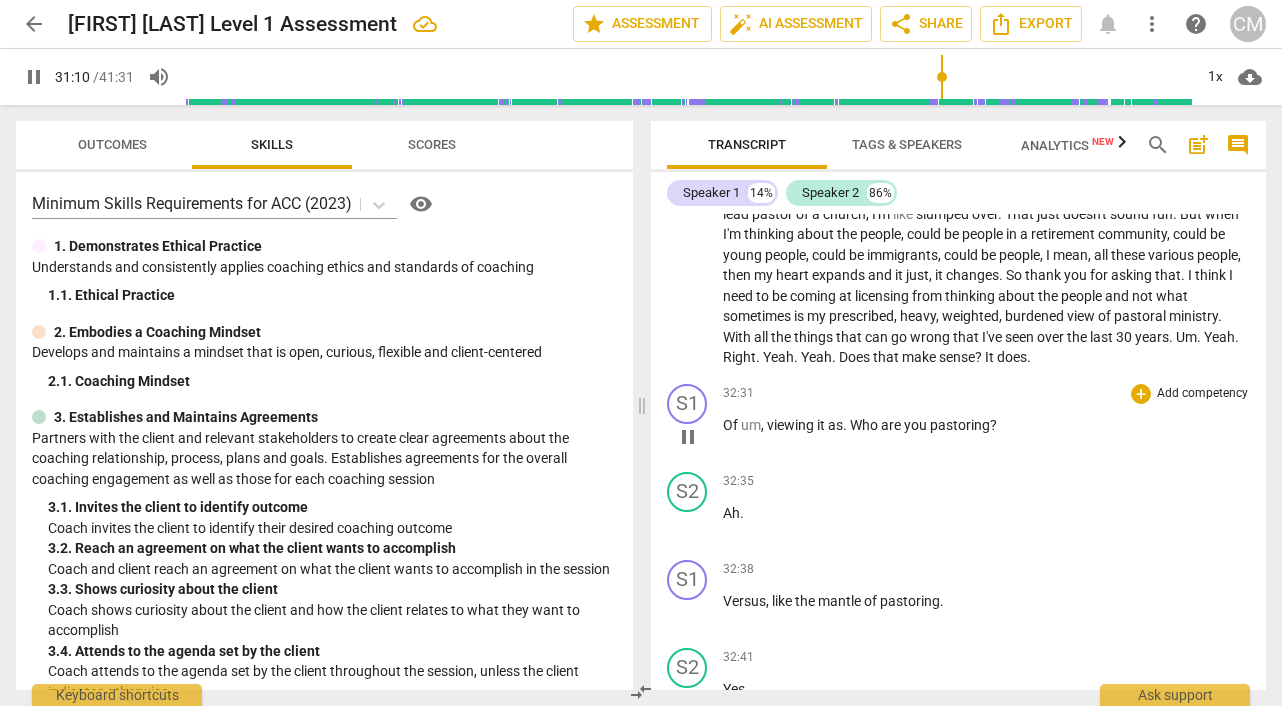 click on "pause" at bounding box center [688, 437] 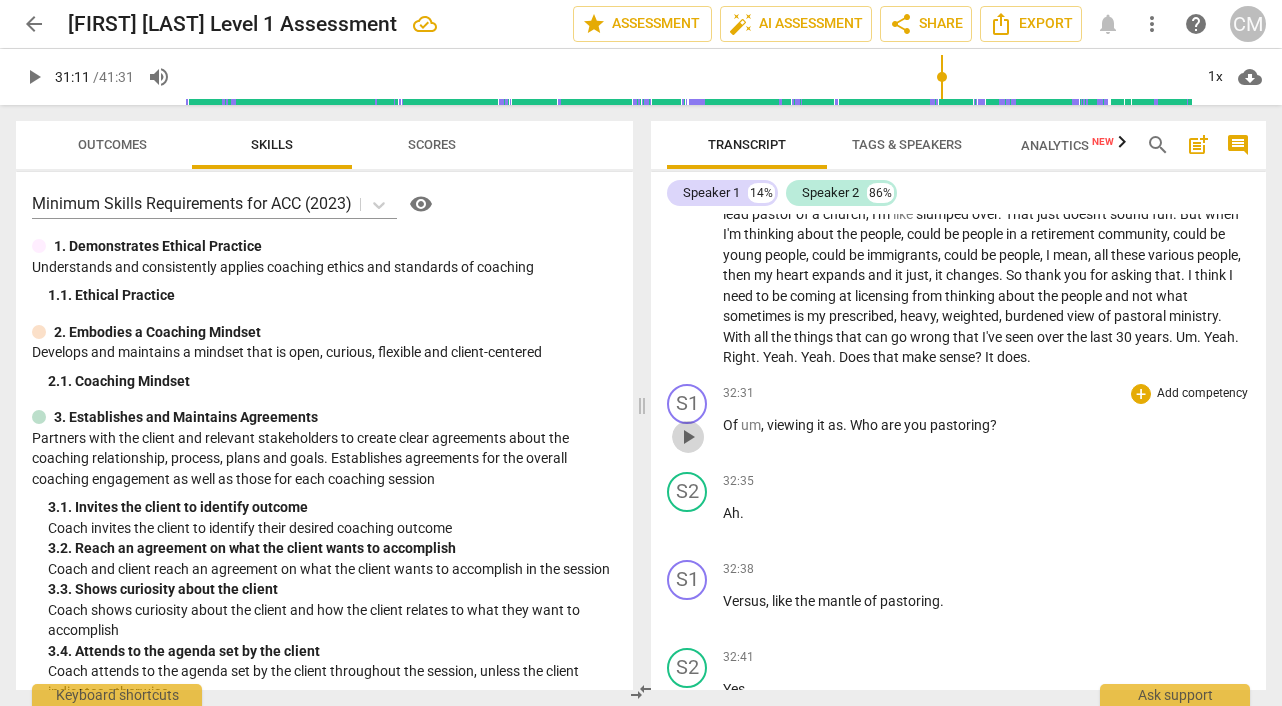 click on "play_arrow" at bounding box center [688, 437] 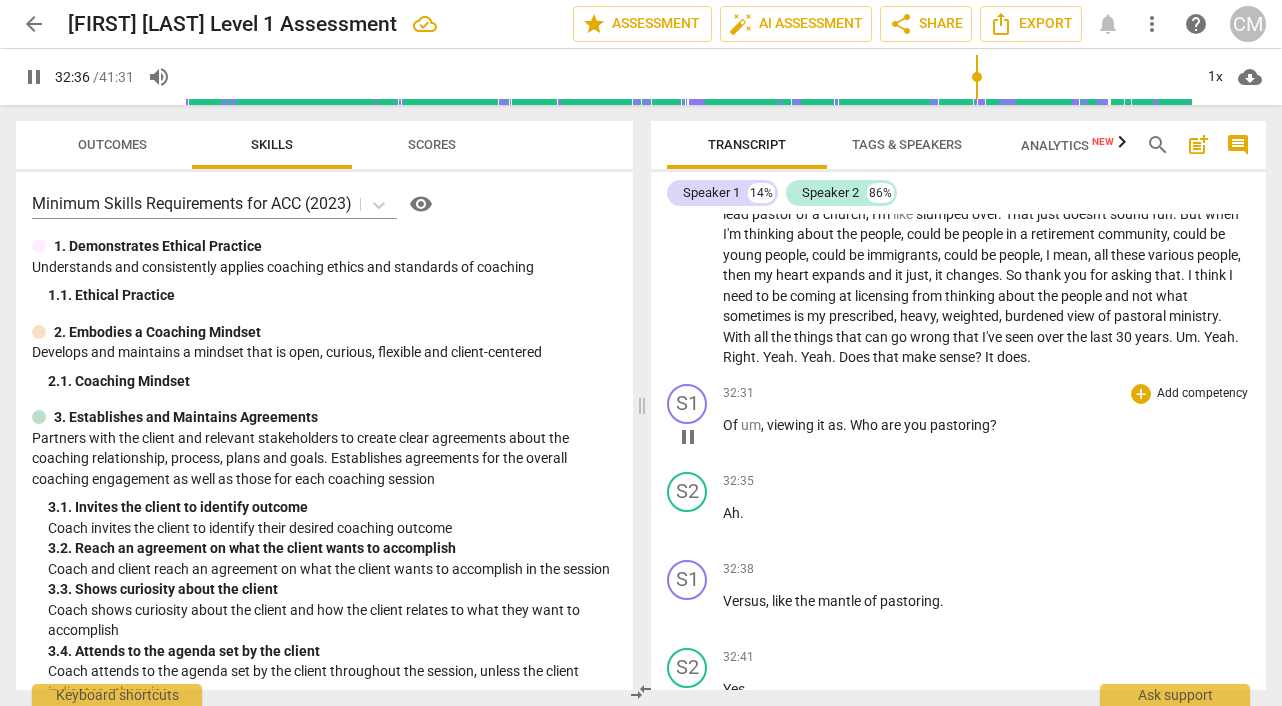 click on "viewing" at bounding box center (792, 425) 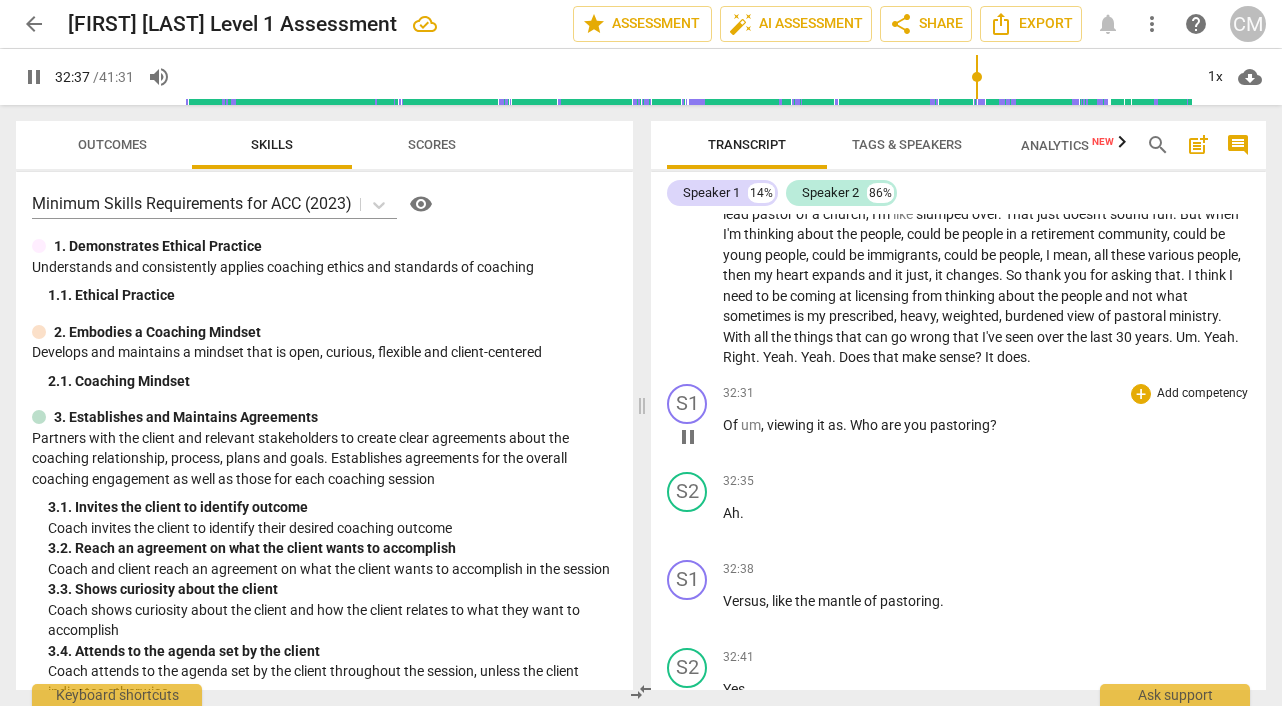 type on "1958" 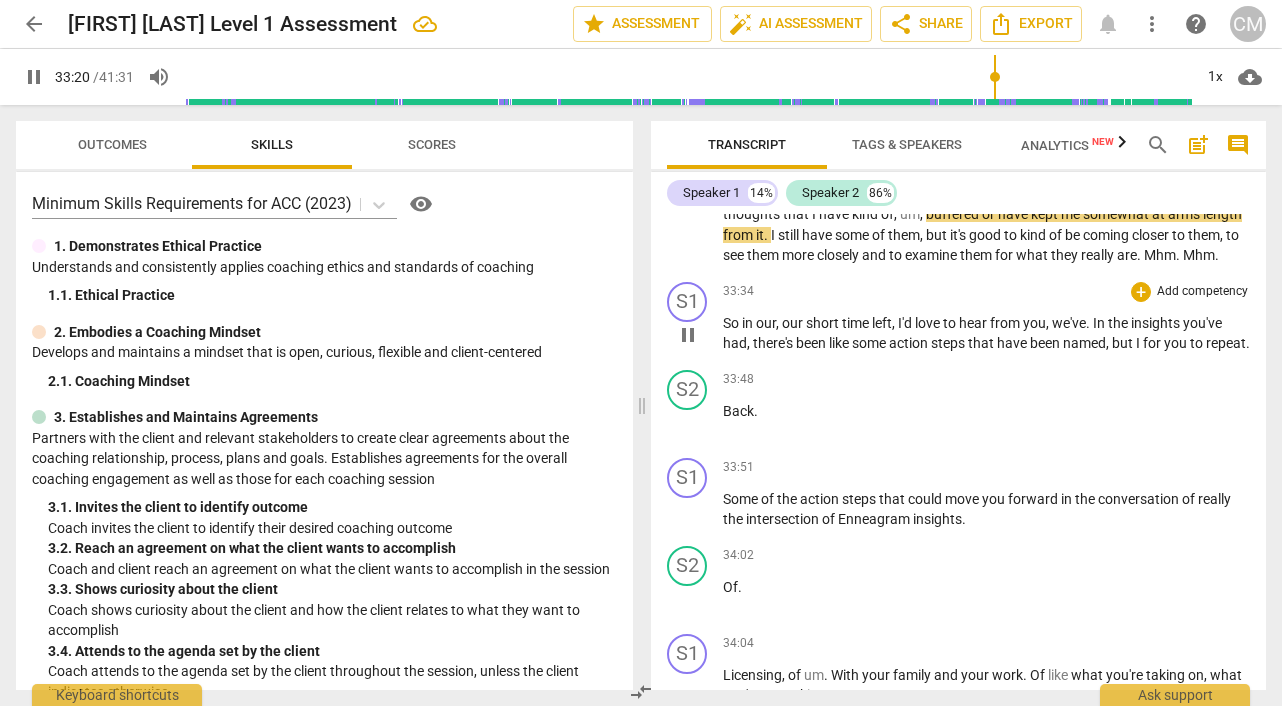 scroll, scrollTop: 11307, scrollLeft: 0, axis: vertical 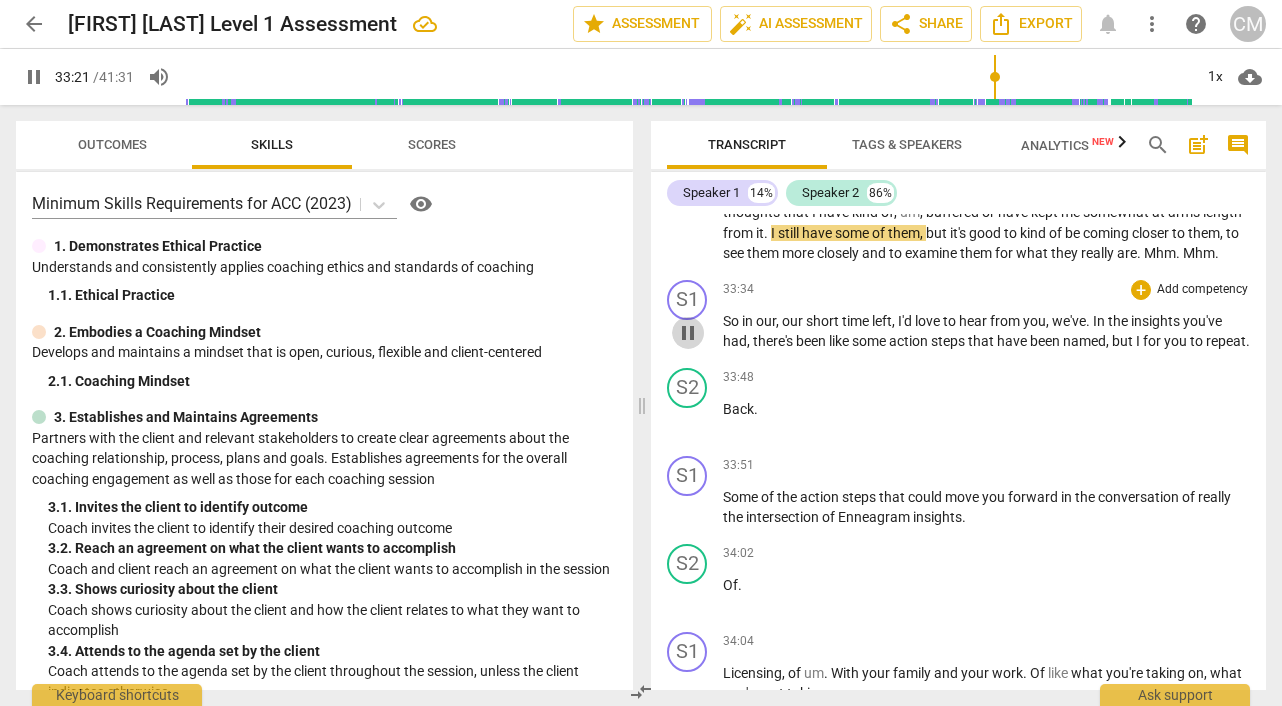 click on "pause" at bounding box center (688, 333) 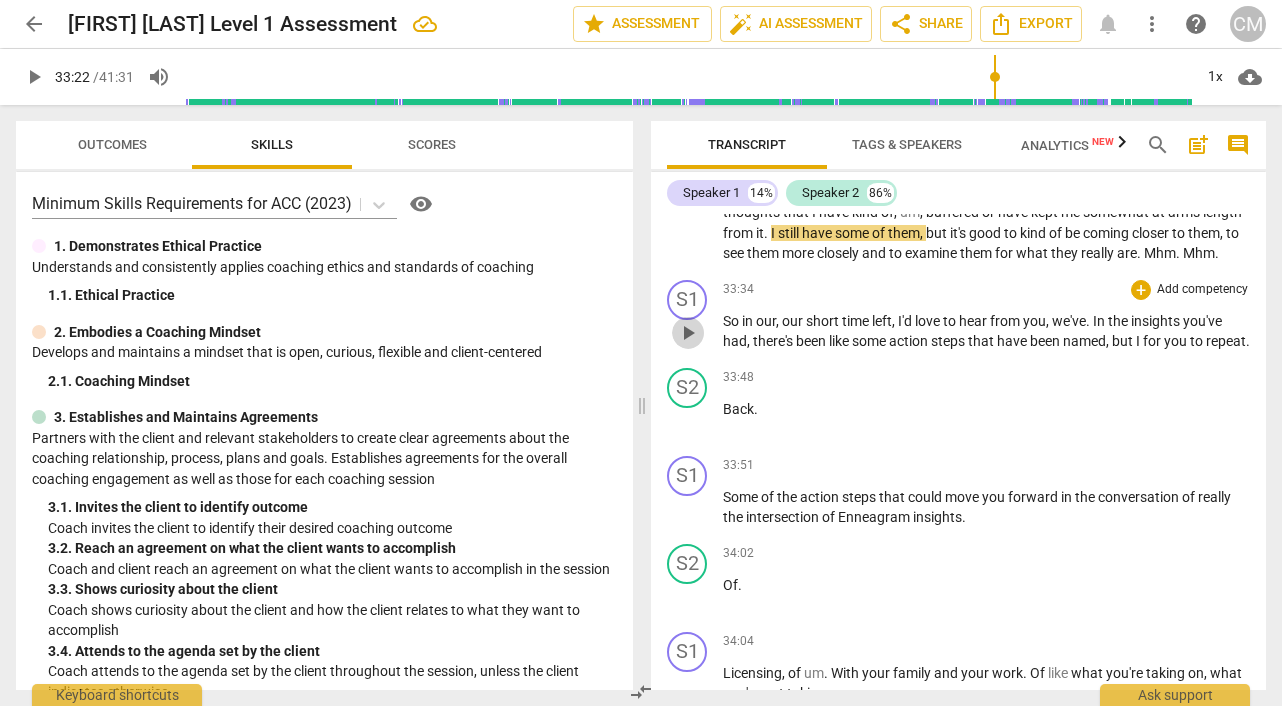 click on "play_arrow" at bounding box center [688, 333] 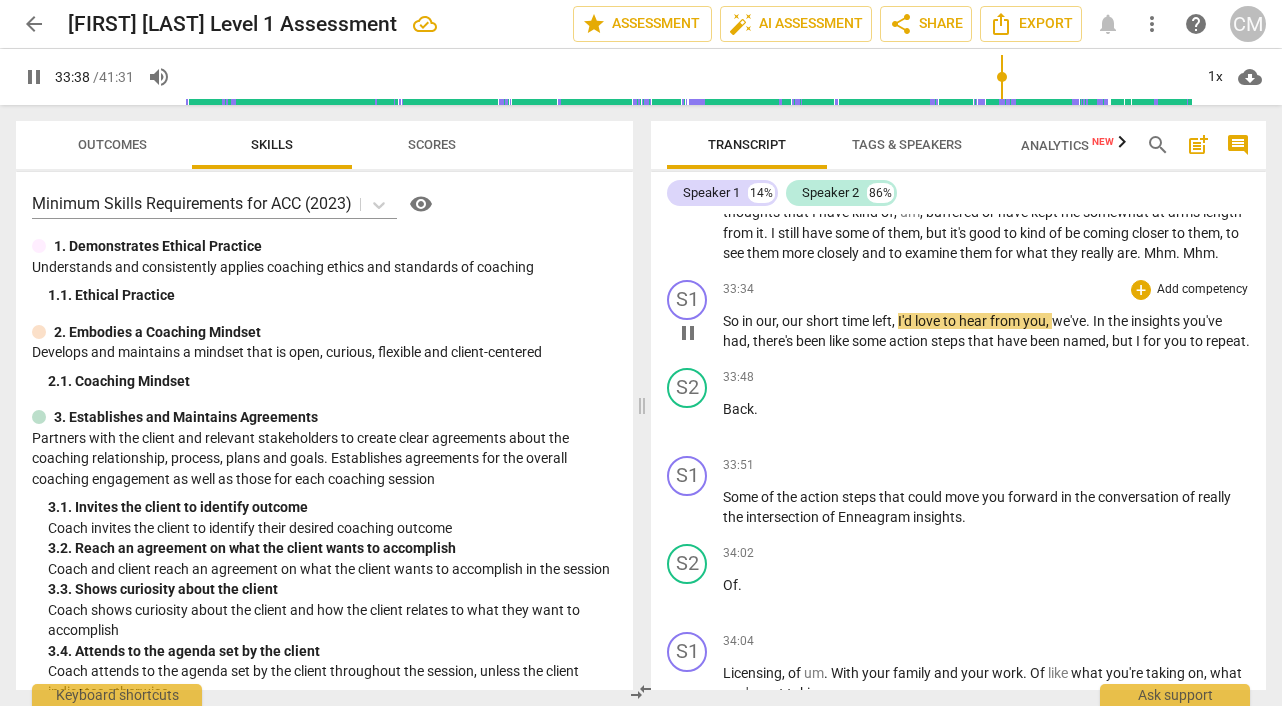 click on "our" at bounding box center [794, 321] 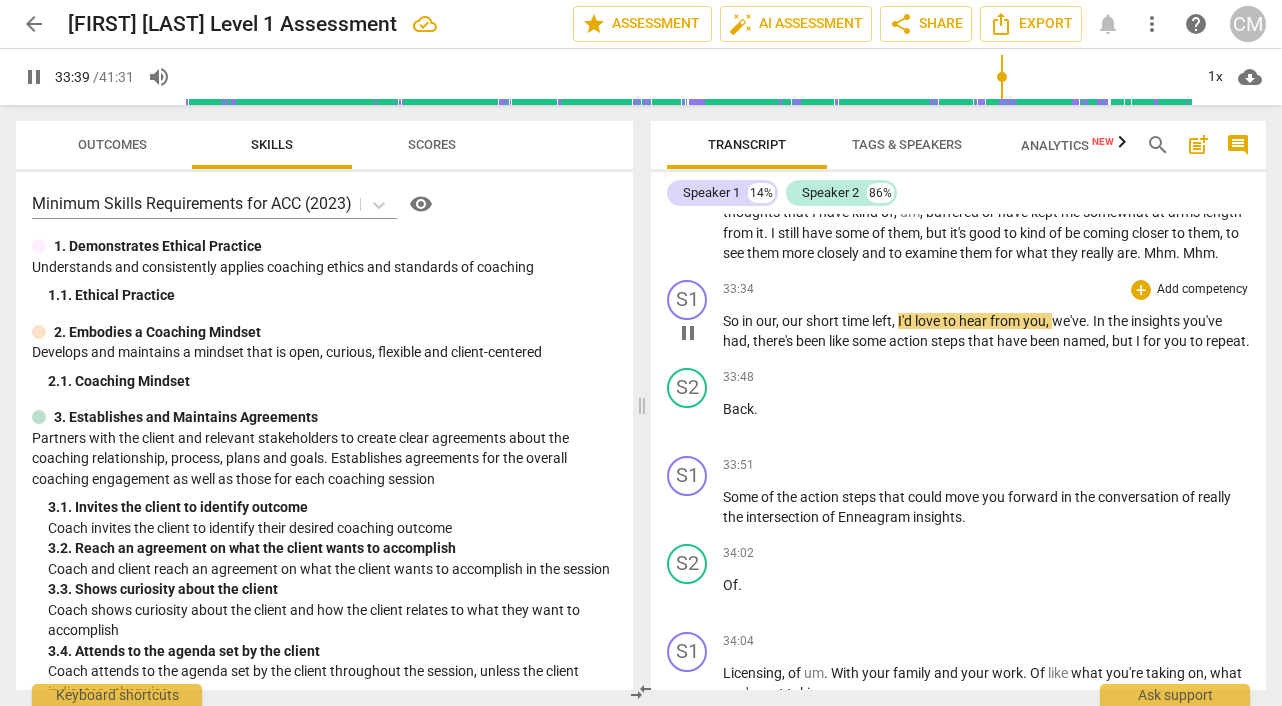 type on "2019" 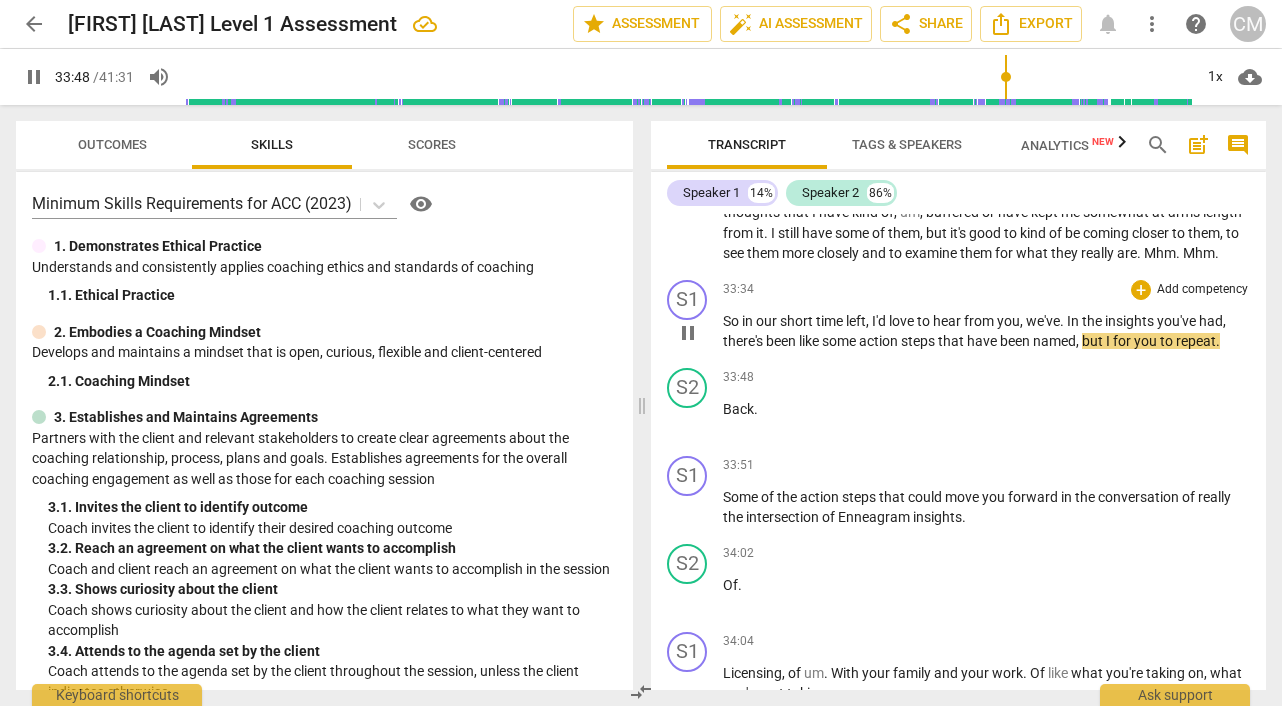 click on "." at bounding box center [1063, 321] 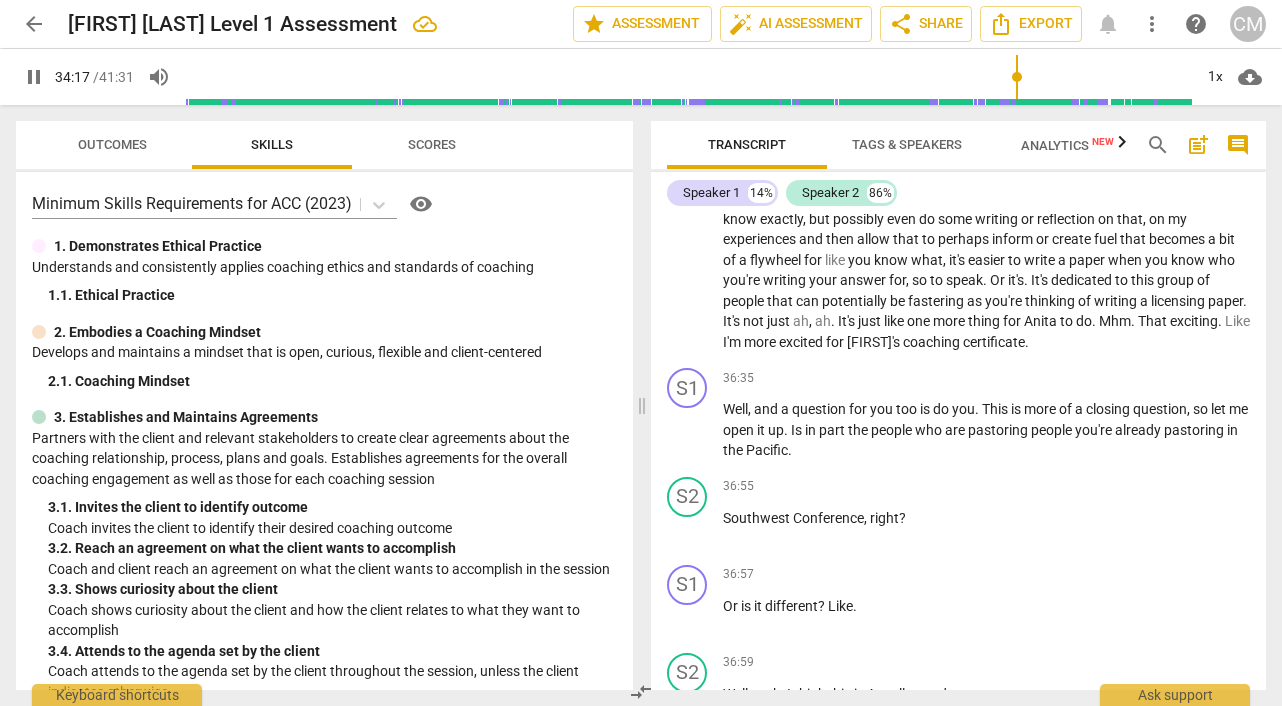 scroll, scrollTop: 12137, scrollLeft: 0, axis: vertical 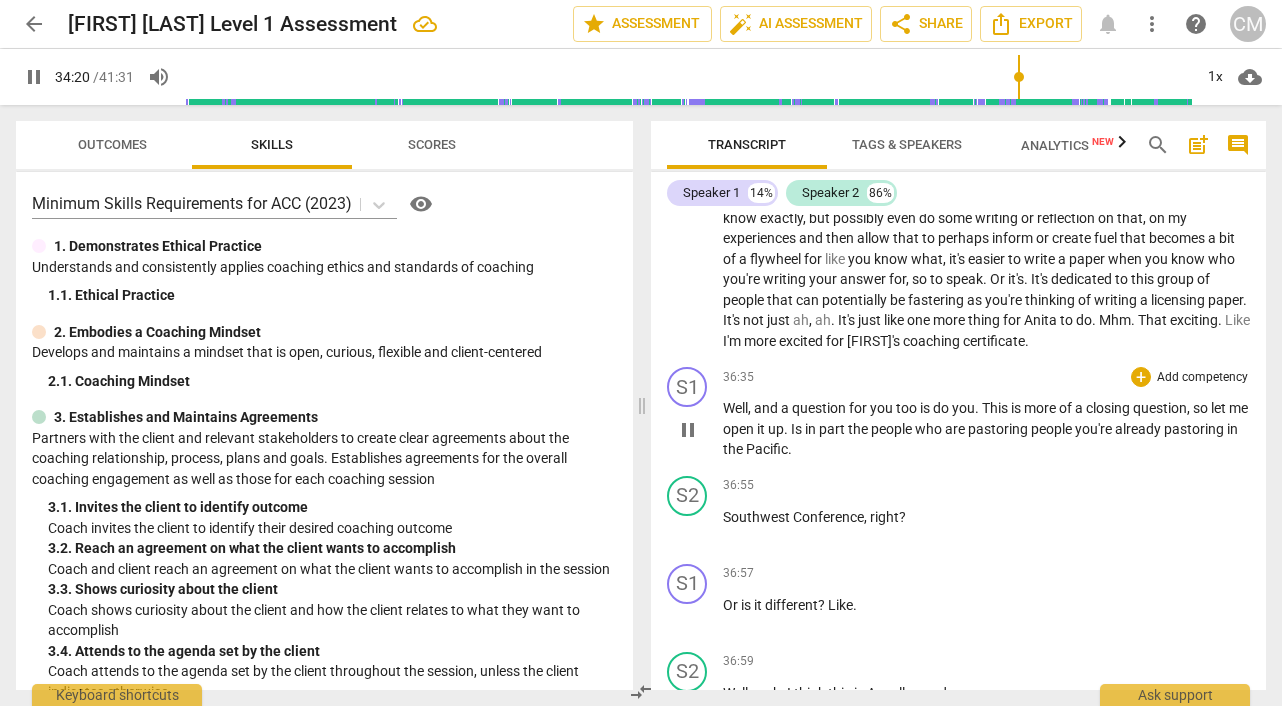 click on "pause" at bounding box center [688, 430] 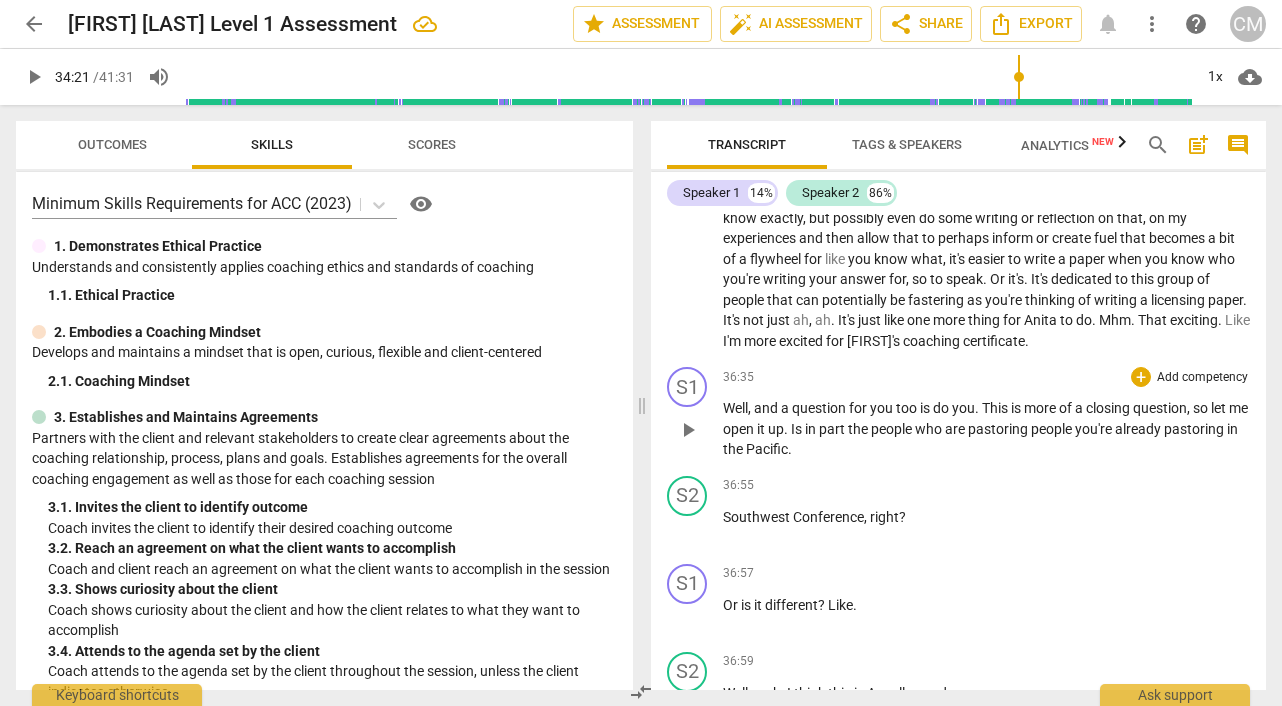 click on "play_arrow" at bounding box center (688, 430) 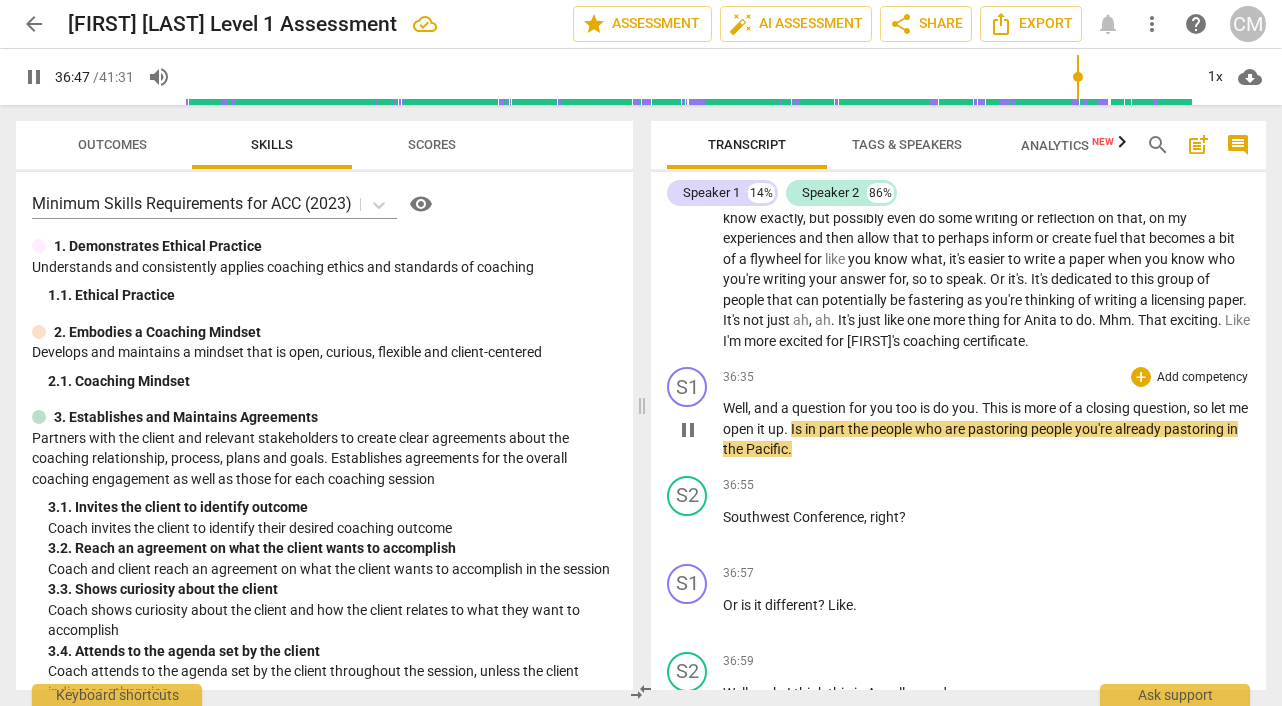 click on "closing" at bounding box center [1109, 408] 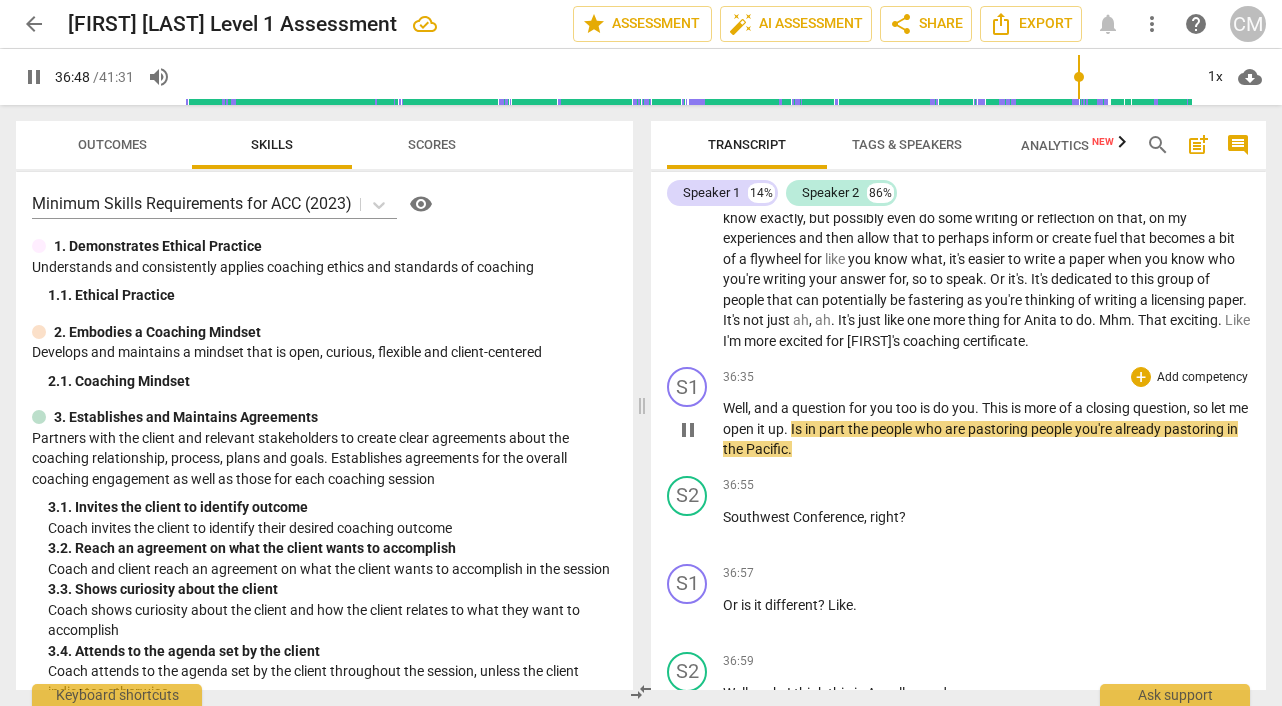 type on "2209" 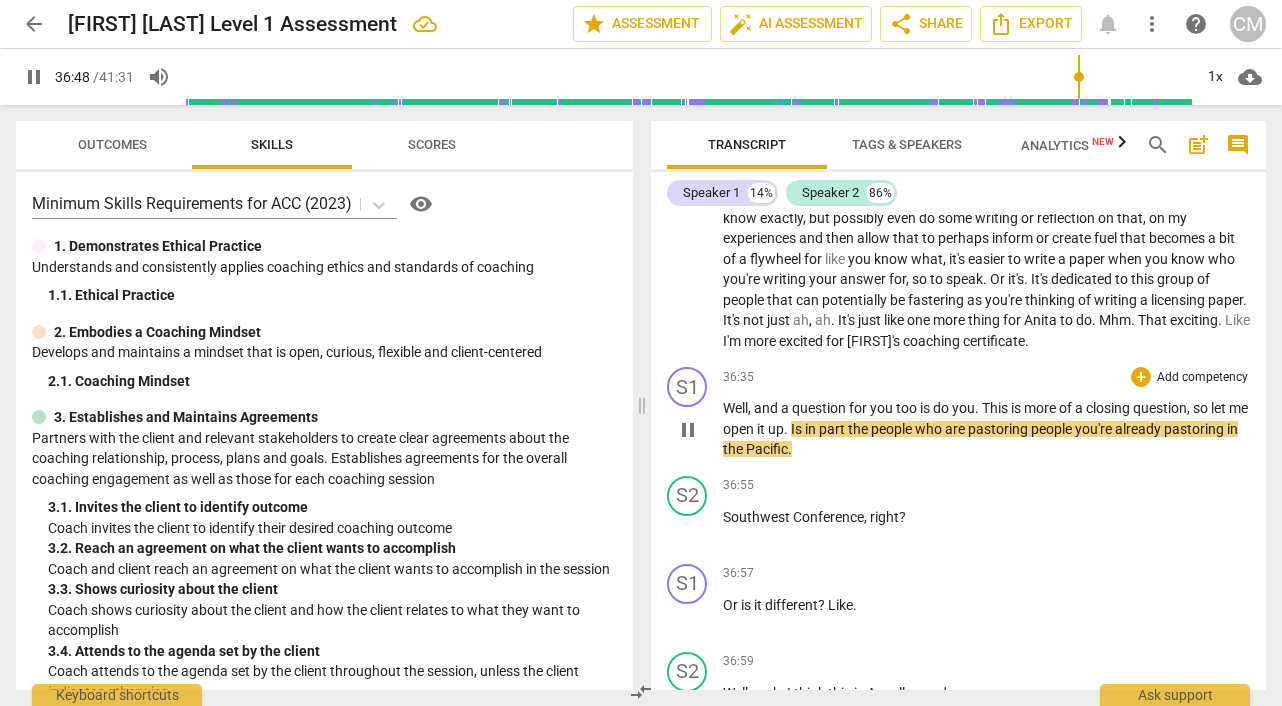type 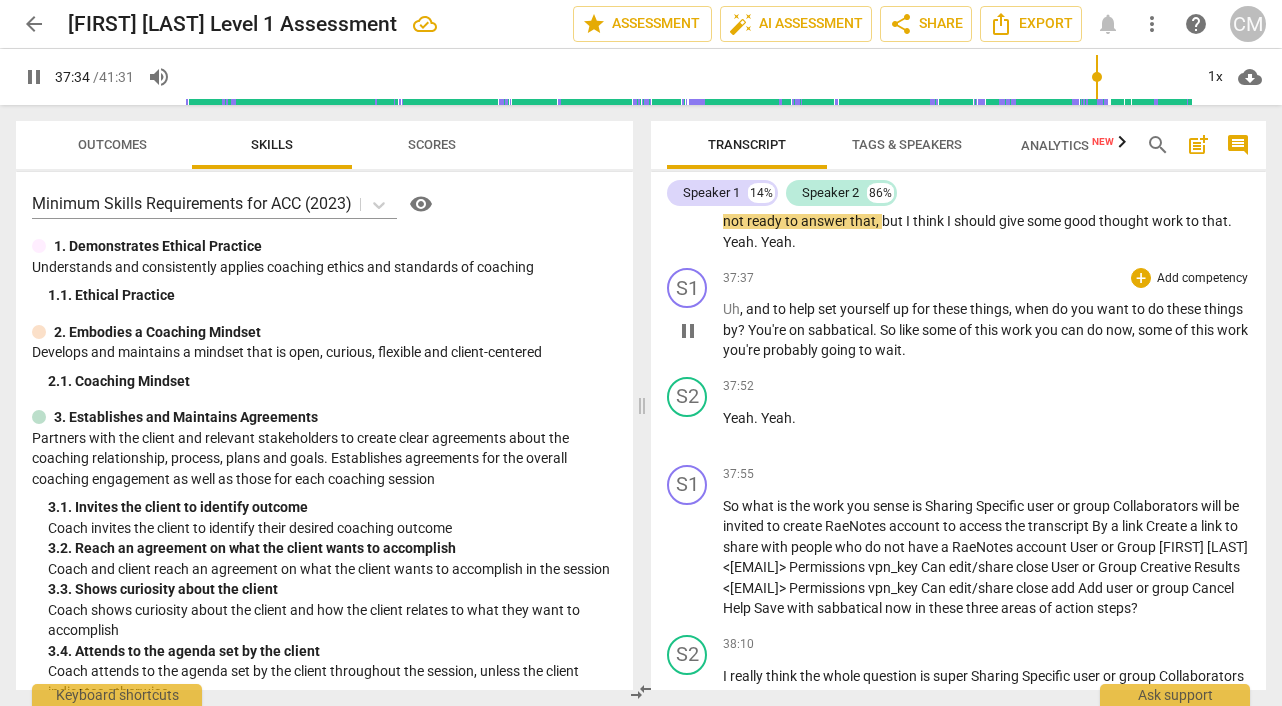 scroll, scrollTop: 13024, scrollLeft: 0, axis: vertical 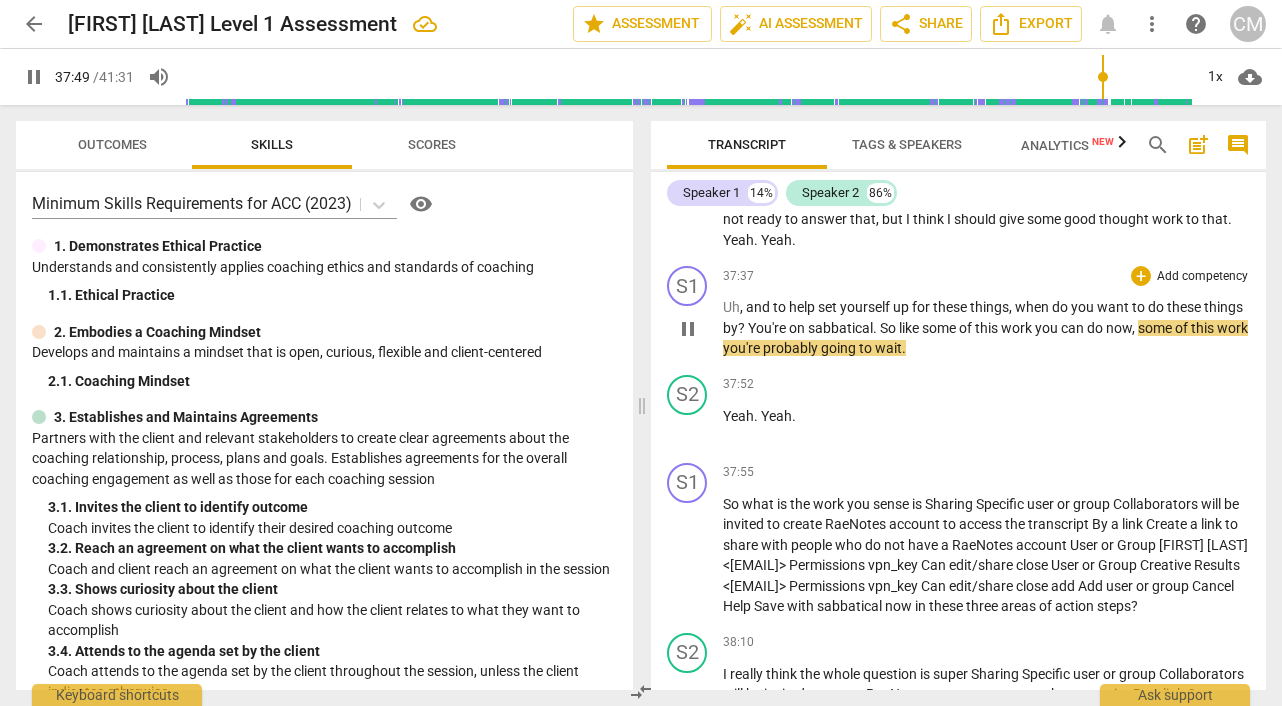 click on "like" at bounding box center [910, 328] 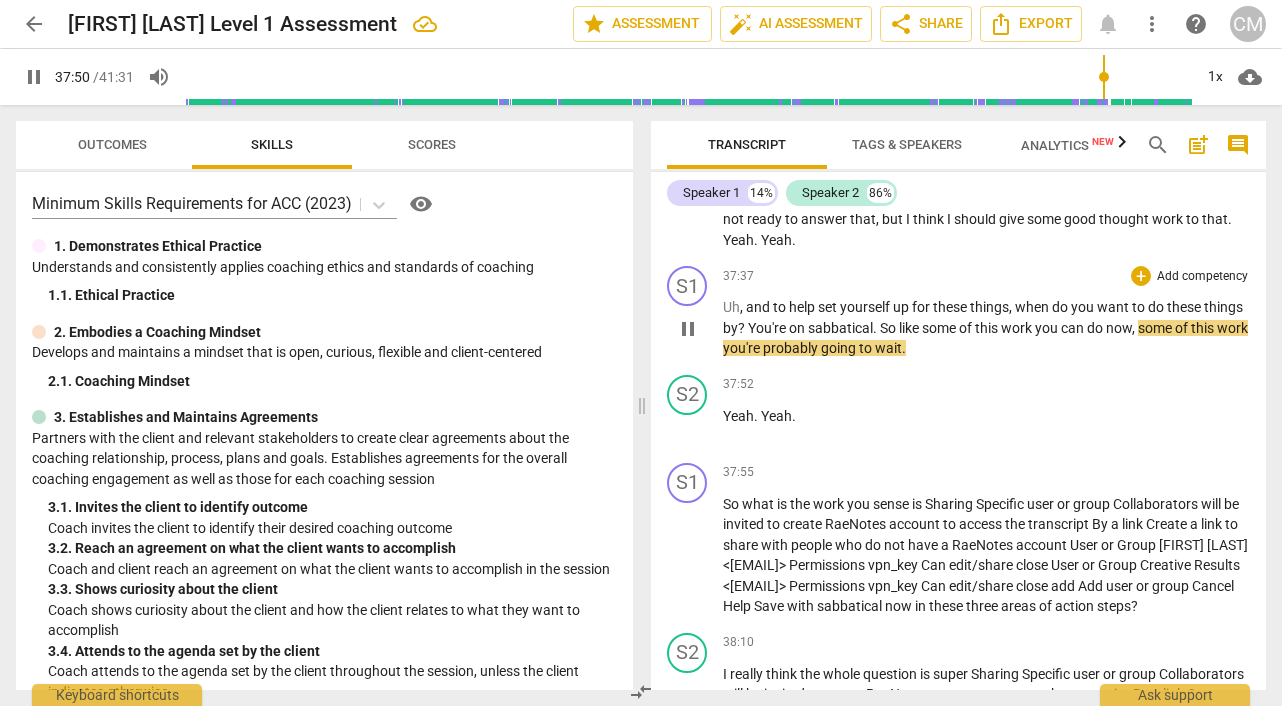 type on "2271" 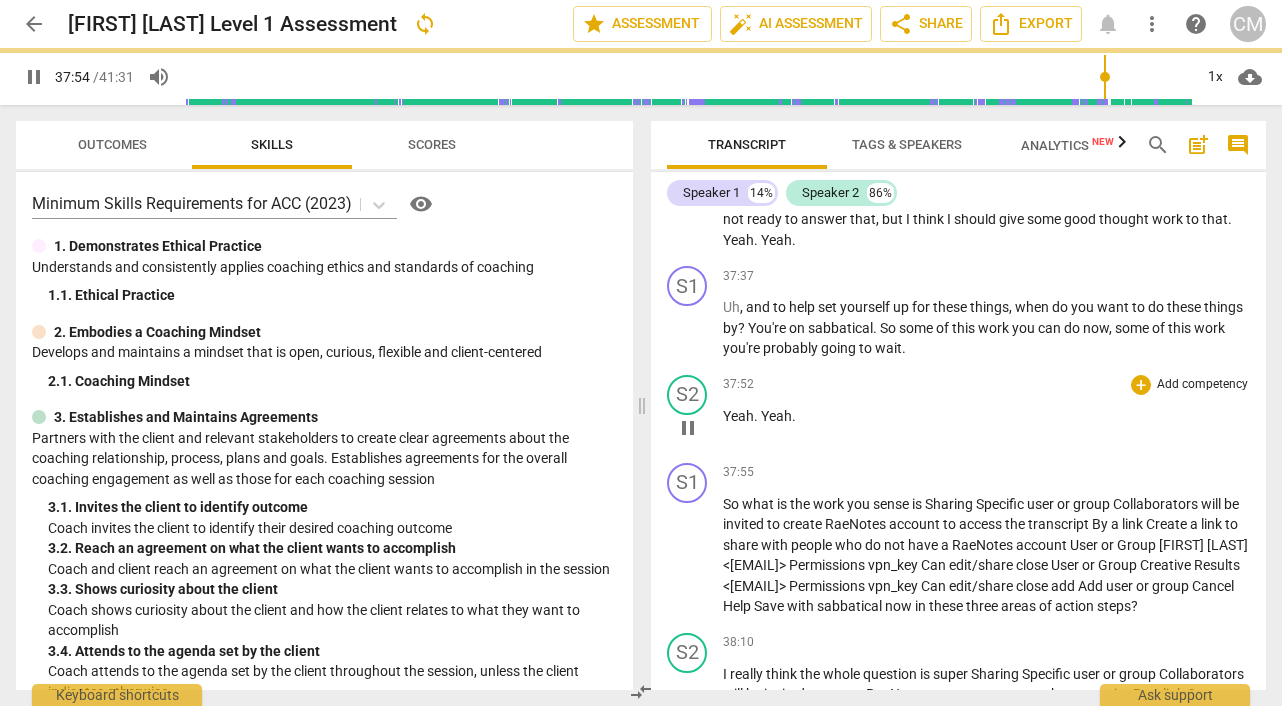 click on "37:52 + Add competency keyboard_arrow_right" at bounding box center [986, 385] 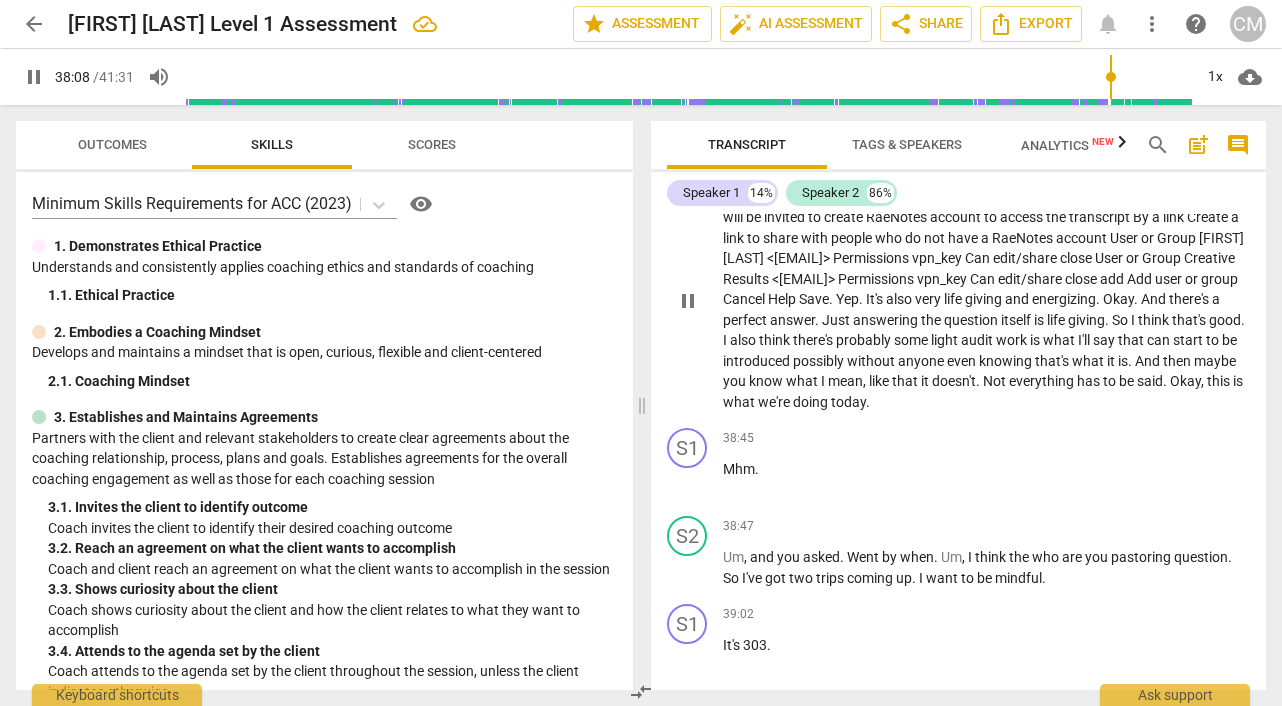 scroll, scrollTop: 13502, scrollLeft: 0, axis: vertical 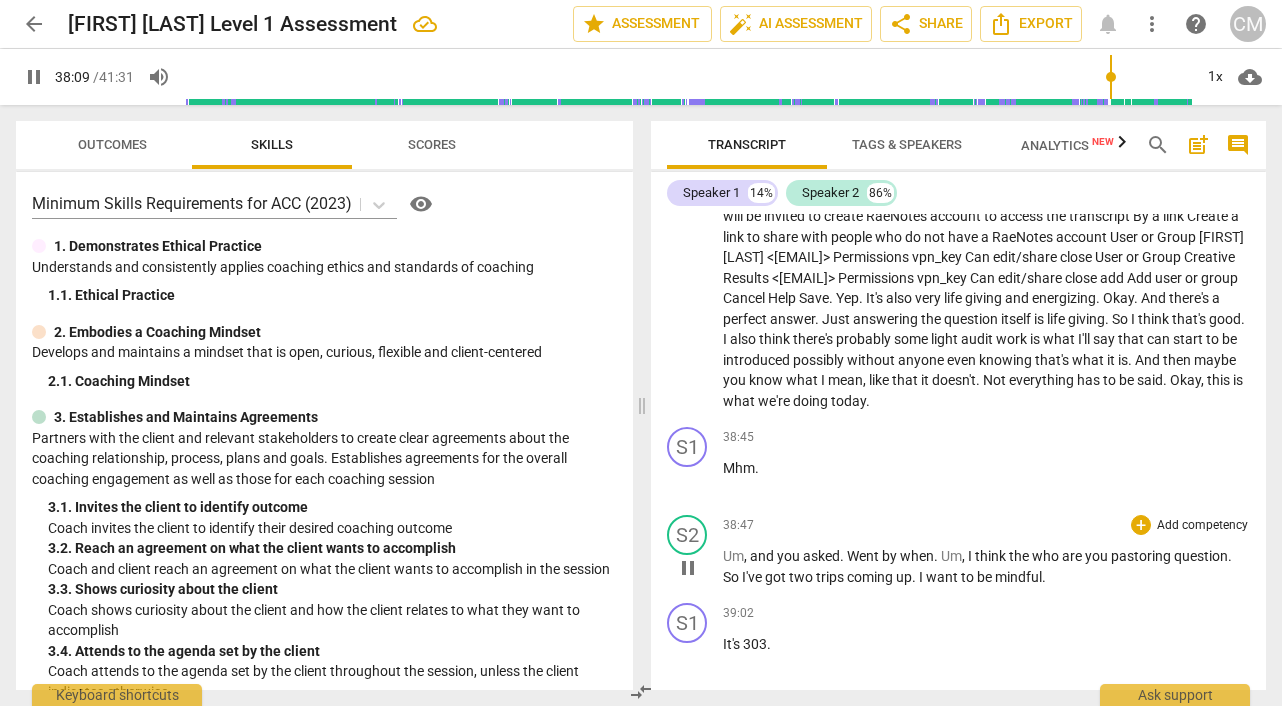 click on "pause" at bounding box center (688, 568) 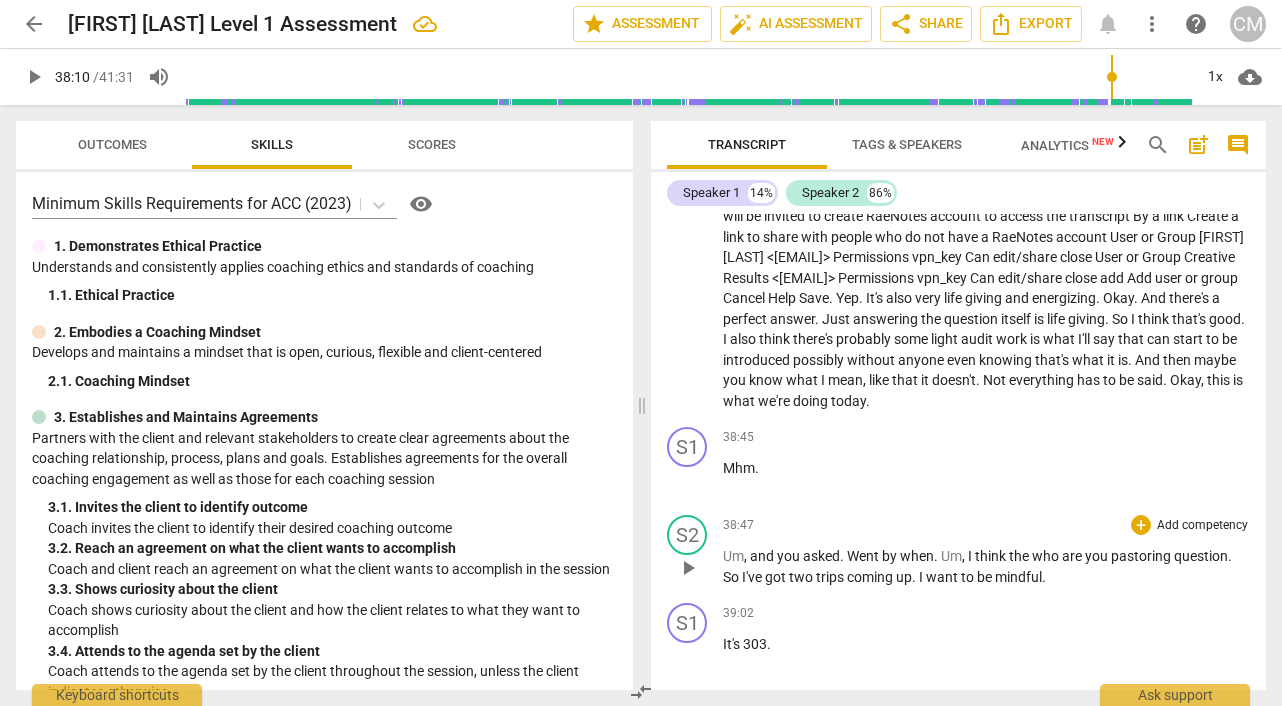 click on "play_arrow" at bounding box center (688, 568) 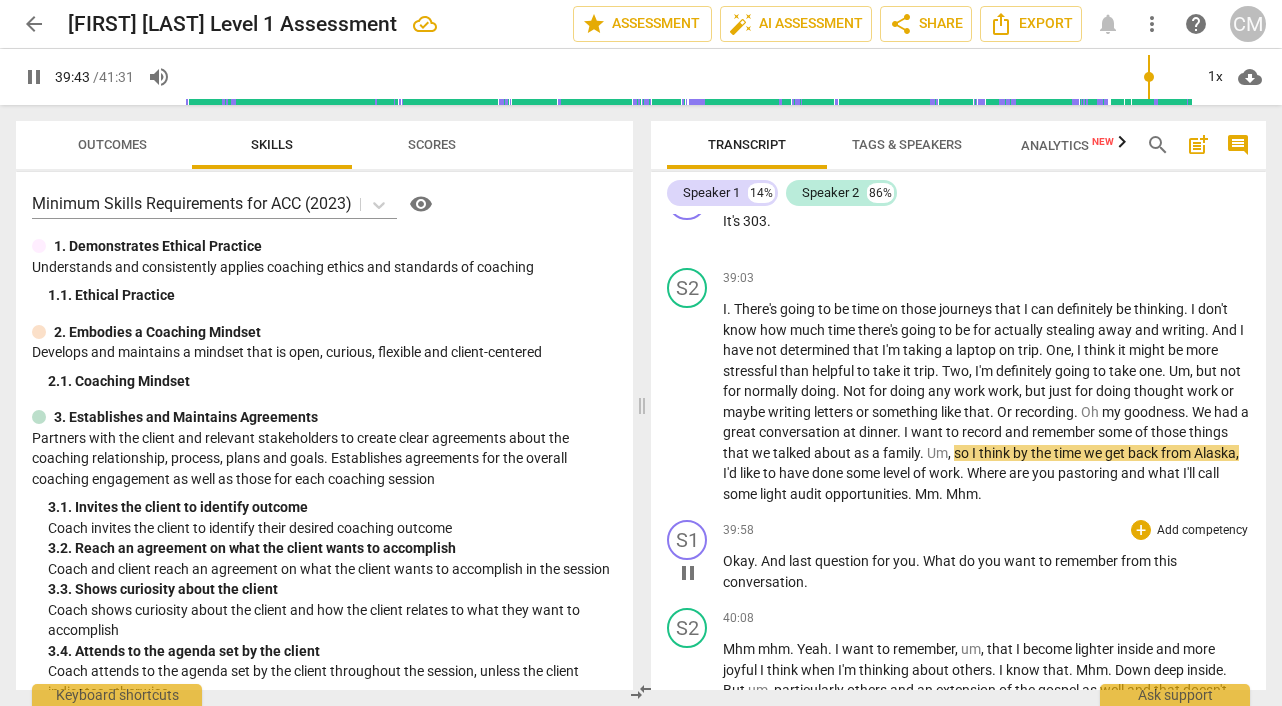 scroll, scrollTop: 13901, scrollLeft: 0, axis: vertical 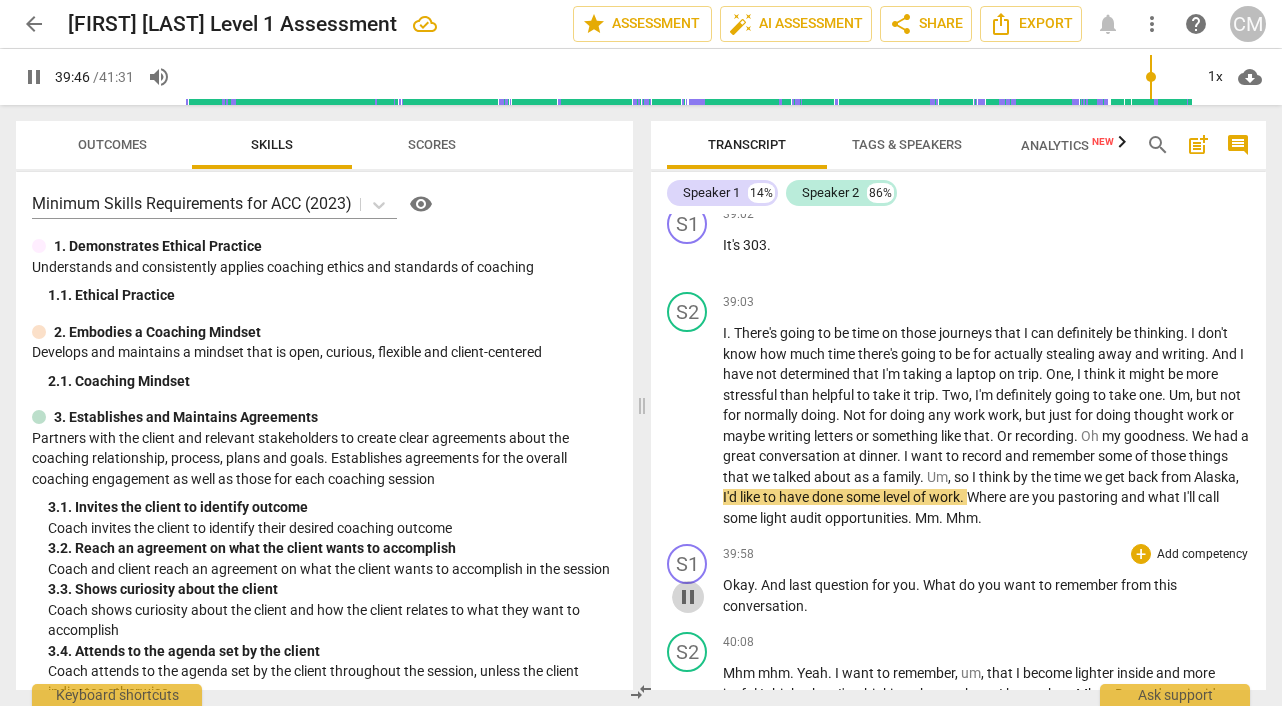 click on "pause" at bounding box center (688, 597) 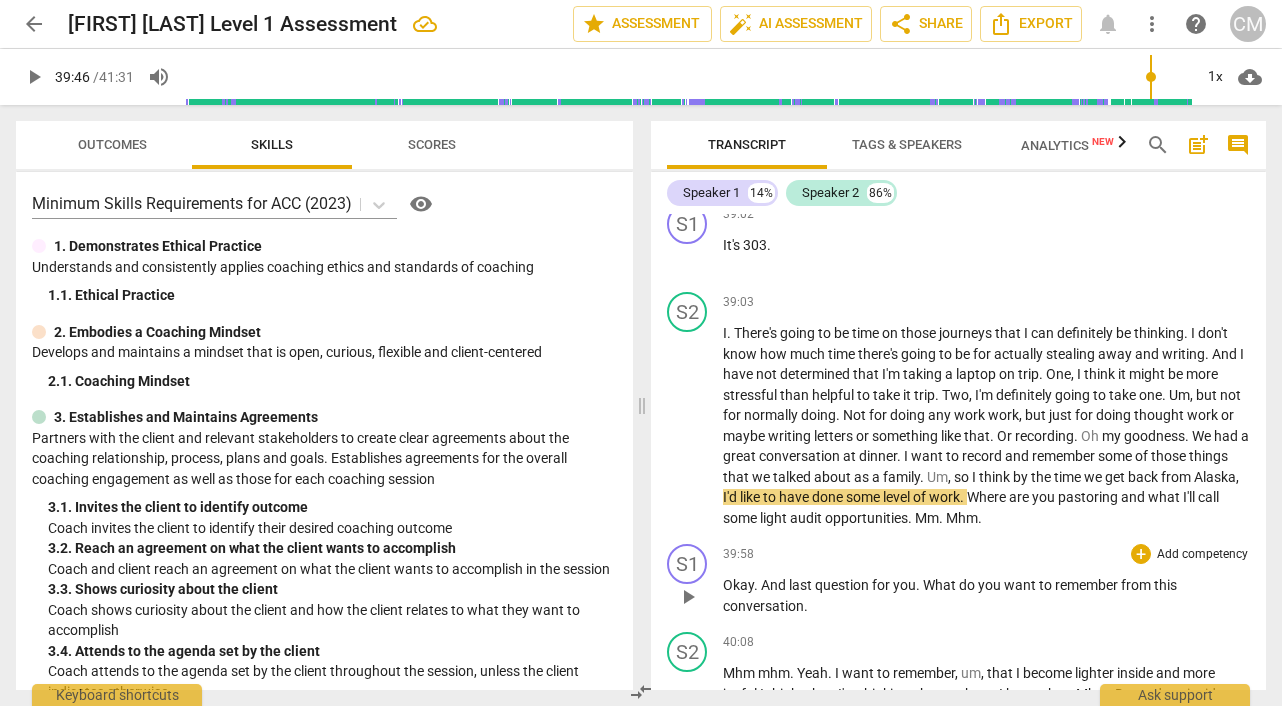 click on "play_arrow" at bounding box center (688, 597) 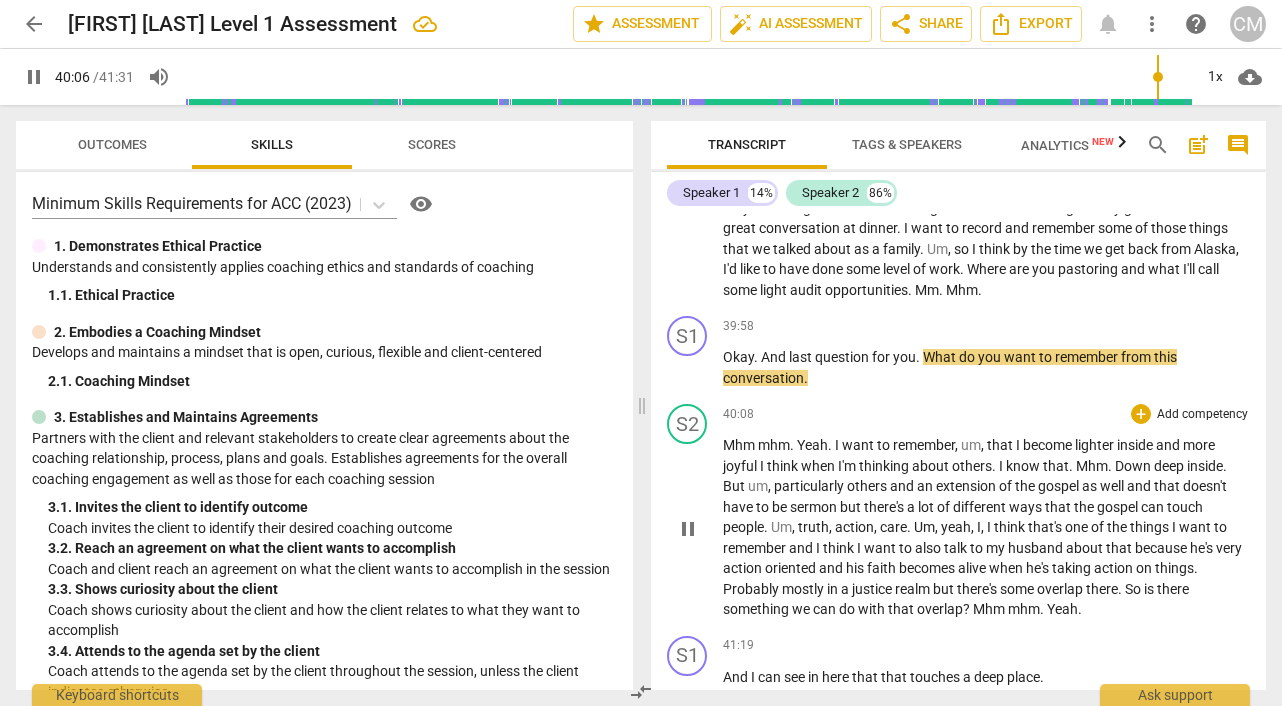 scroll, scrollTop: 14128, scrollLeft: 0, axis: vertical 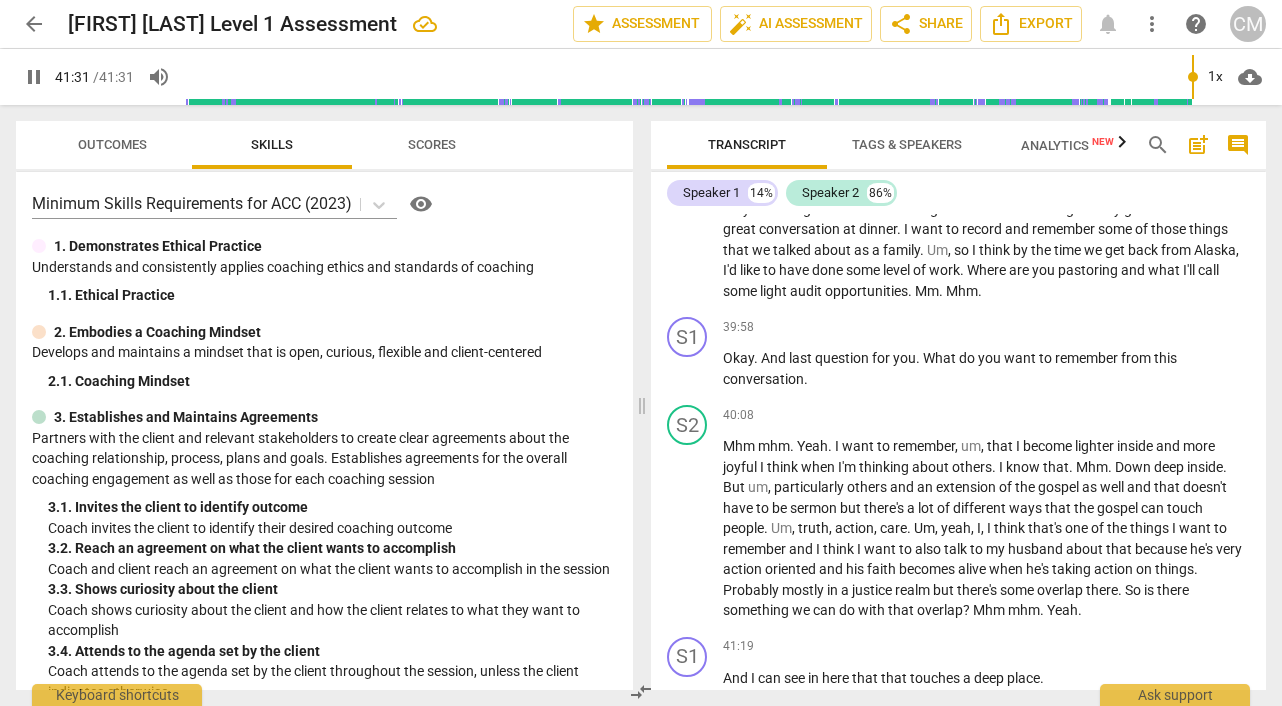 type on "2491" 